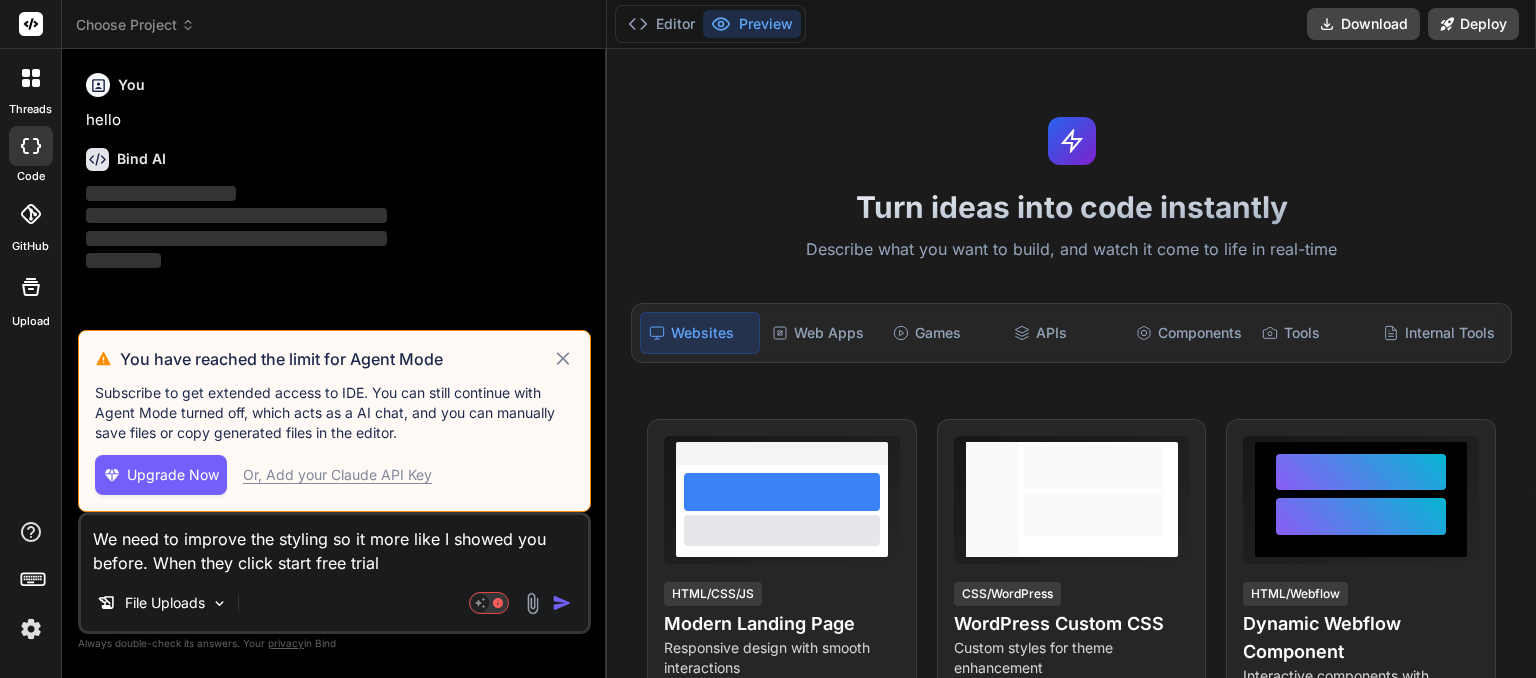 scroll, scrollTop: 0, scrollLeft: 0, axis: both 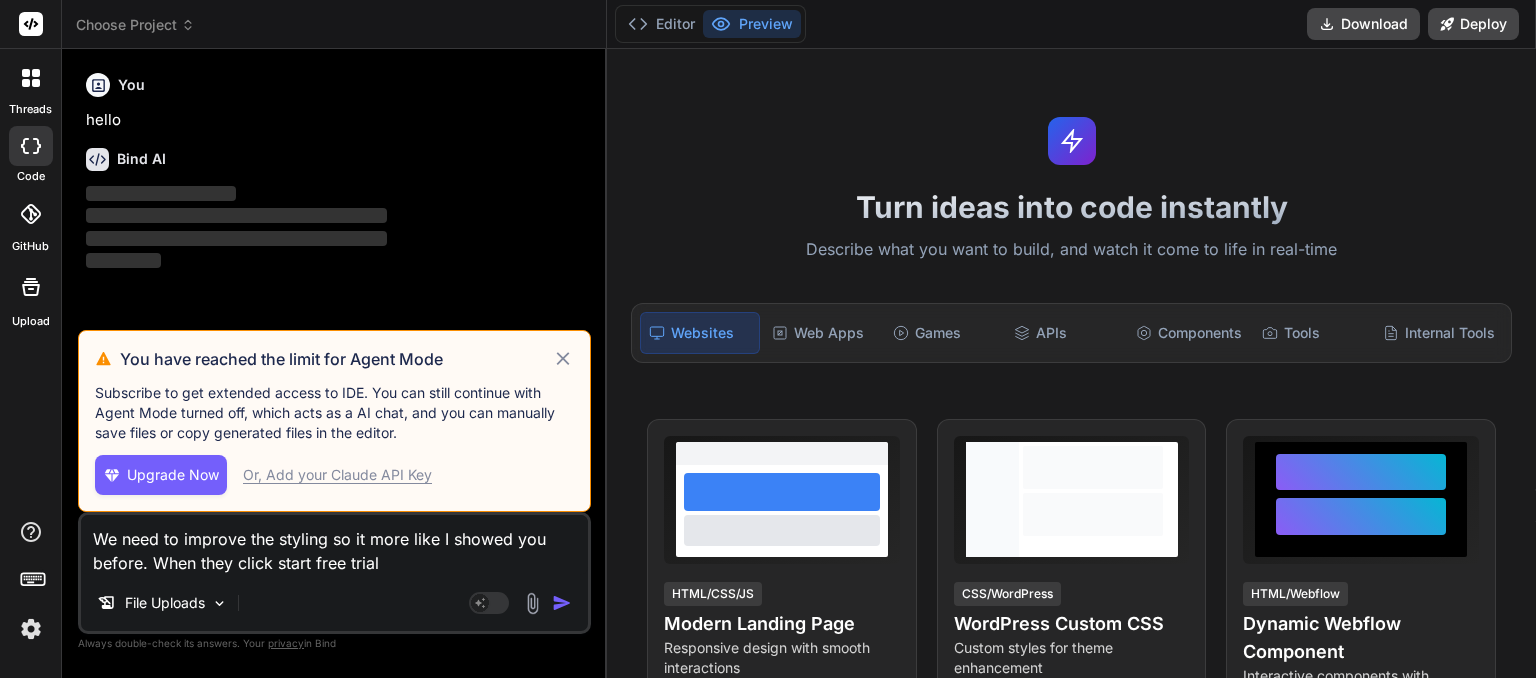 click 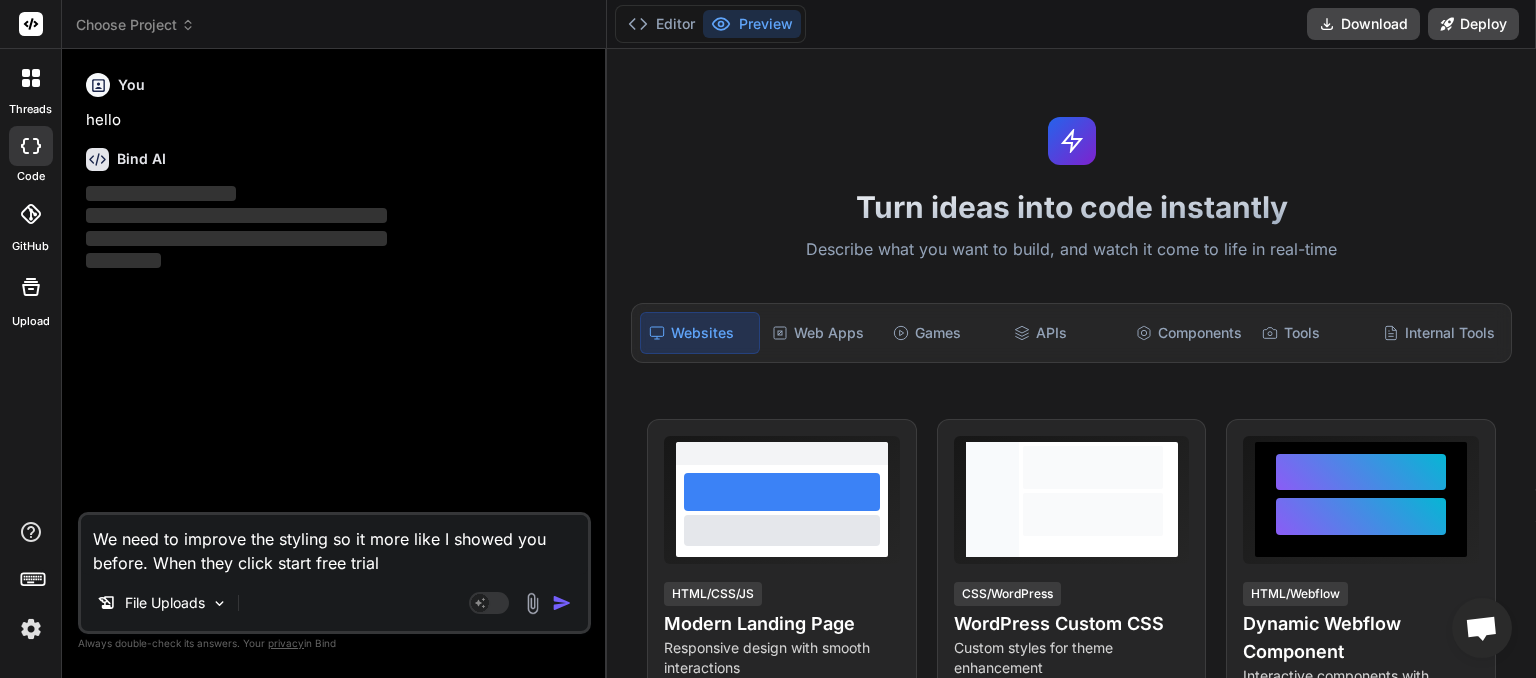 click 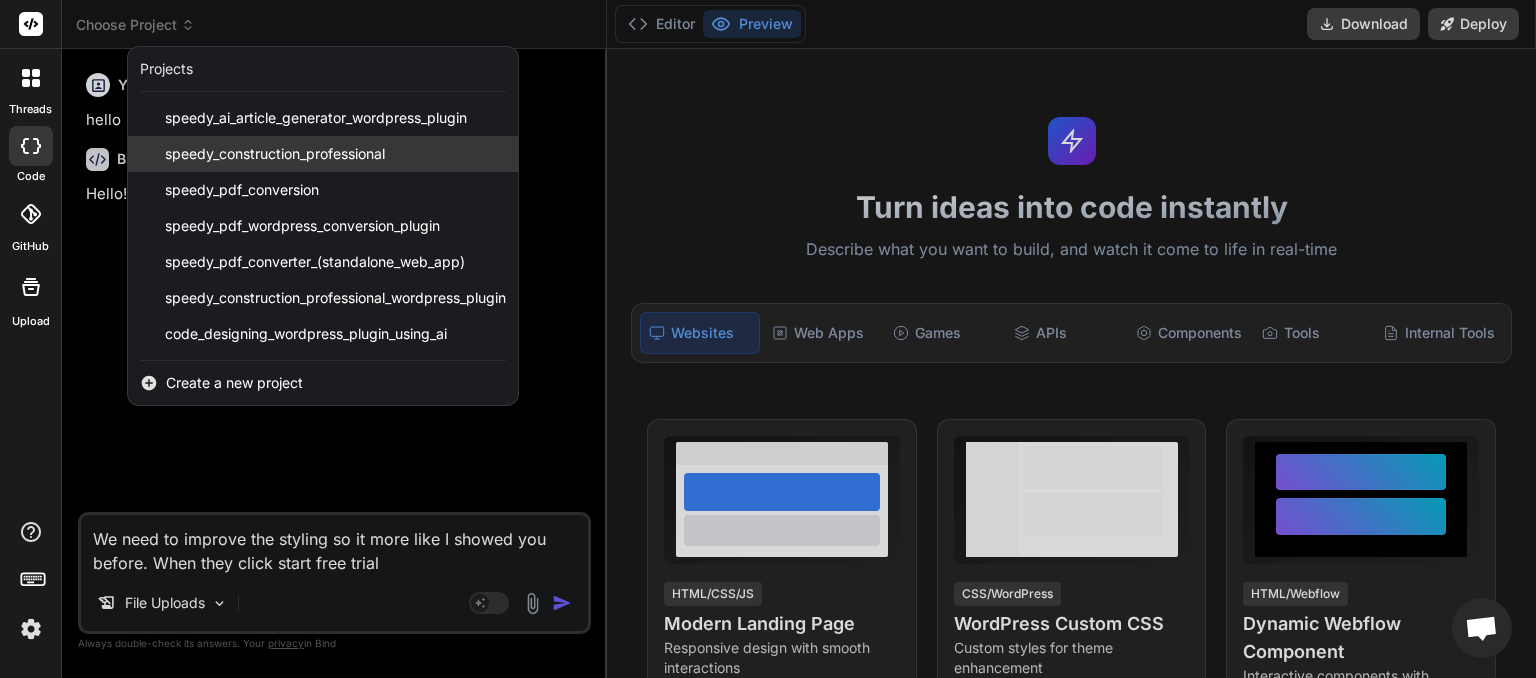 click on "speedy_construction_professional" at bounding box center (275, 154) 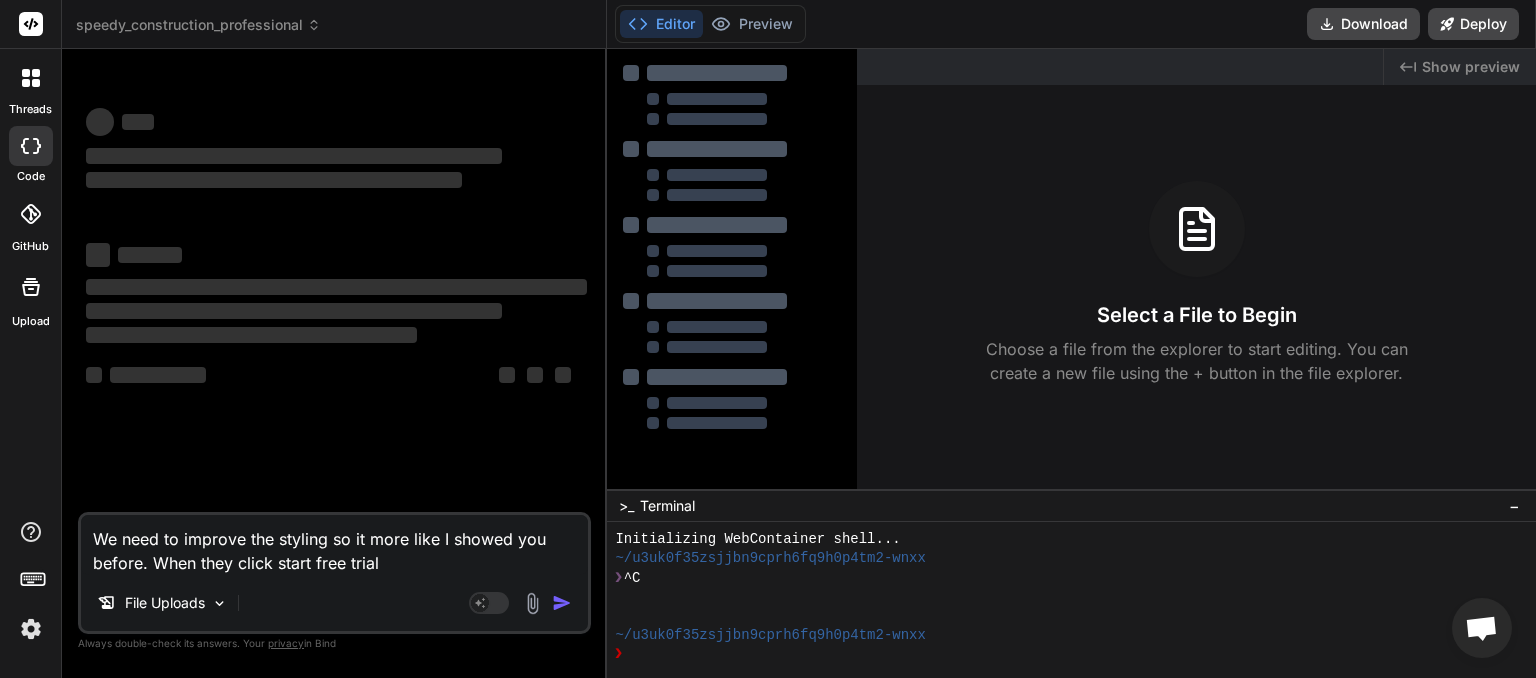 scroll, scrollTop: 19, scrollLeft: 0, axis: vertical 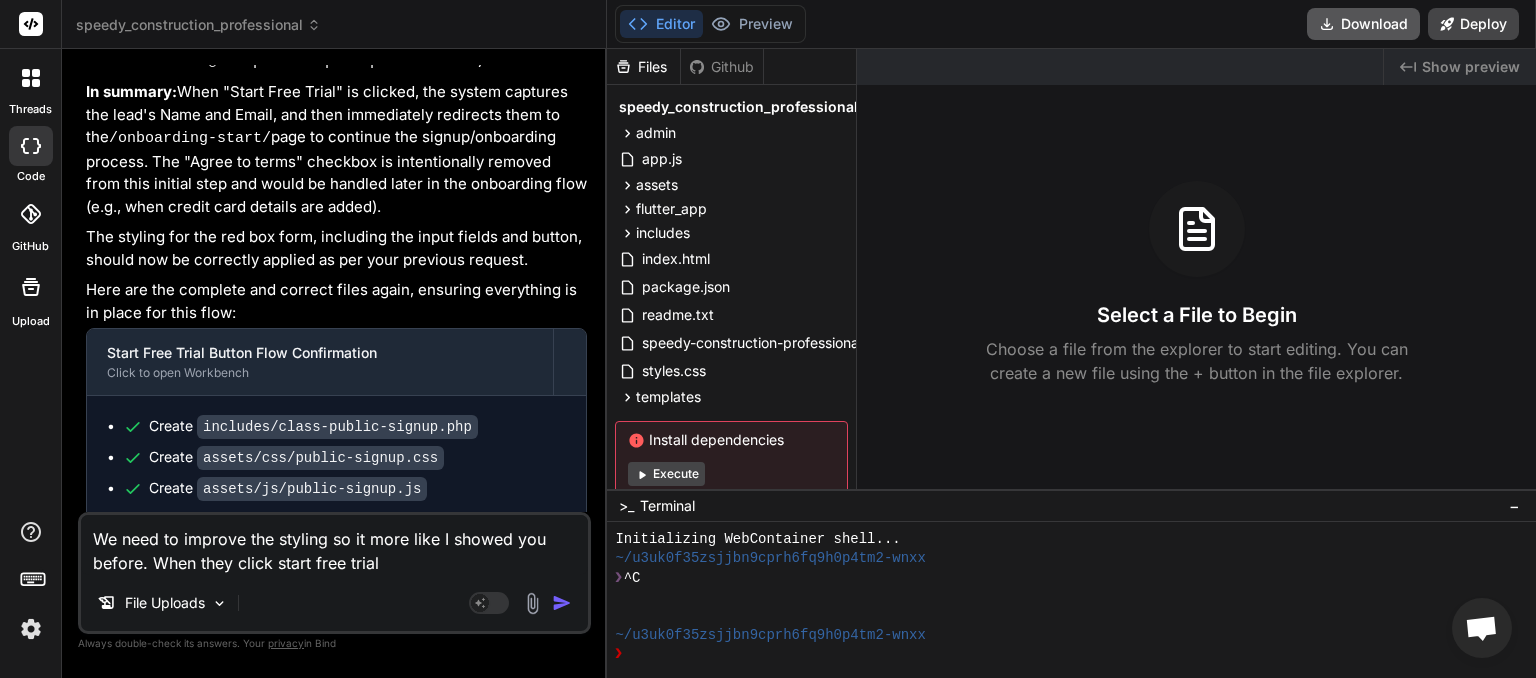 click on "Download" at bounding box center [1363, 24] 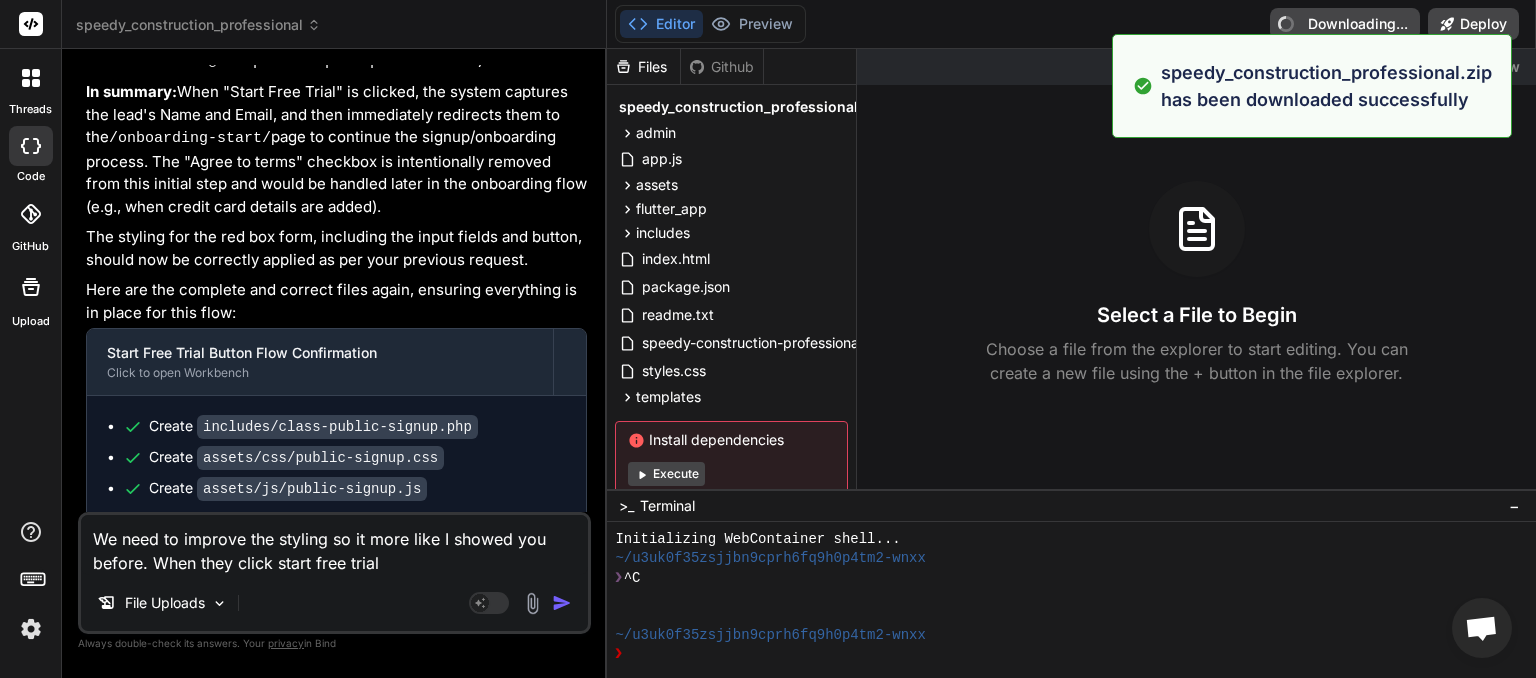 type on "x" 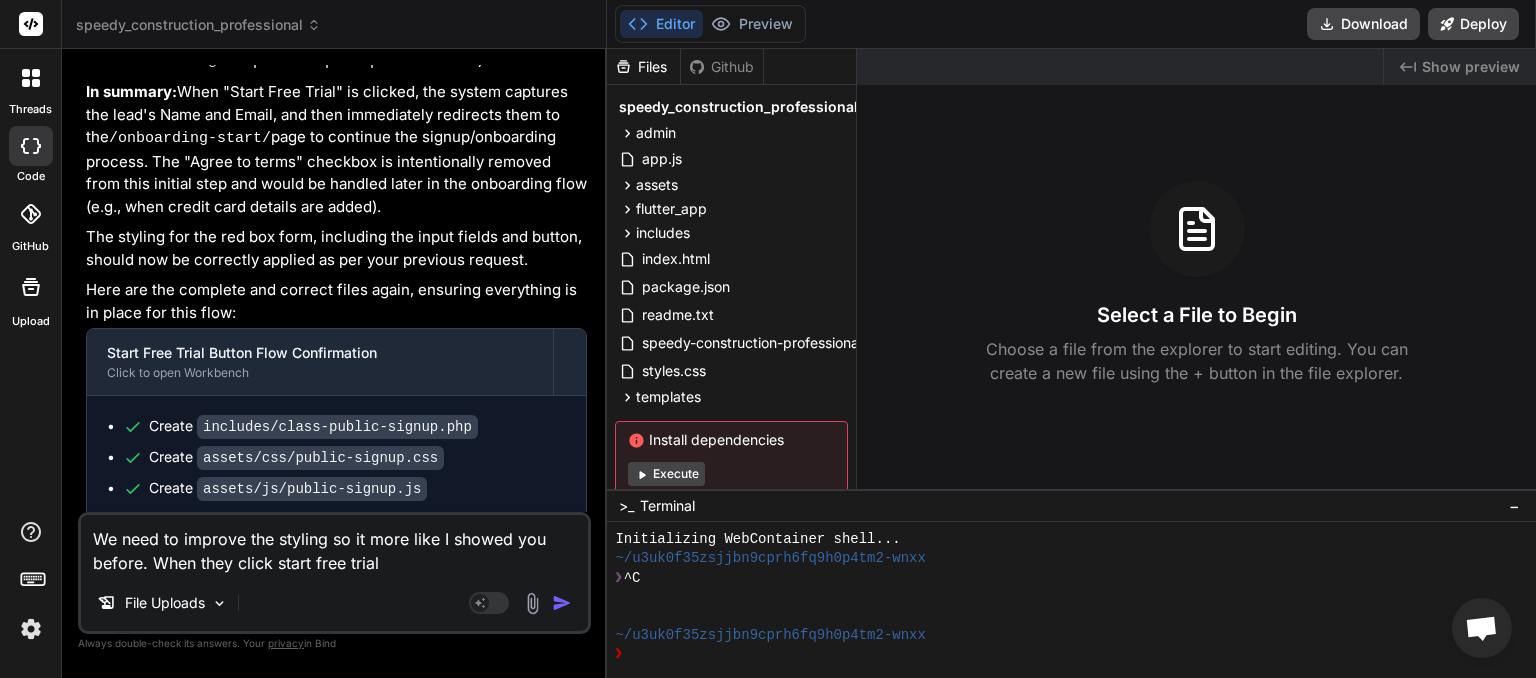 drag, startPoint x: 398, startPoint y: 562, endPoint x: 149, endPoint y: 570, distance: 249.12848 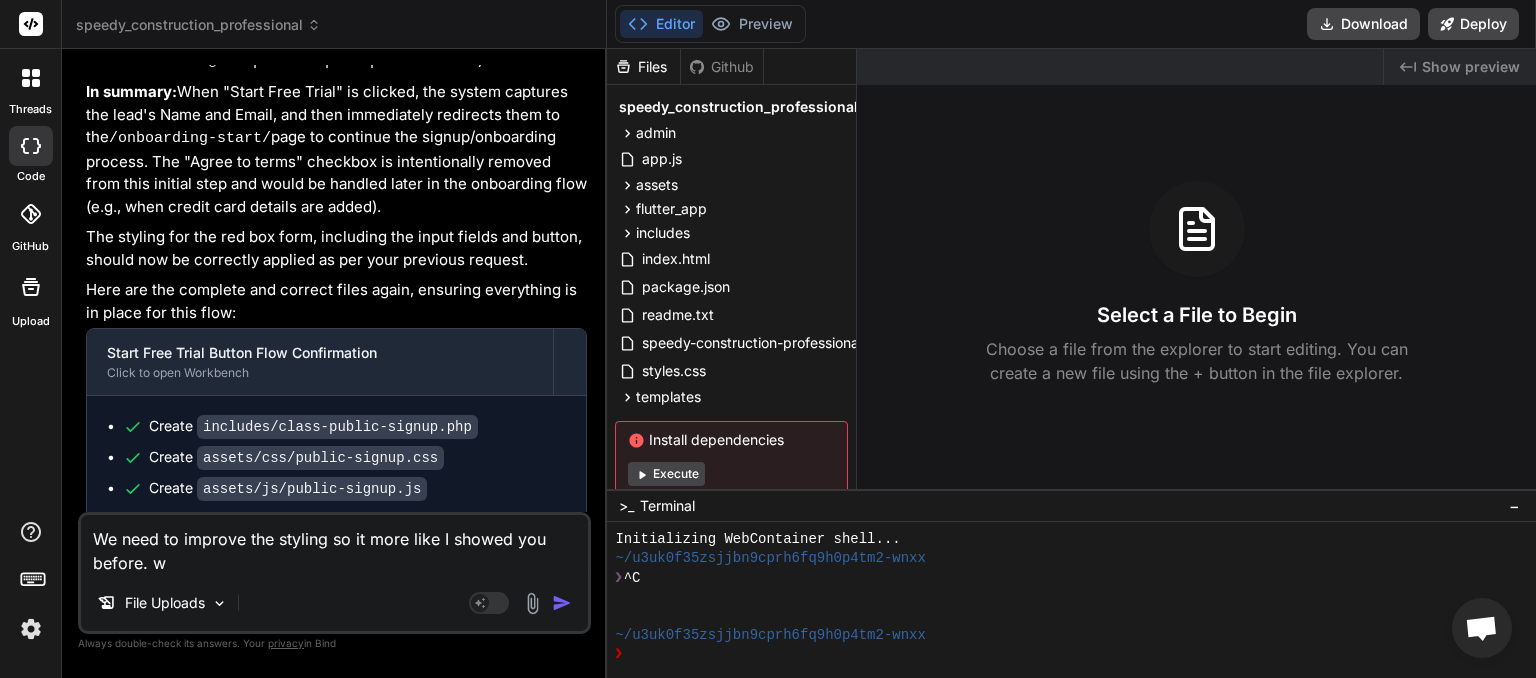 type on "We need to improve the styling so it more like I showed you before. wi" 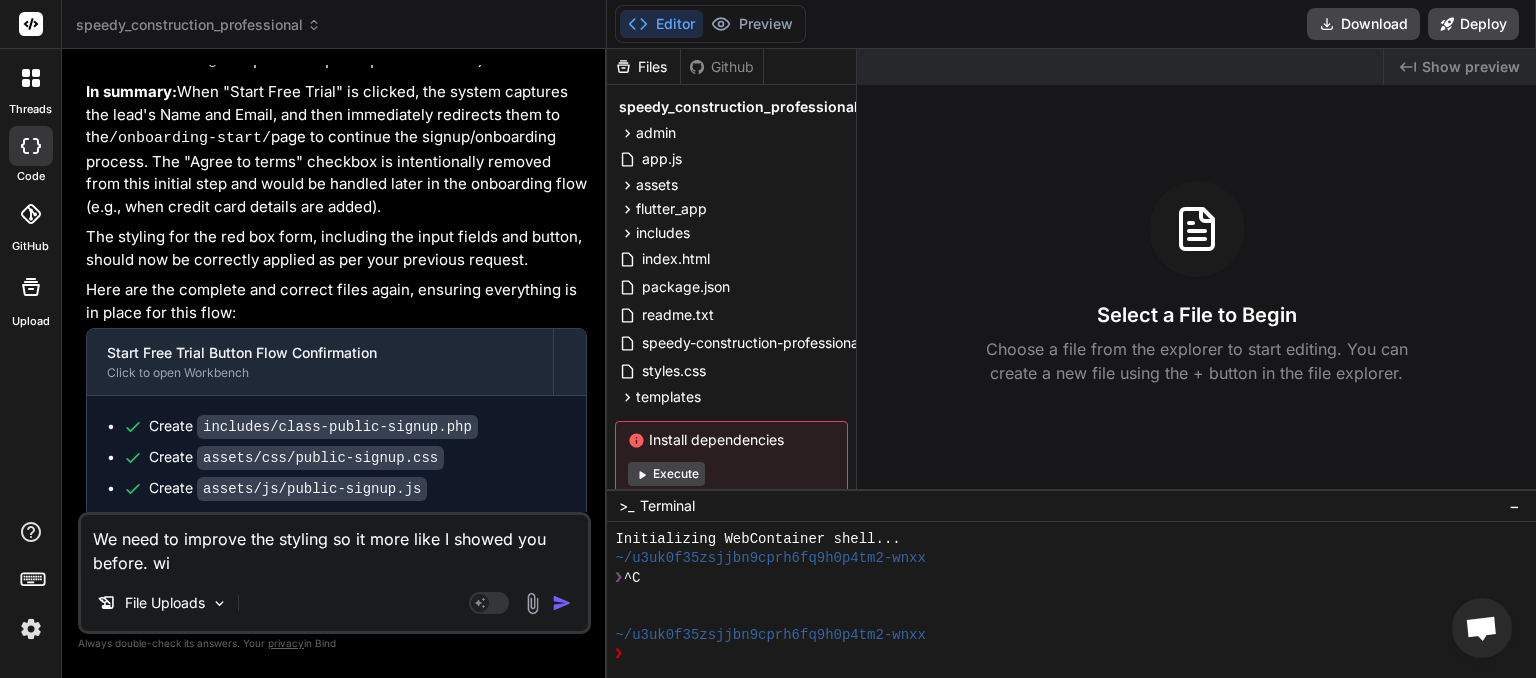 type on "We need to improve the styling so it more like I showed you before. wio" 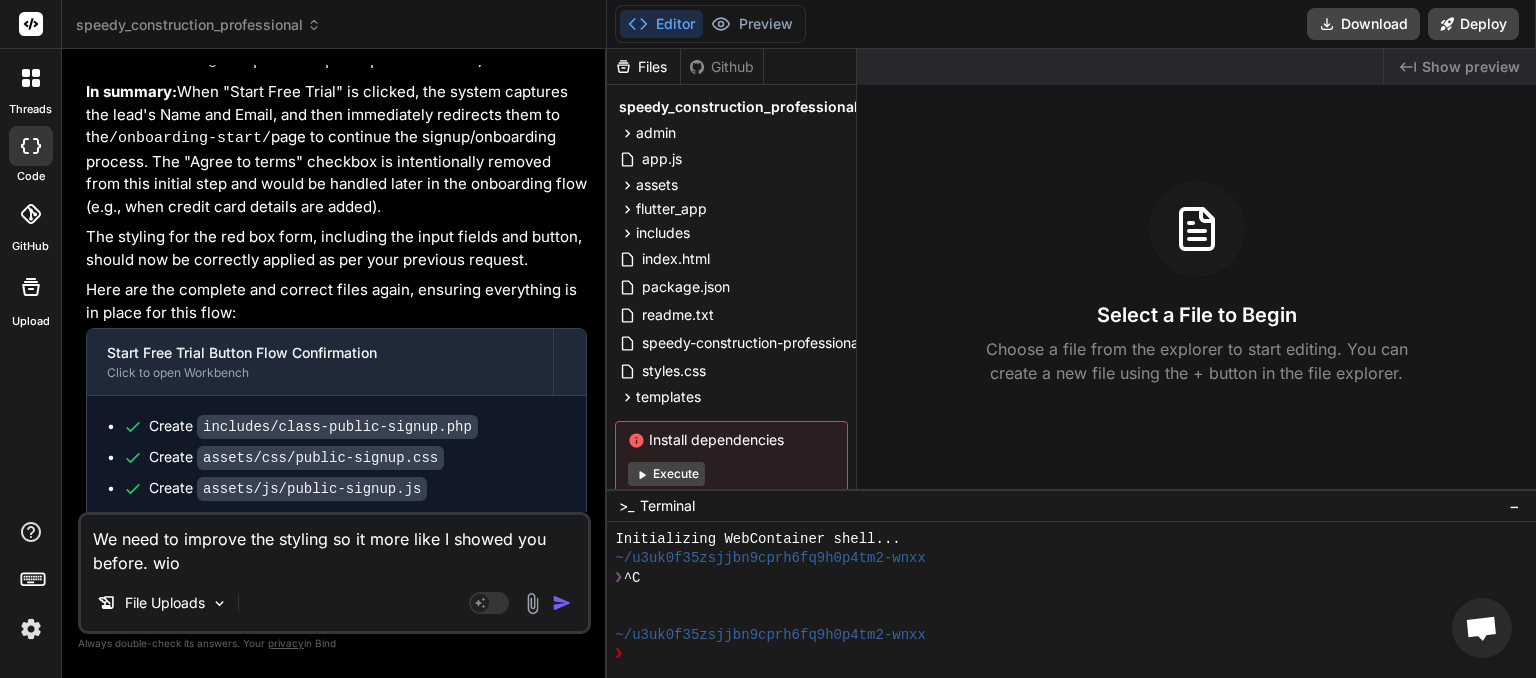 type on "We need to improve the styling so it more like I showed you before. wiot" 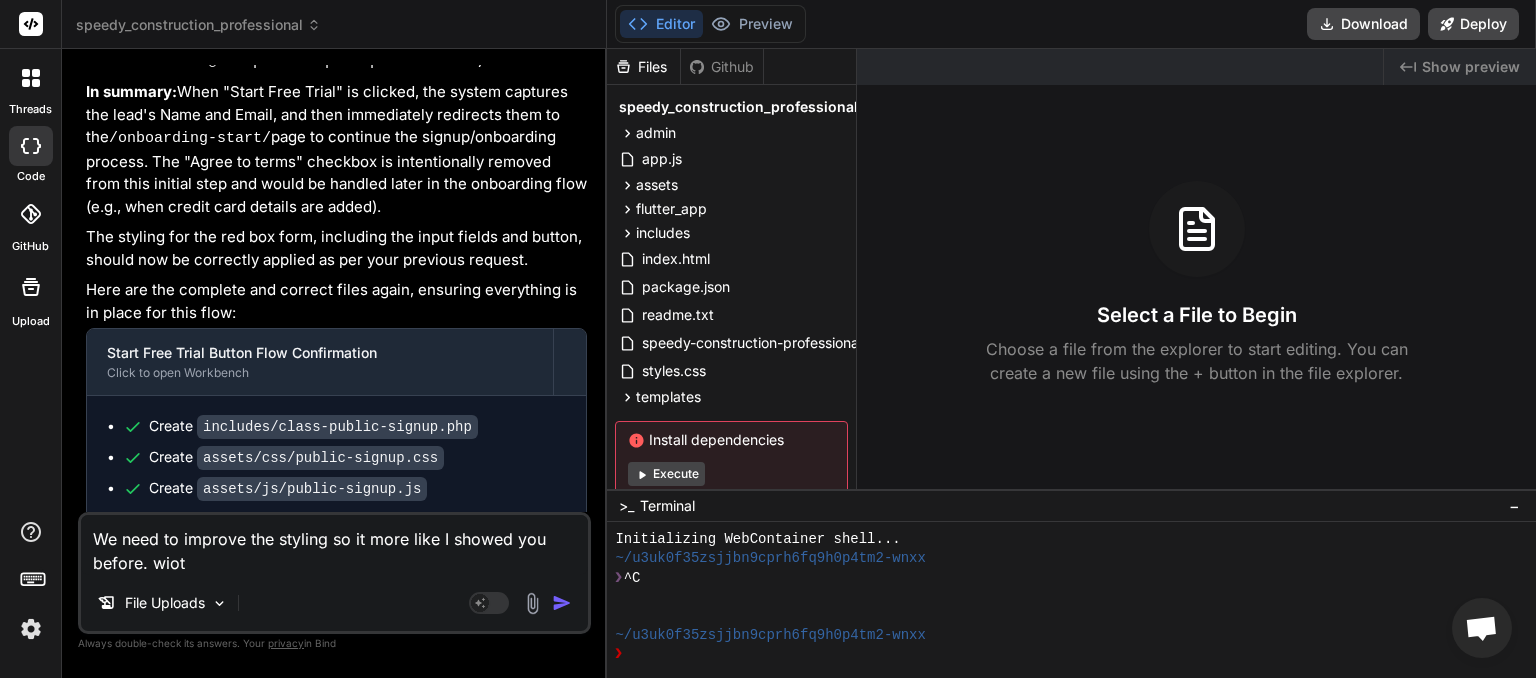 type on "We need to improve the styling so it more like I showed you before. wio" 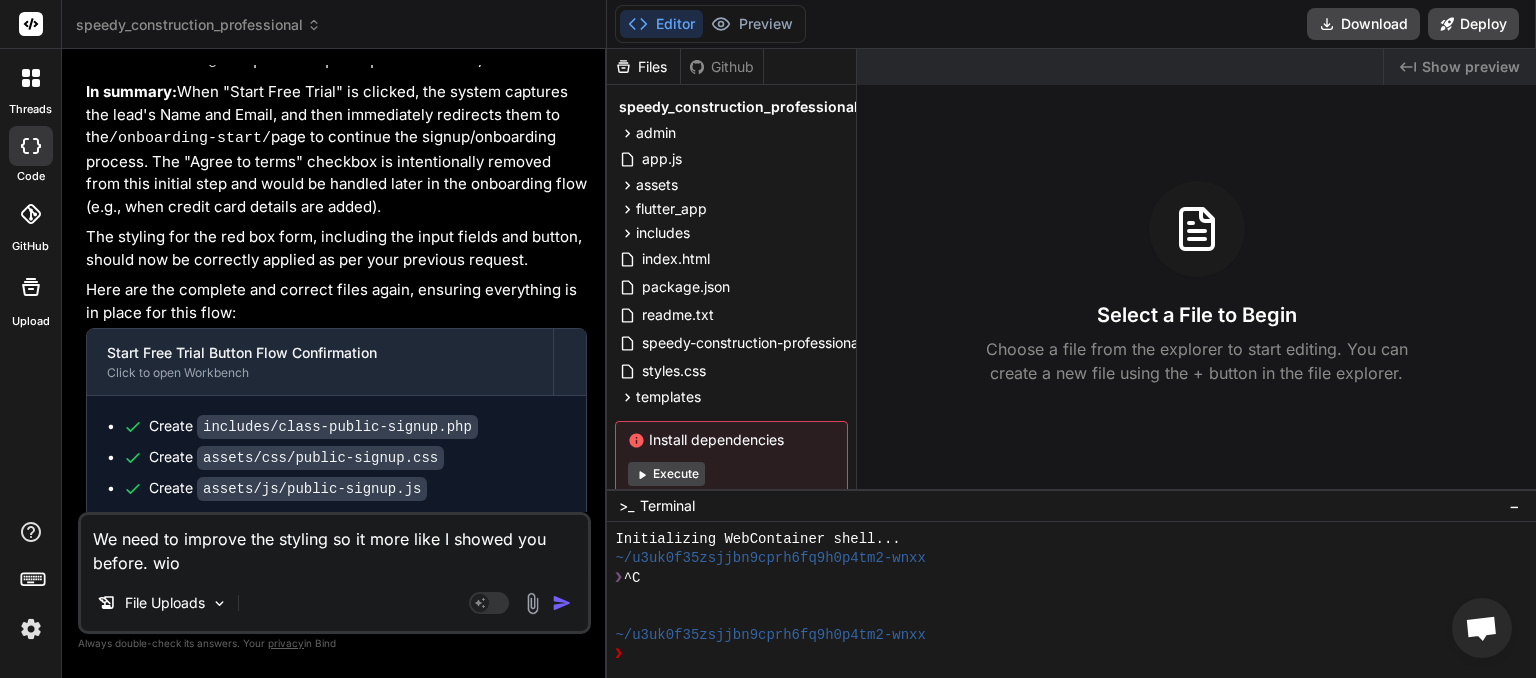 type on "We need to improve the styling so it more like I showed you before. wi" 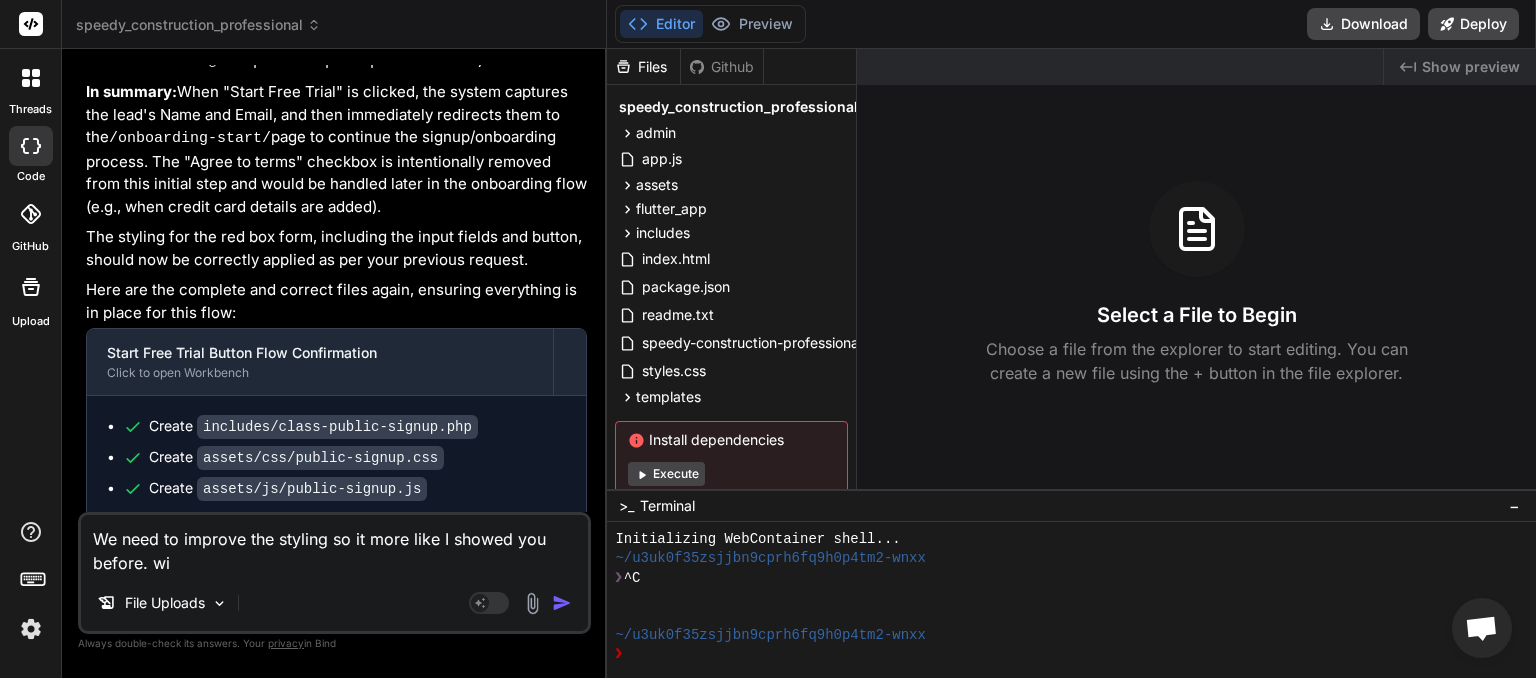 type on "We need to improve the styling so it more like I showed you before. wit" 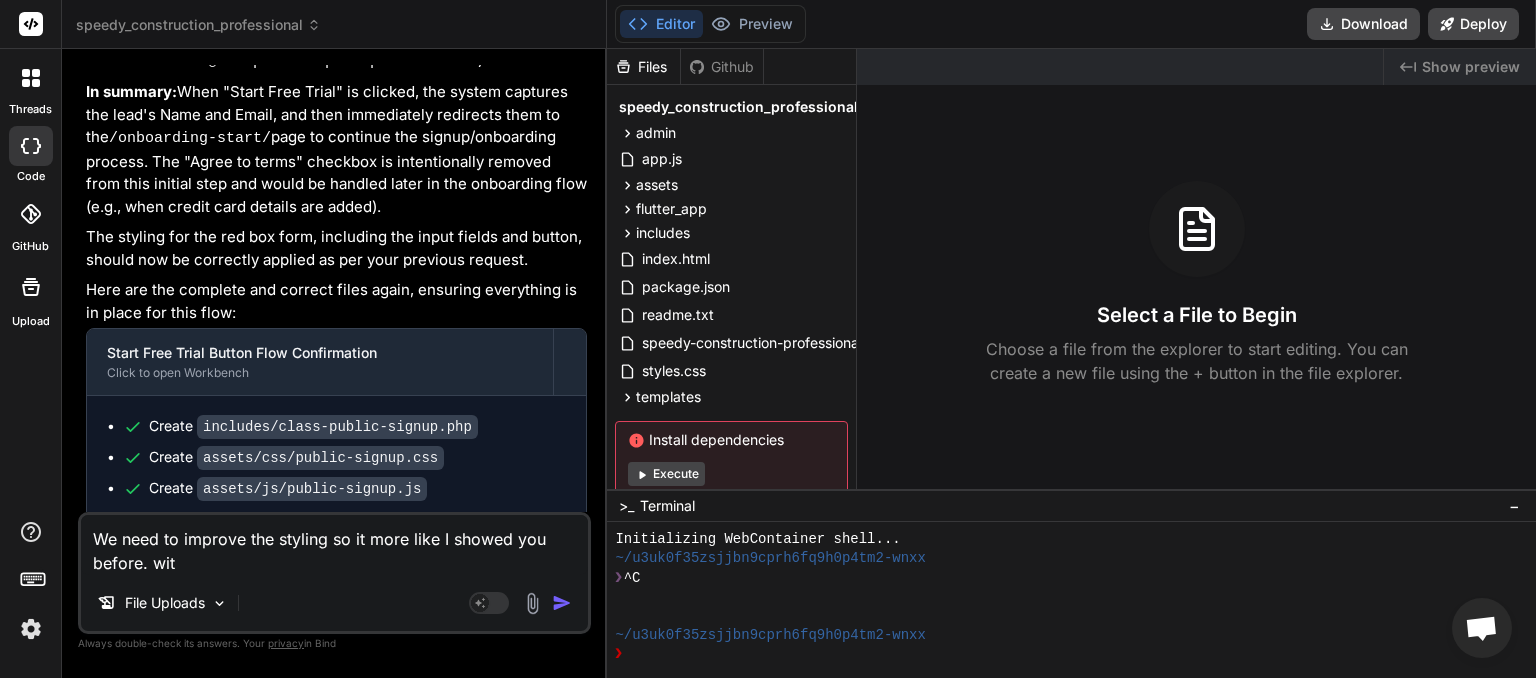 type on "We need to improve the styling so it more like I showed you before. with" 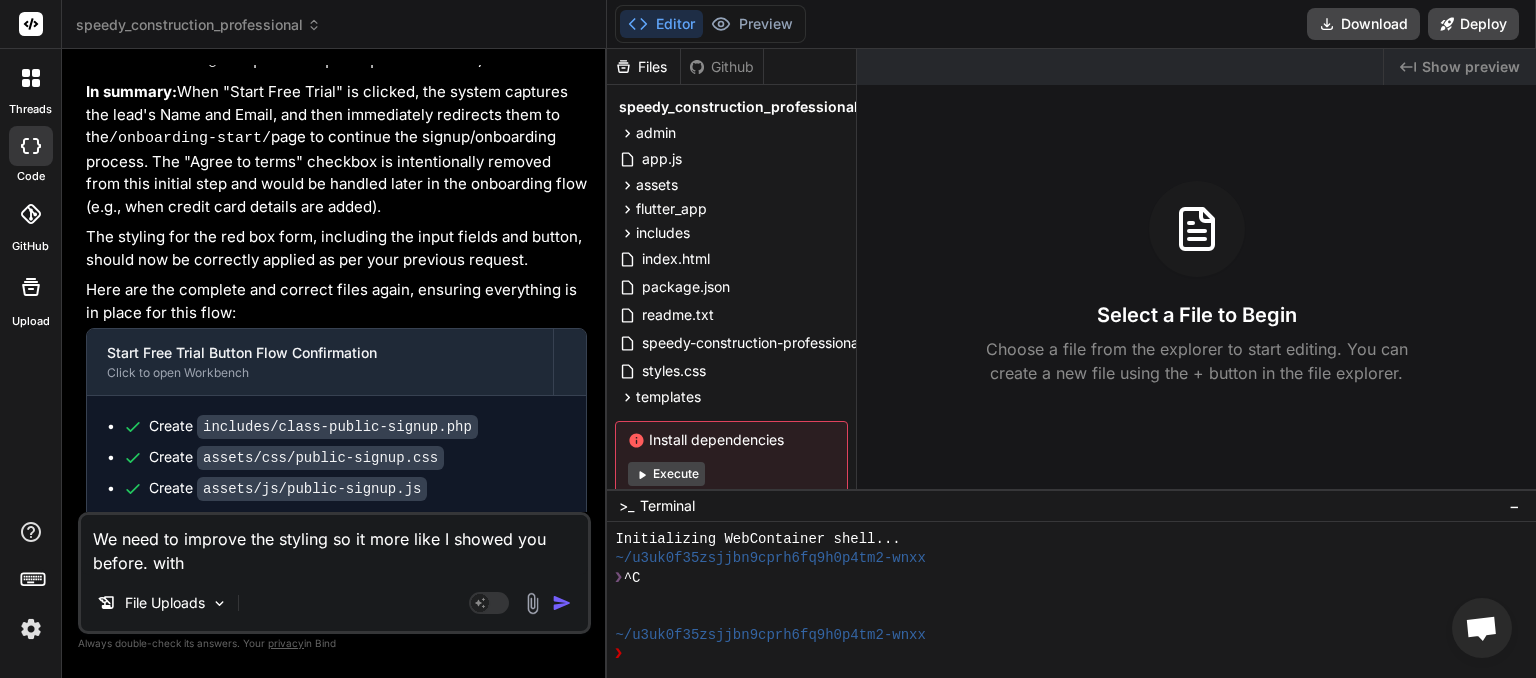 type on "We need to improve the styling so it more like I showed you before. with" 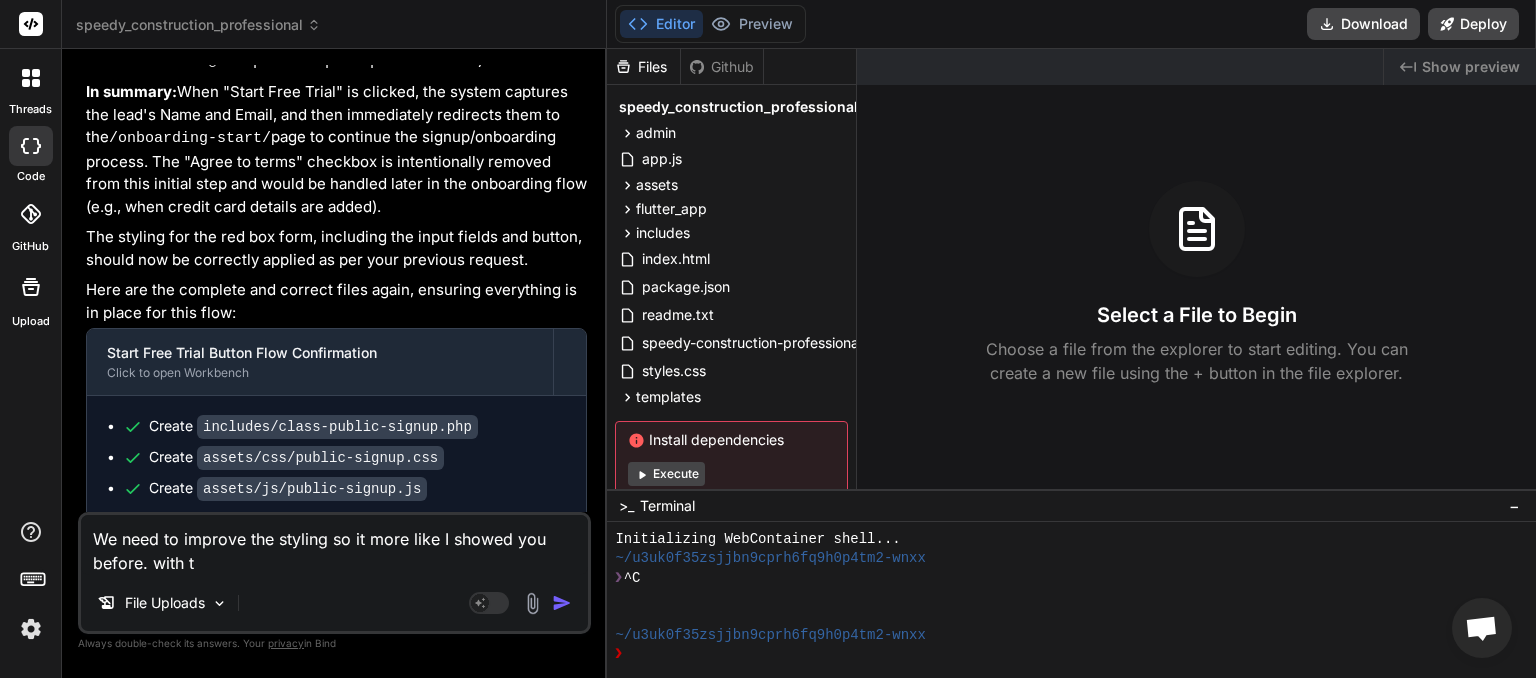 type on "We need to improve the styling so it more like I showed you before. with th" 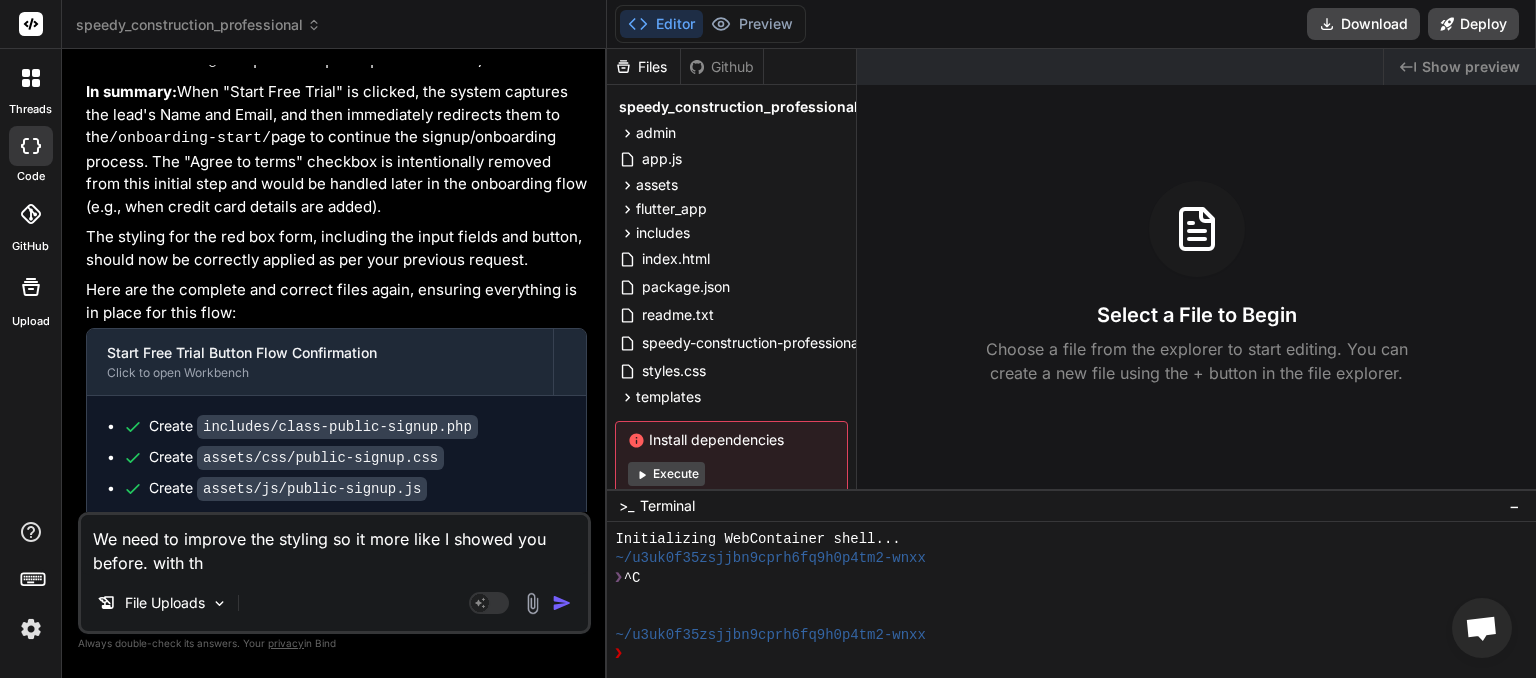 type on "We need to improve the styling so it more like I showed you before. with the" 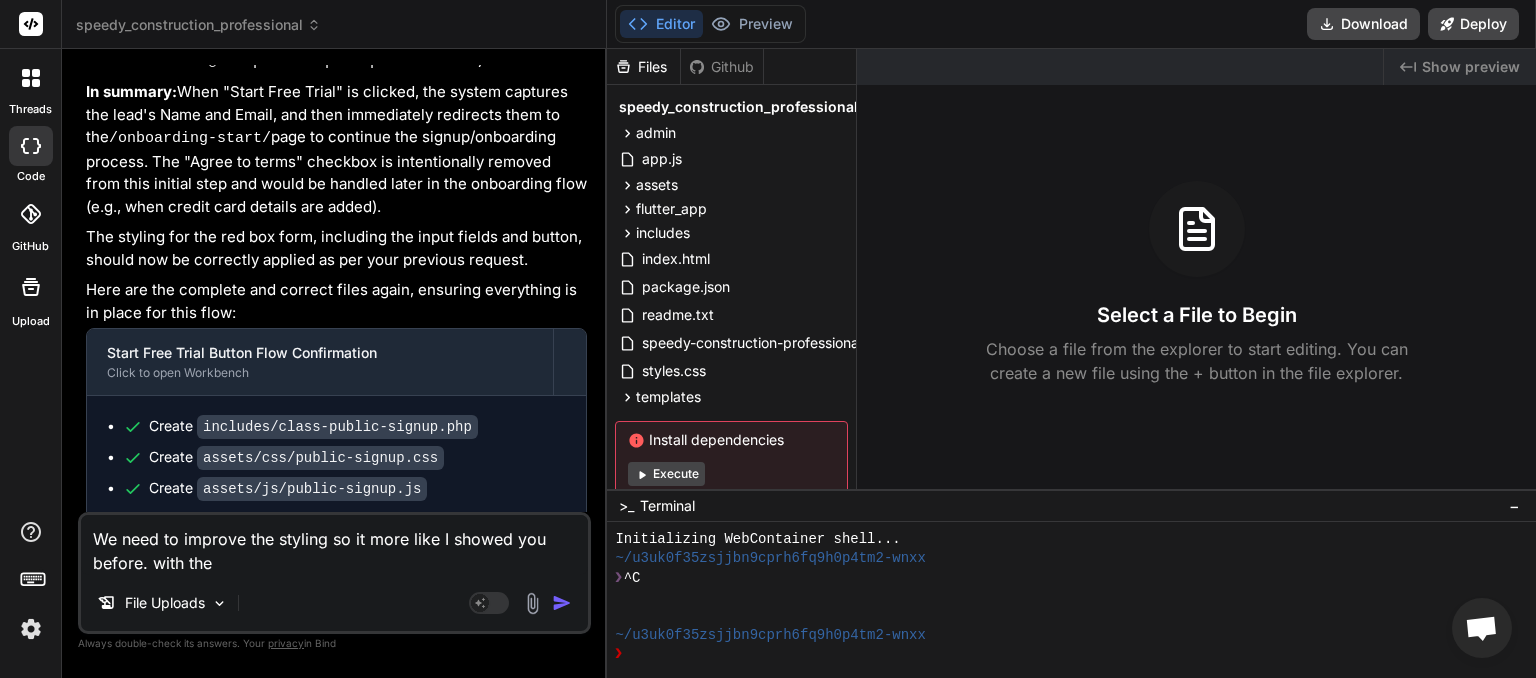 type on "We need to improve the styling so it more like I showed you before. with the" 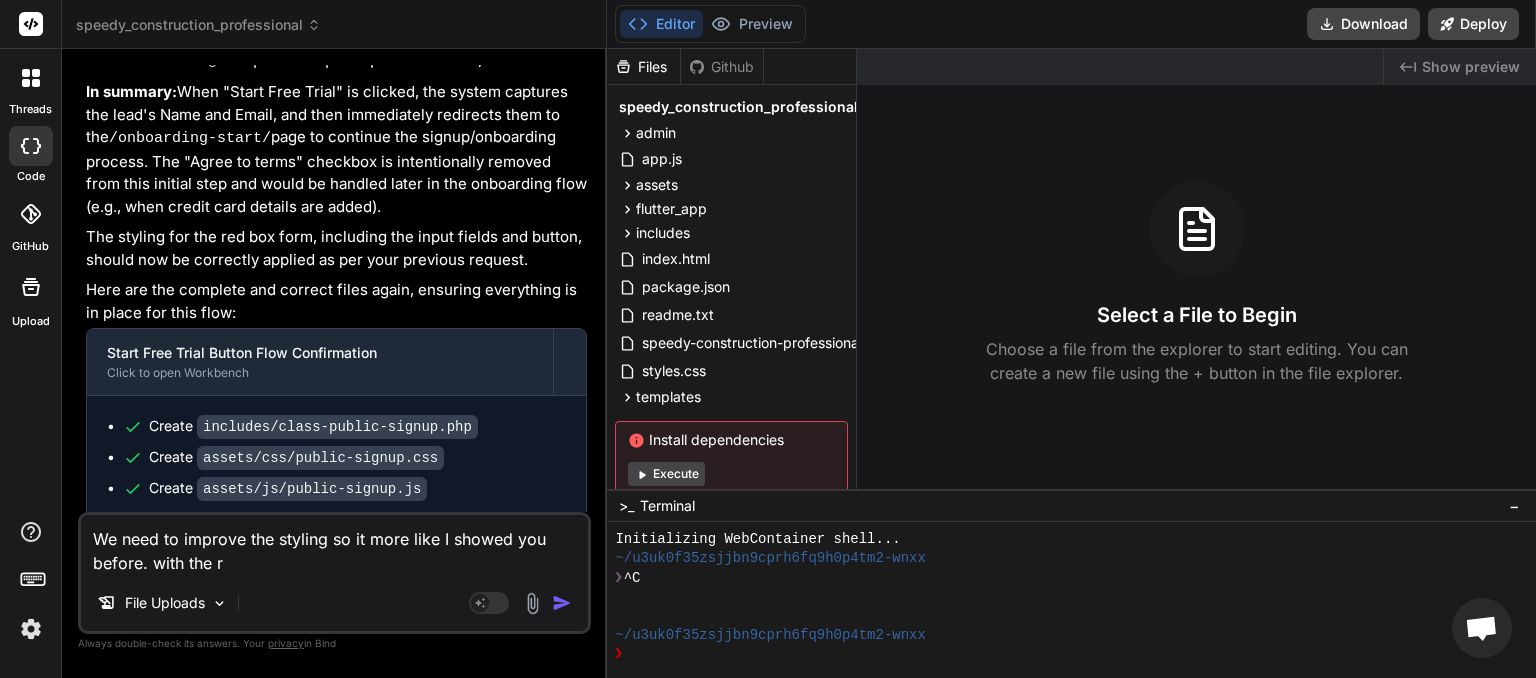 type on "We need to improve the styling so it more like I showed you before. with the re" 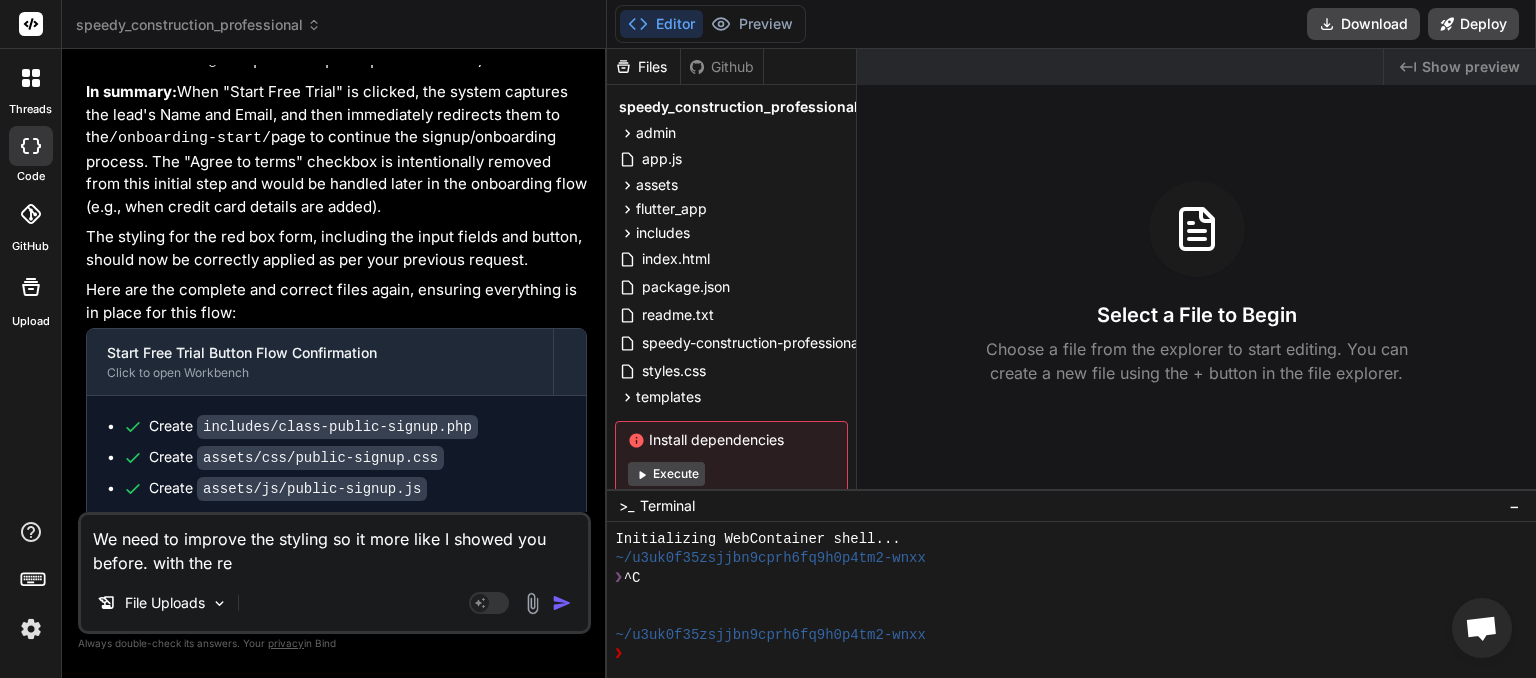 type on "We need to improve the styling so it more like I showed you before. with the red" 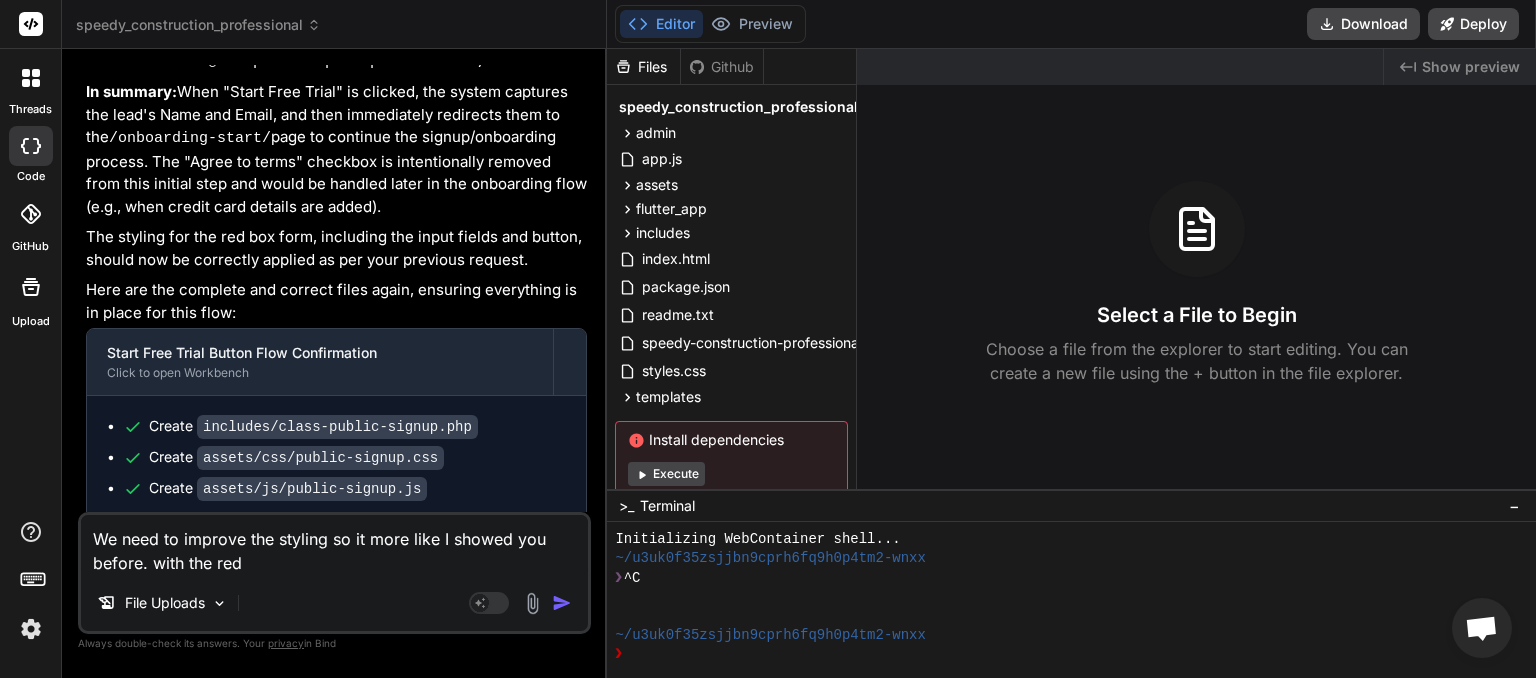 type on "We need to improve the styling so it more like I showed you before. with the red" 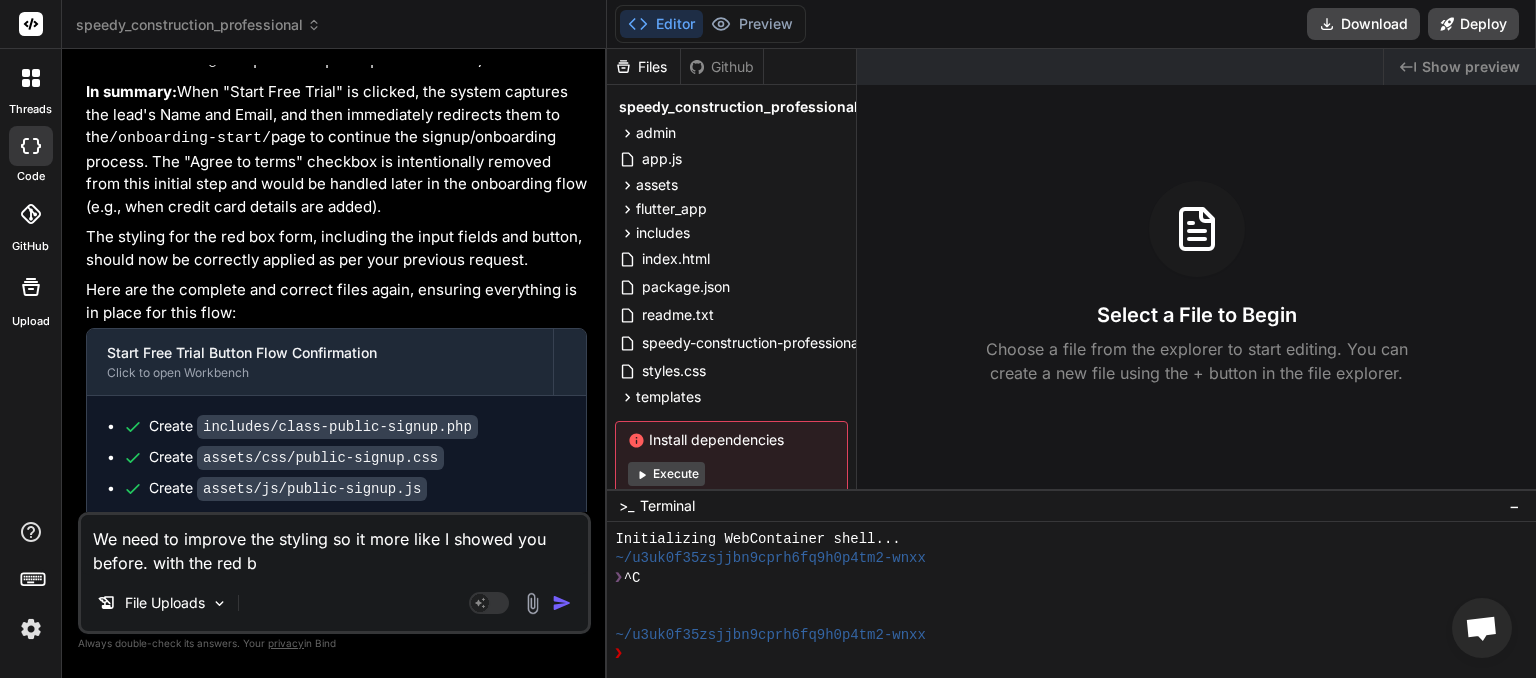 type on "We need to improve the styling so it more like I showed you before. with the red bo" 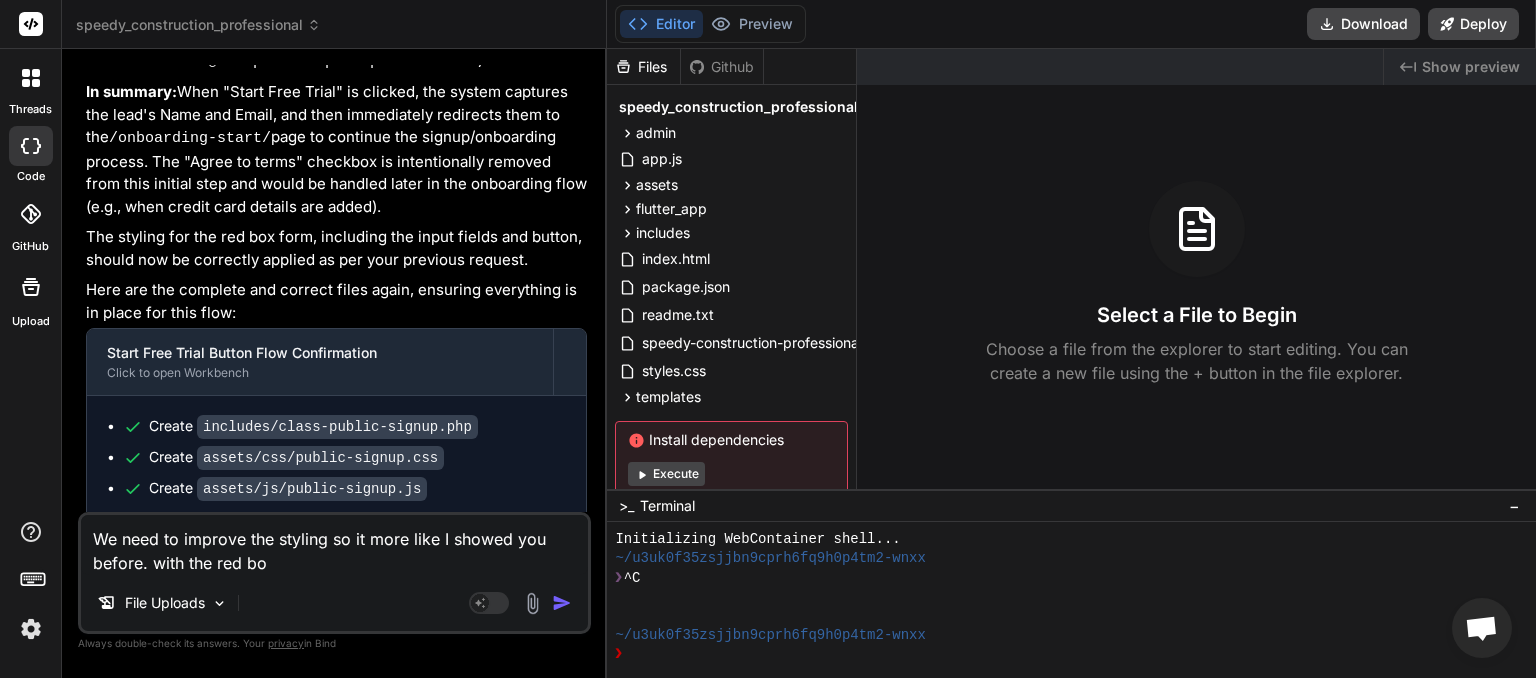type on "We need to improve the styling so it more like I showed you before. with the red box" 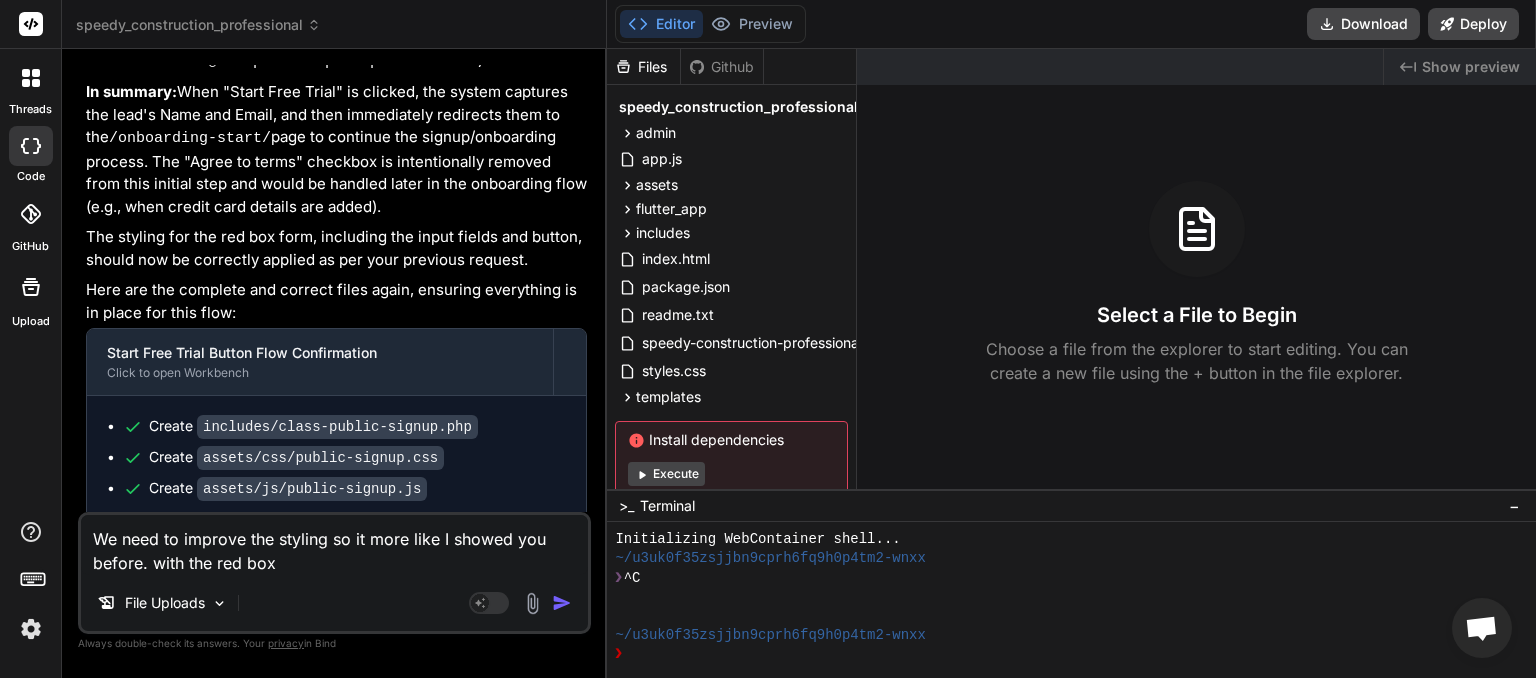 type on "We need to improve the styling so it more like I showed you before. with the red boxe" 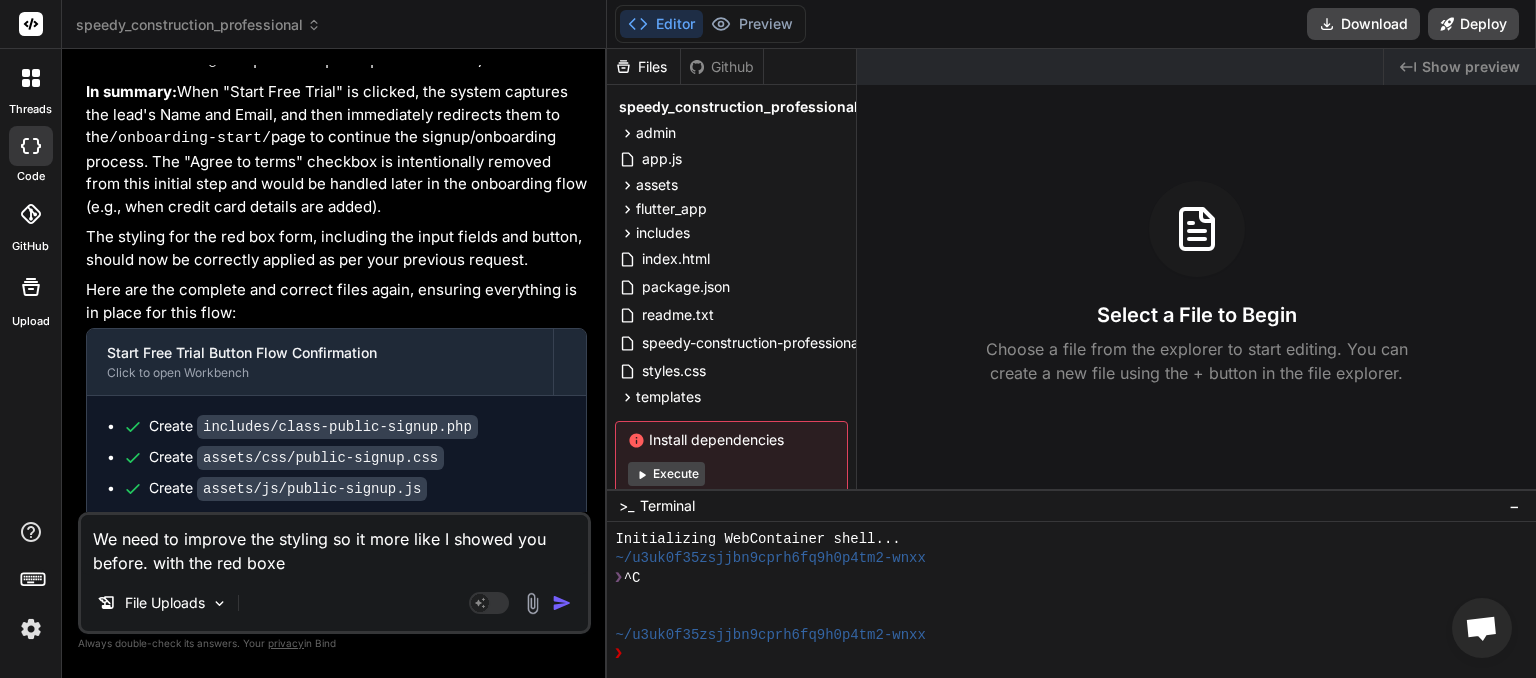 type on "We need to improve the styling so it more like I showed you before. with the red boxed" 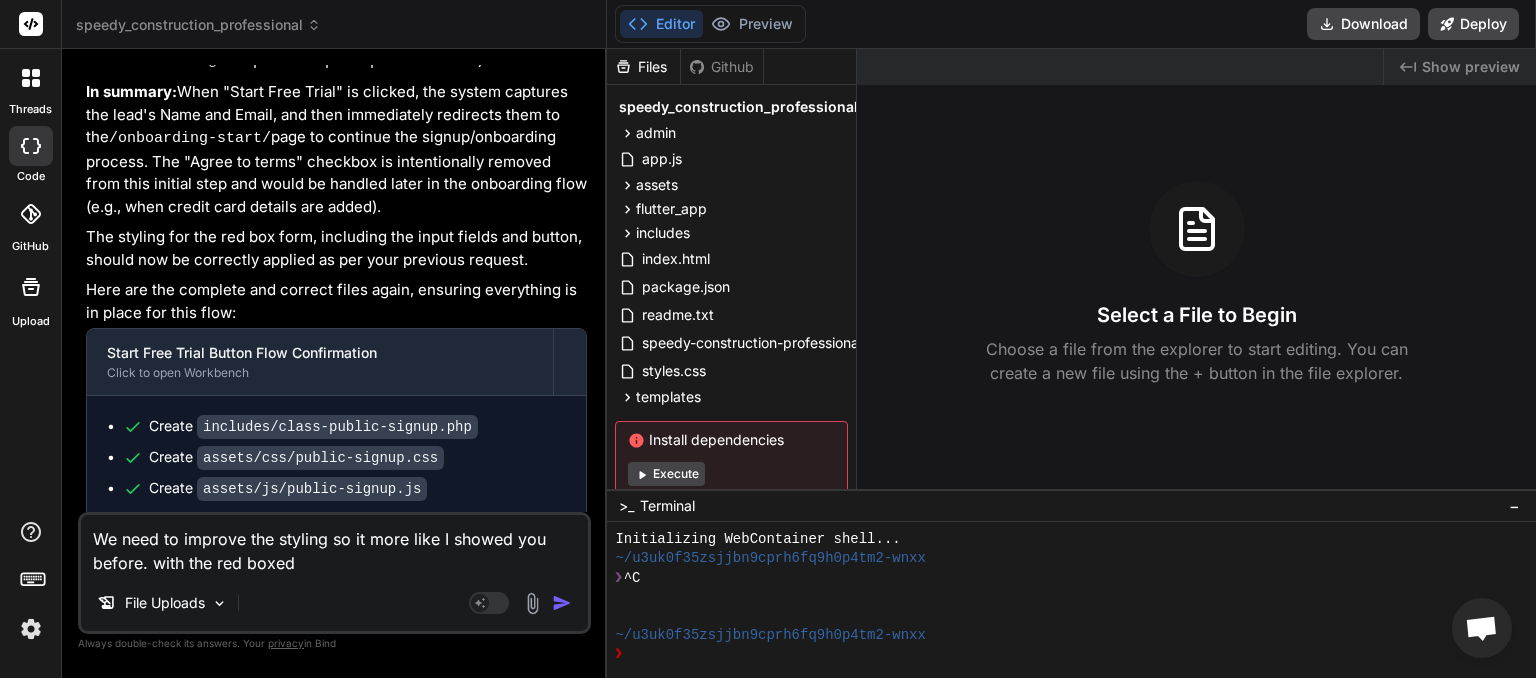 type on "We need to improve the styling so it more like I showed you before. with the red boxed" 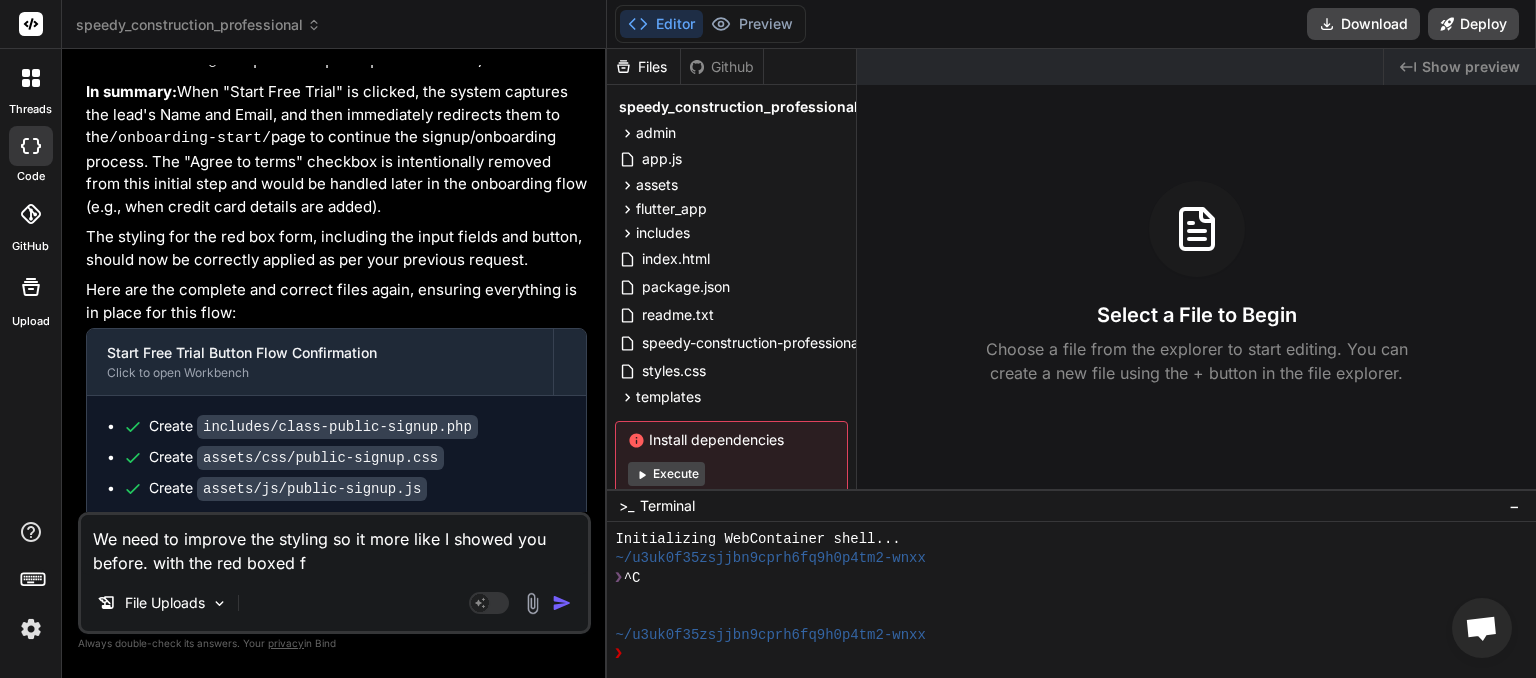 type on "We need to improve the styling so it more like I showed you before. with the red boxed fo" 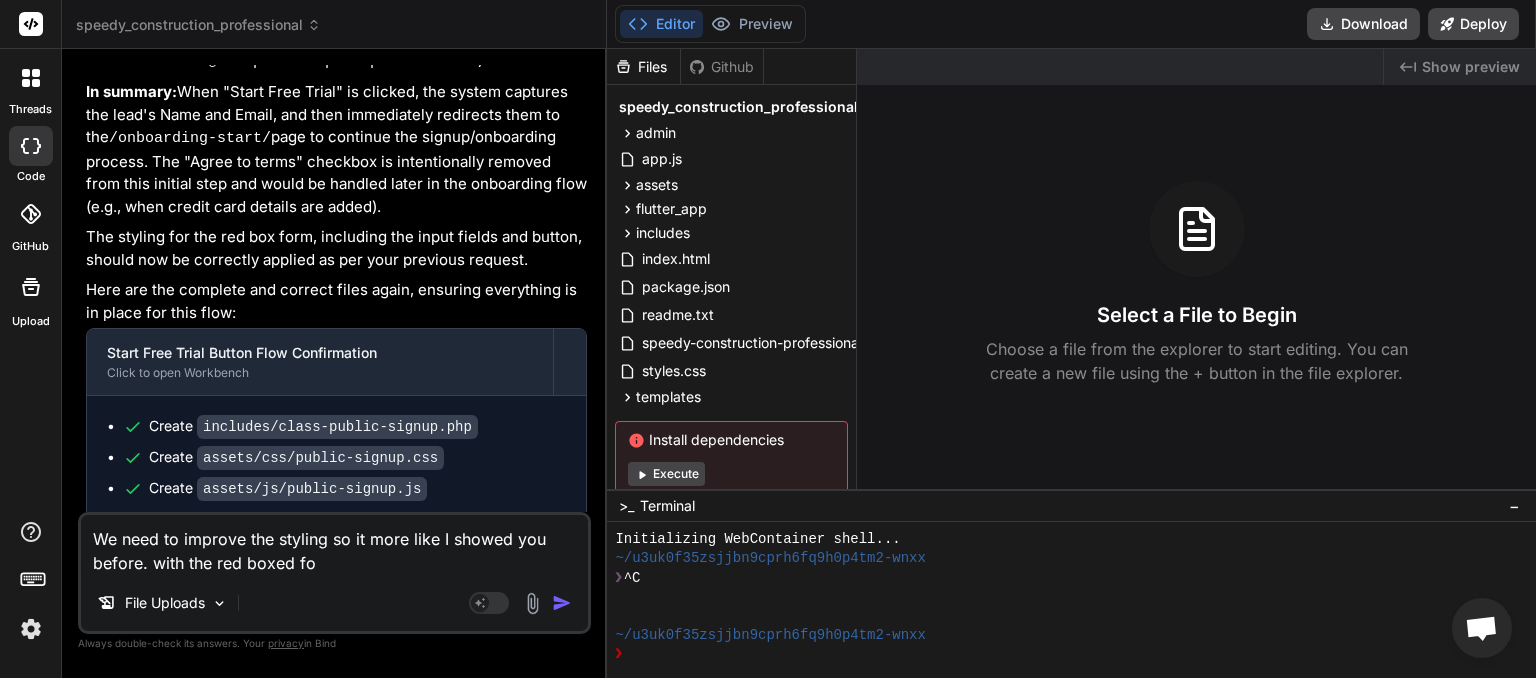 type on "We need to improve the styling so it more like I showed you before. with the red boxed for" 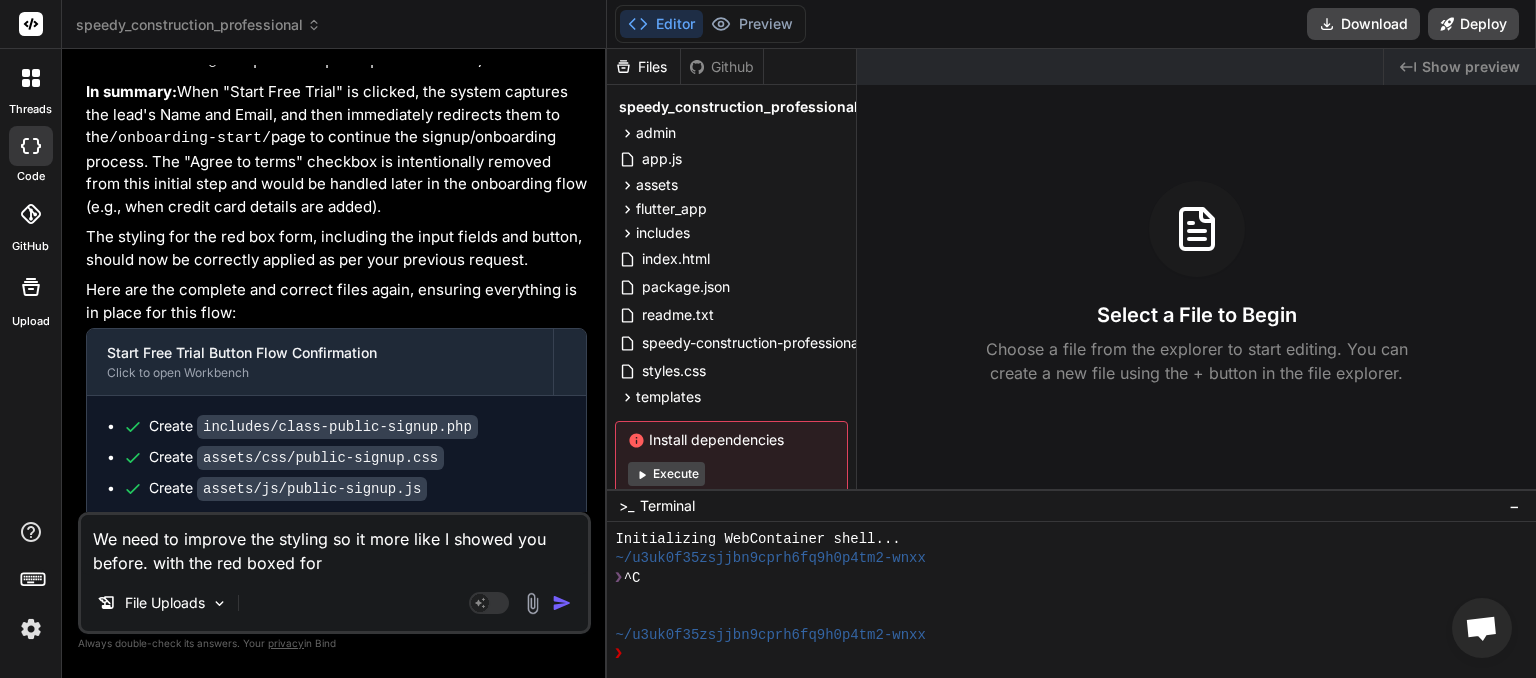 type on "We need to improve the styling so it more like I showed you before. with the red boxed form" 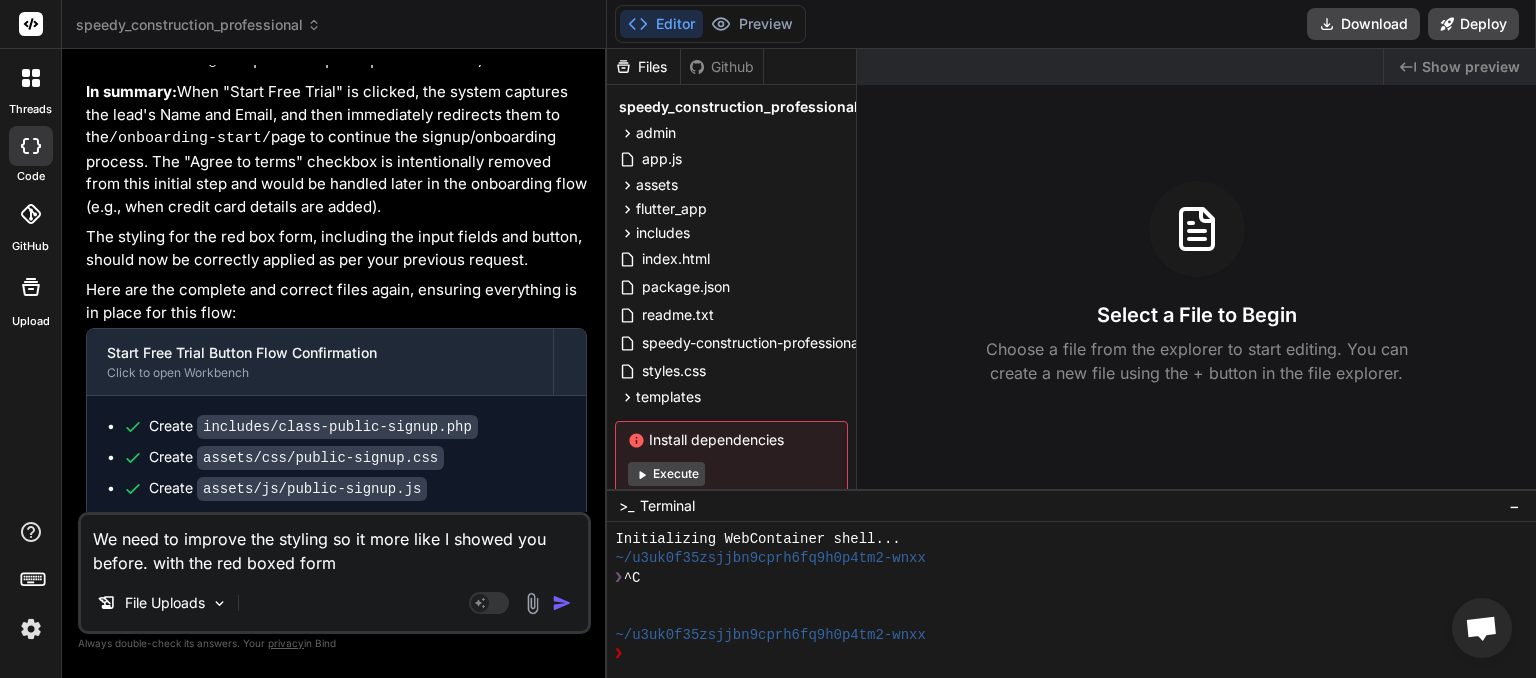 type on "We need to improve the styling so it more like I showed you before. with the red boxed form," 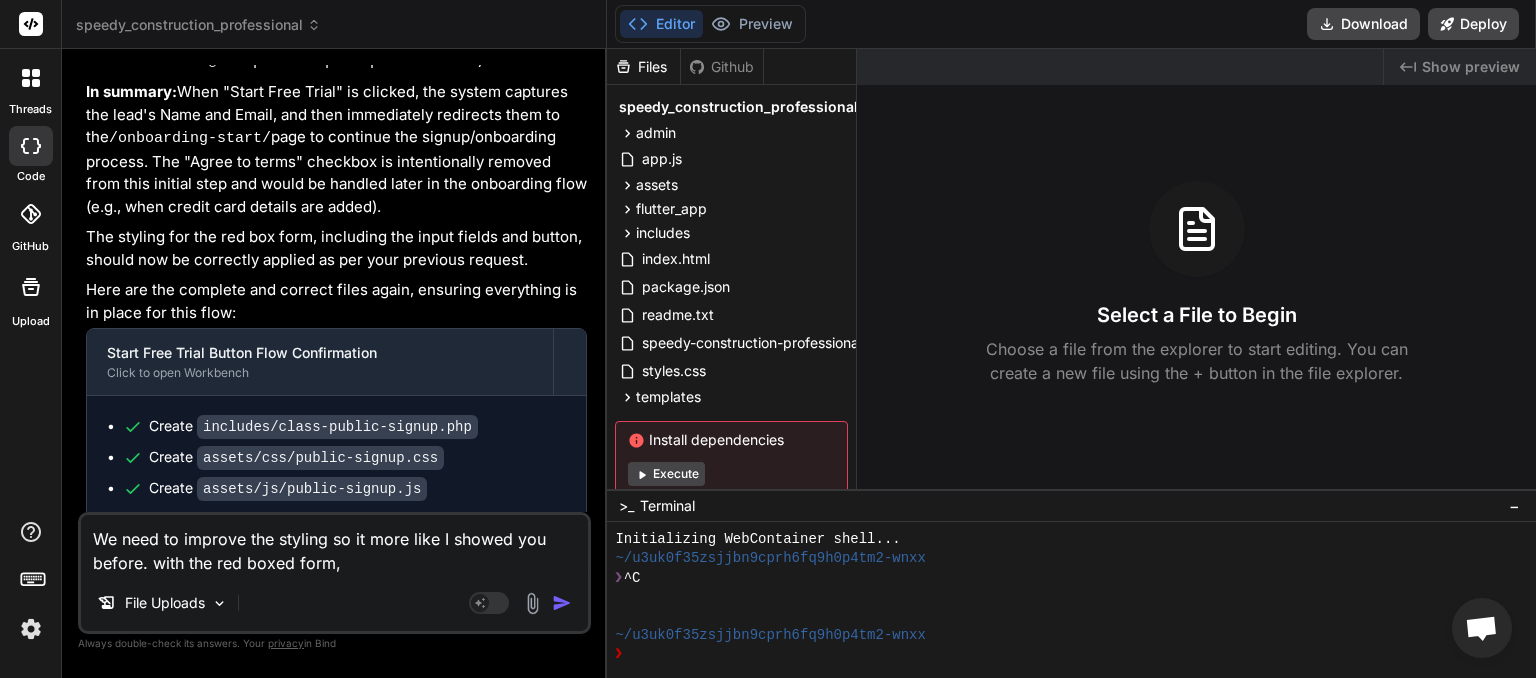 type on "We need to improve the styling so it more like I showed you before. with the red boxed form," 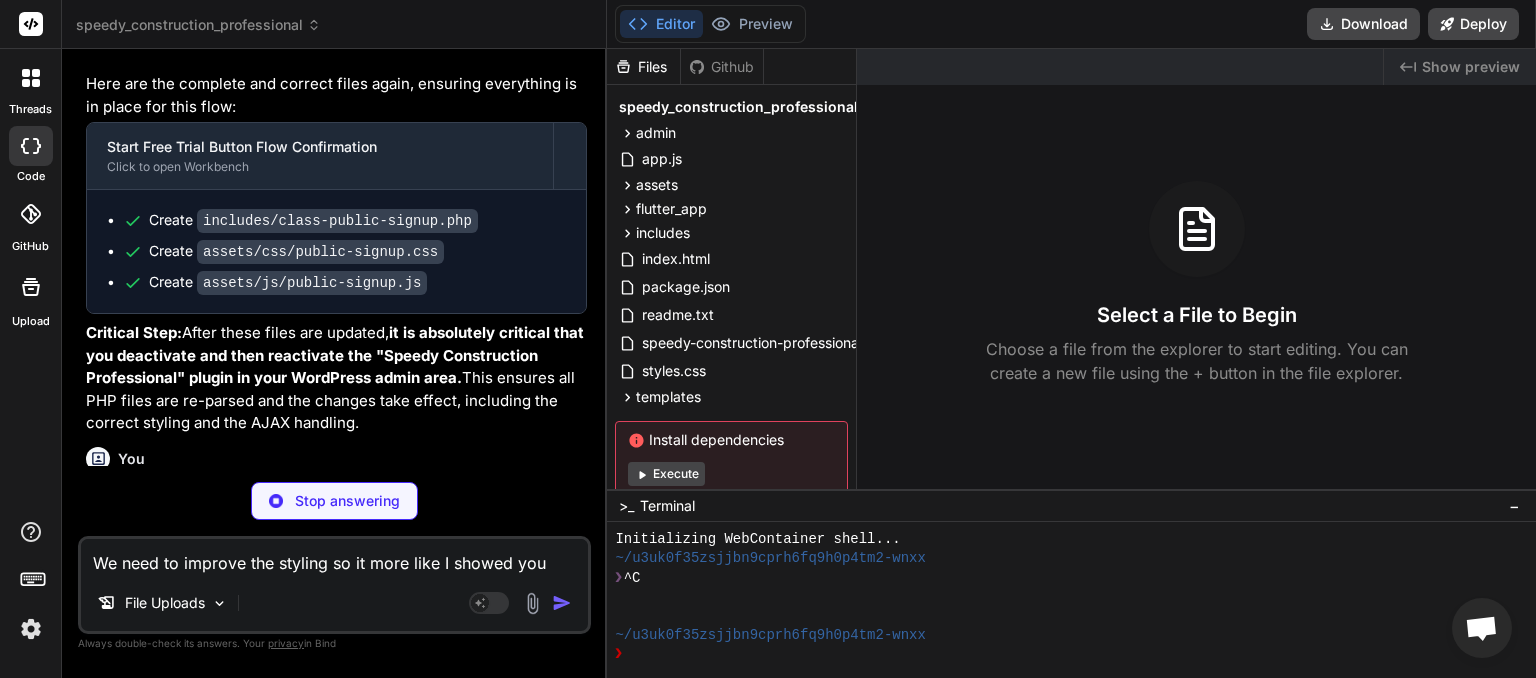 scroll, scrollTop: 5654, scrollLeft: 0, axis: vertical 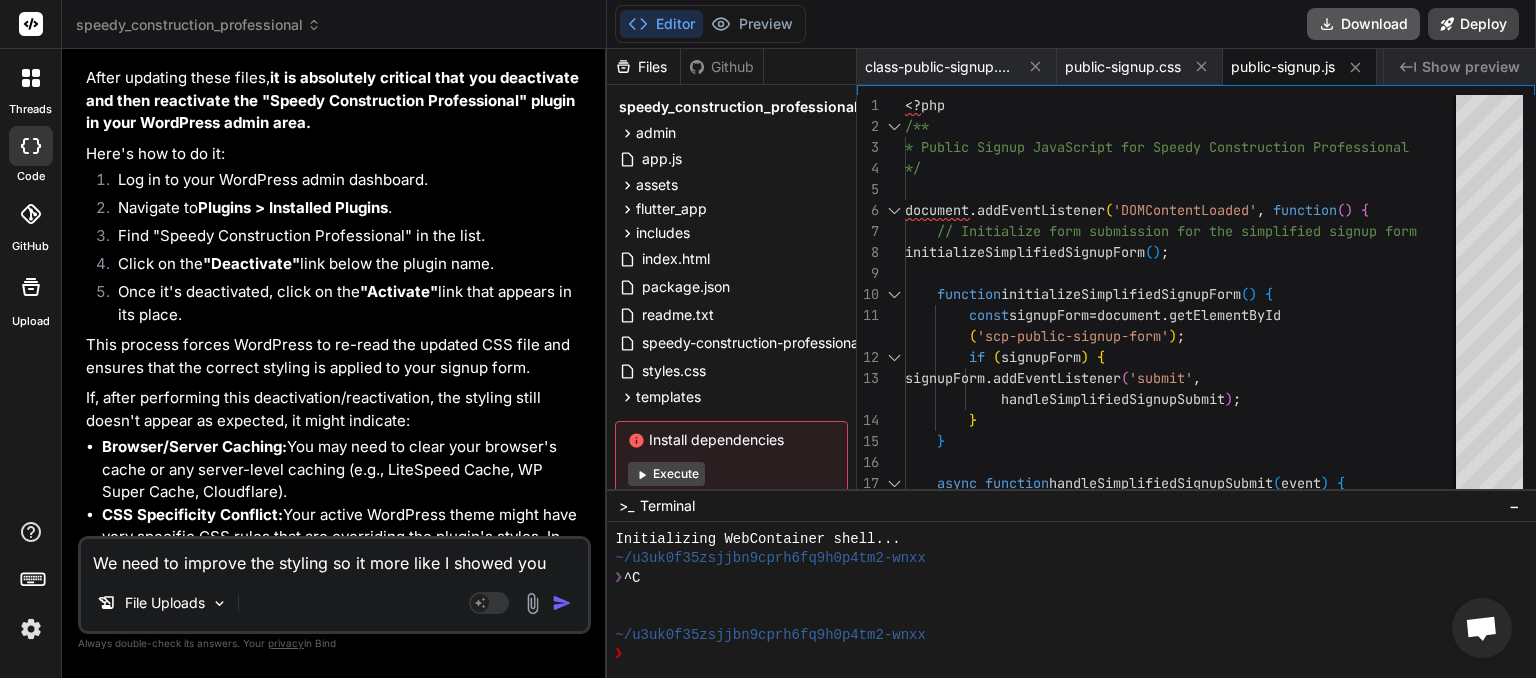 click on "Download" at bounding box center [1363, 24] 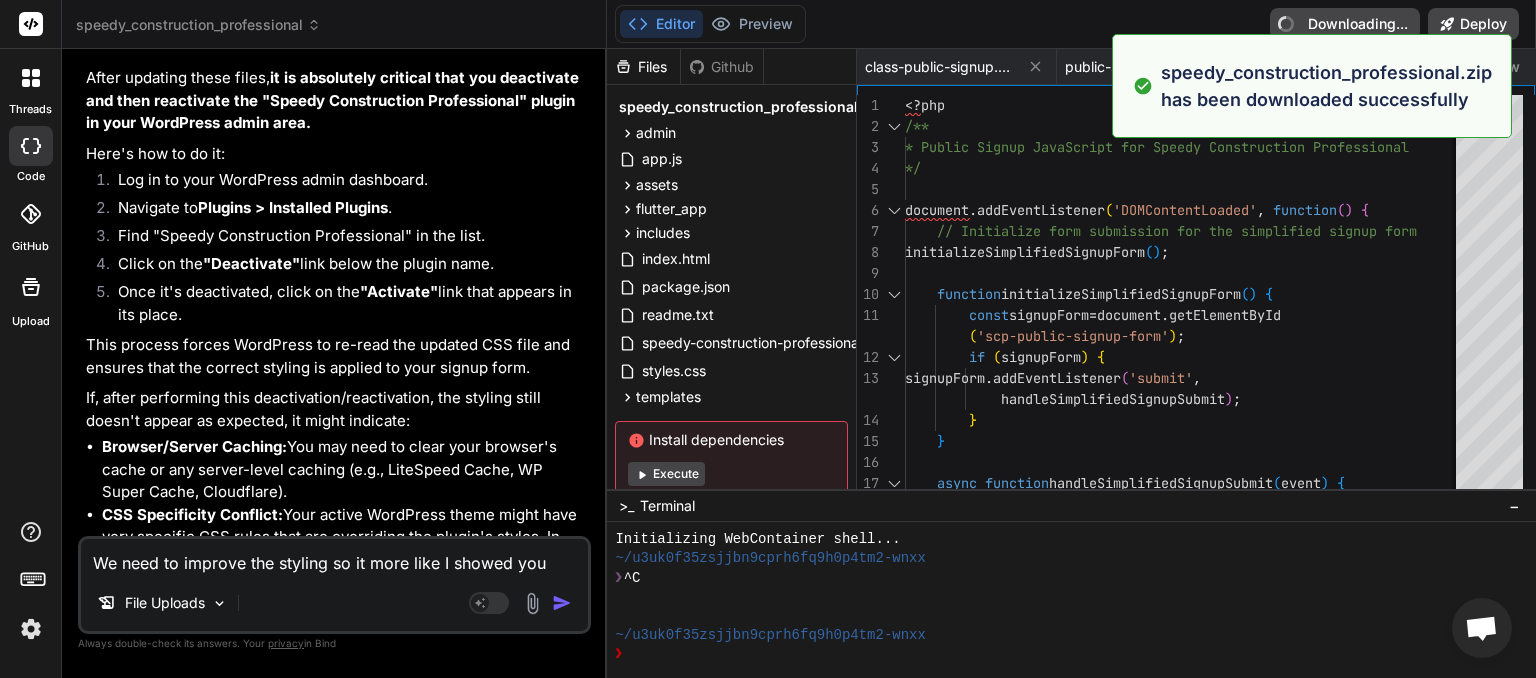 type on "x" 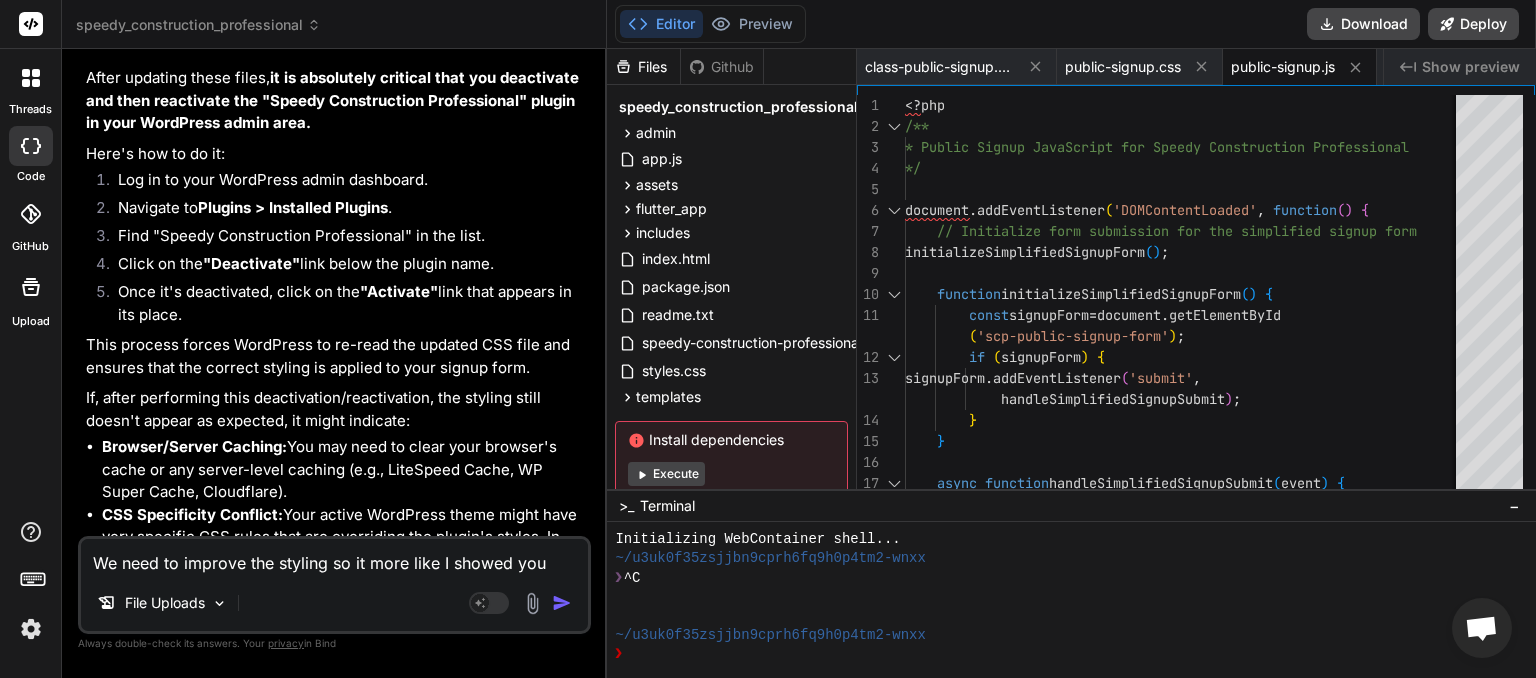 click on "We need to improve the styling so it more like I showed you before. with the red boxed form," at bounding box center (334, 557) 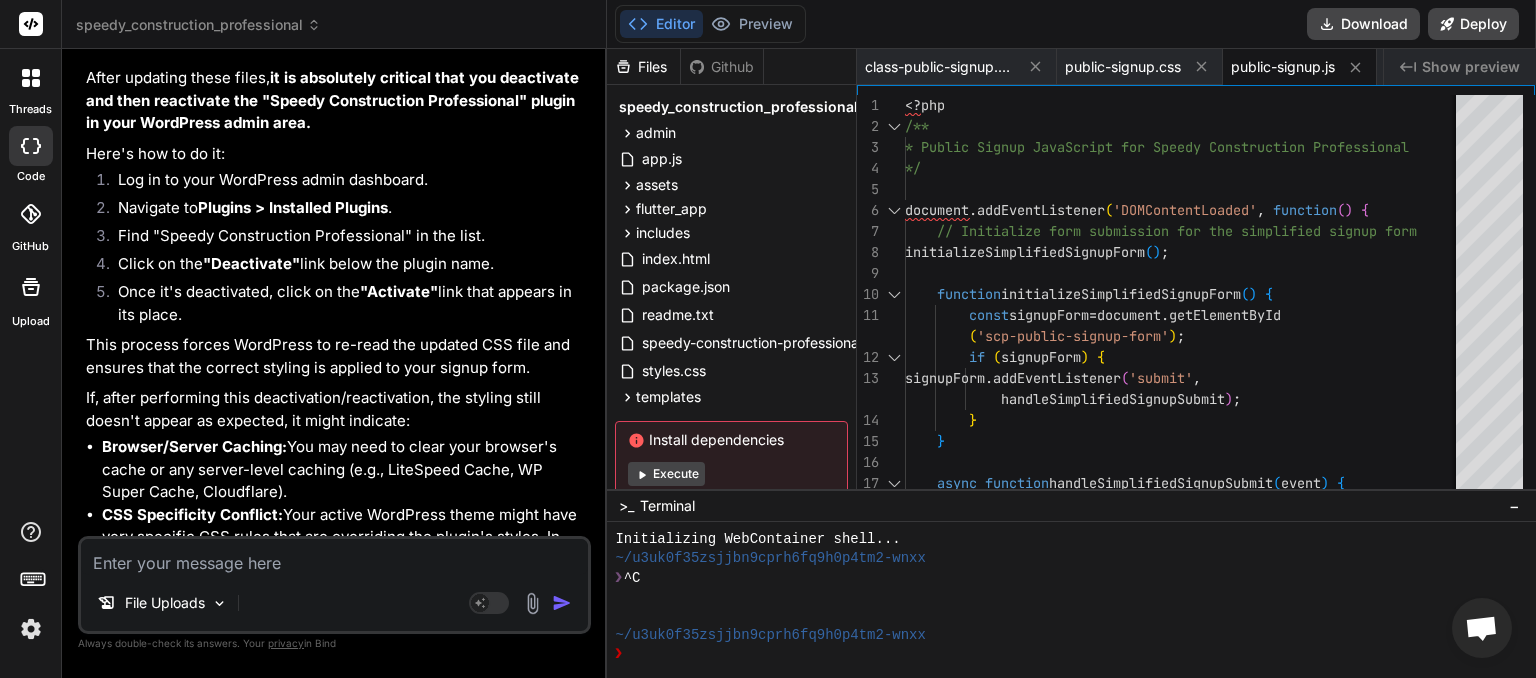 type on "s" 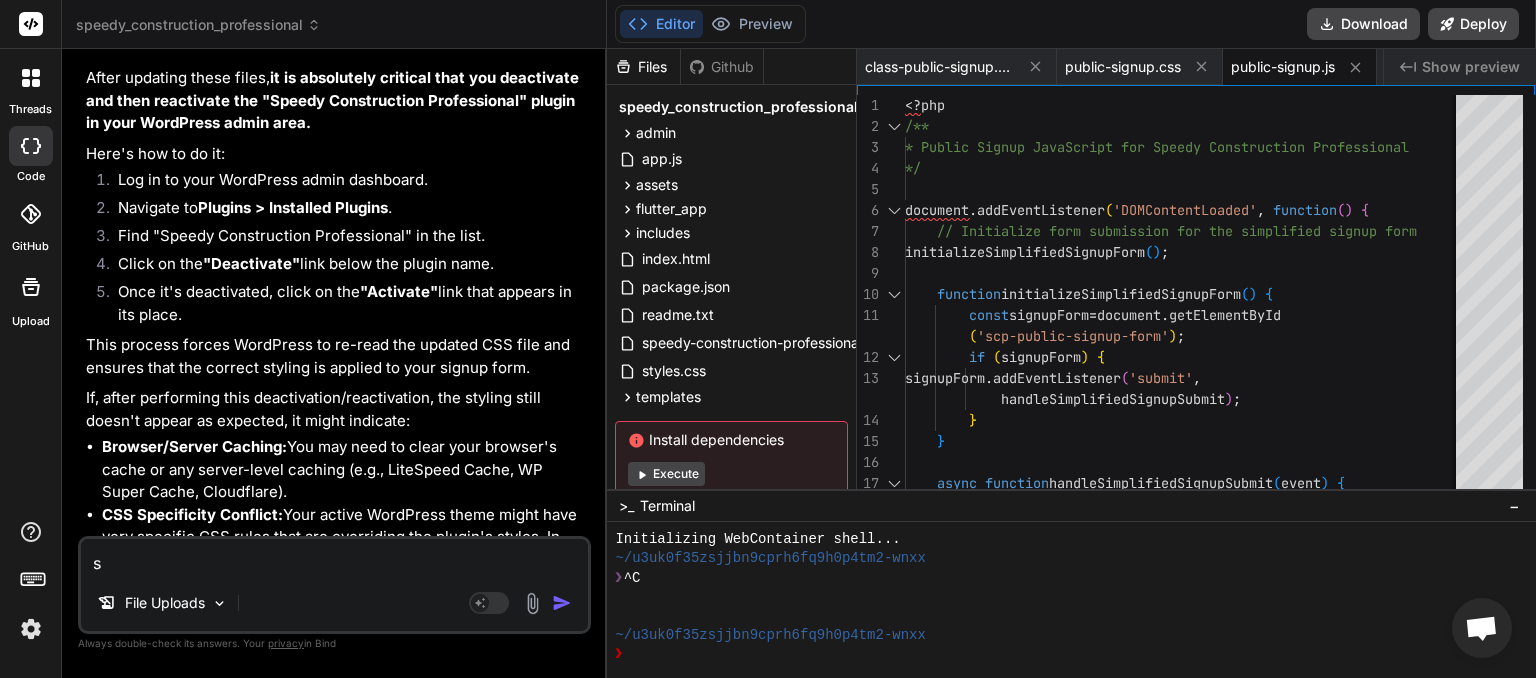 type on "sh" 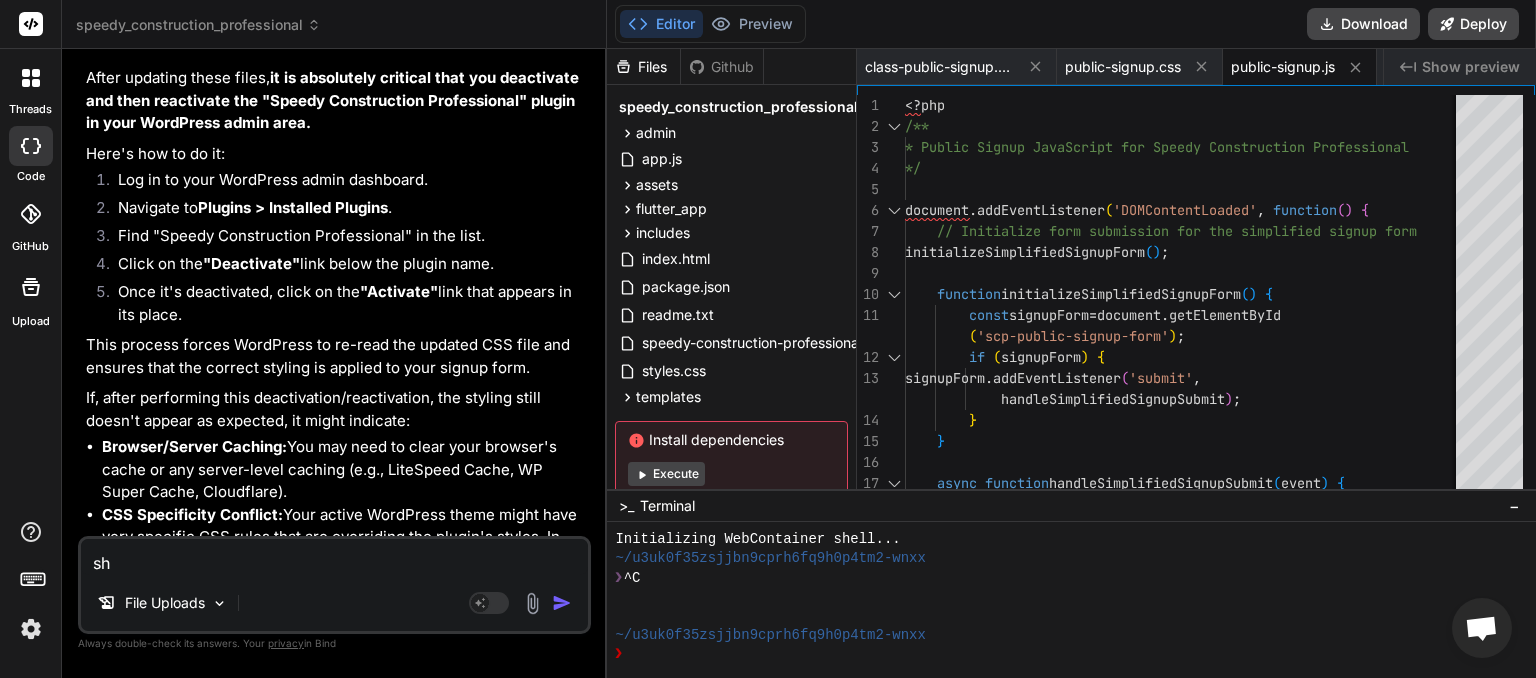 type on "sho" 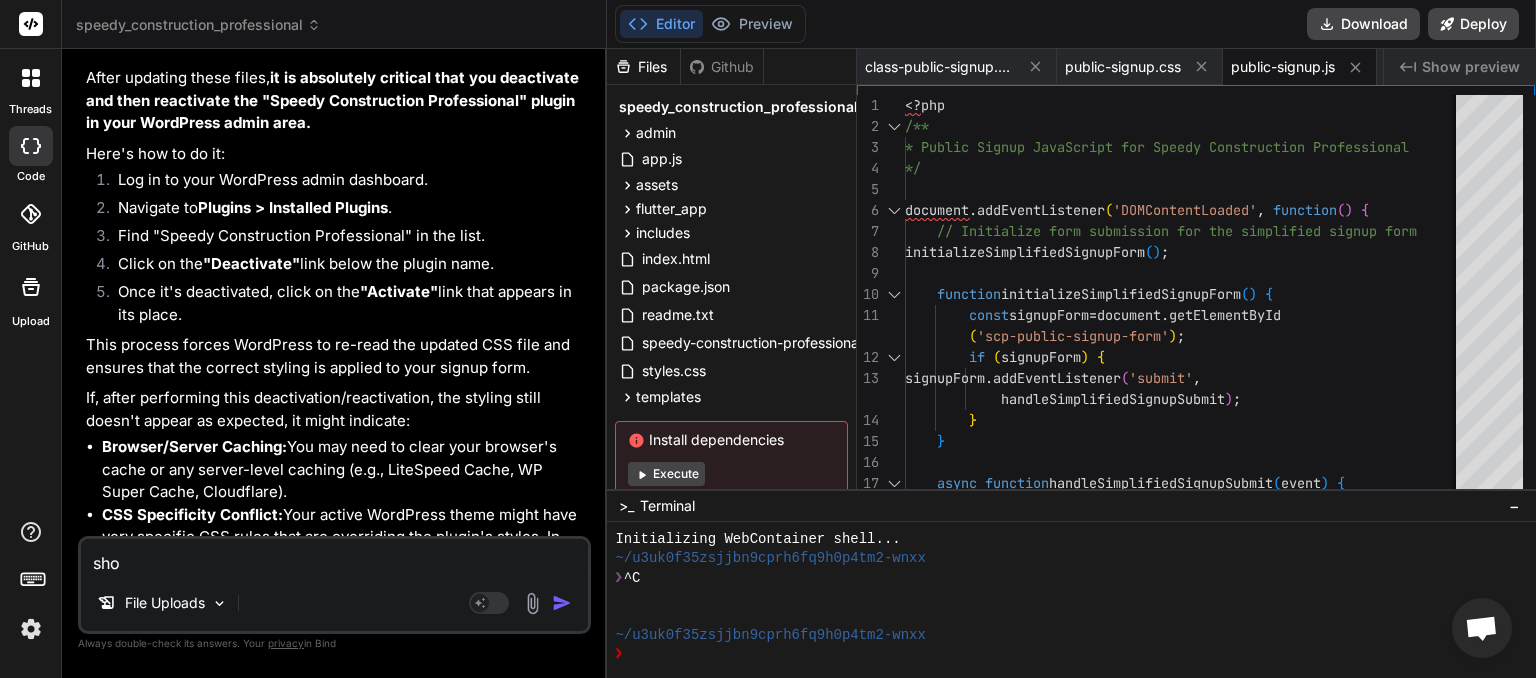 type on "shor" 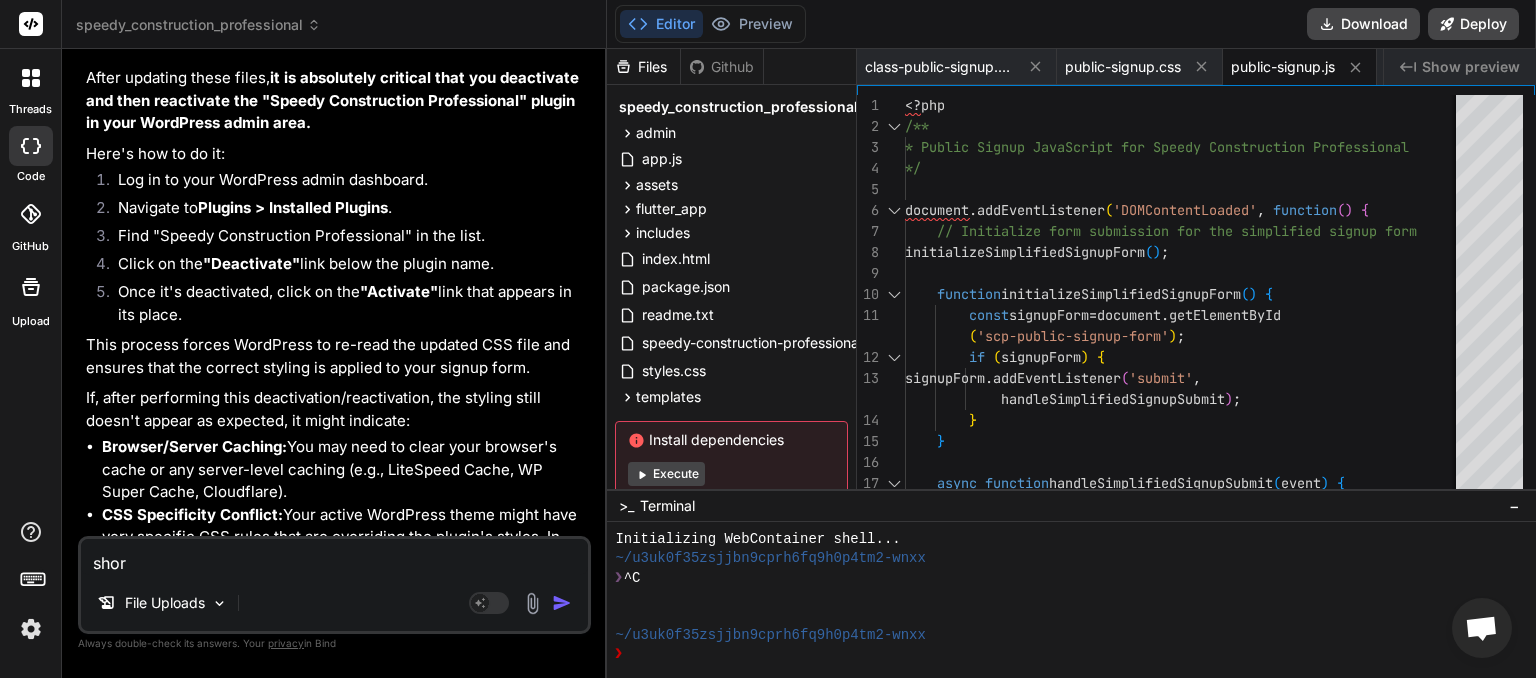 type on "short" 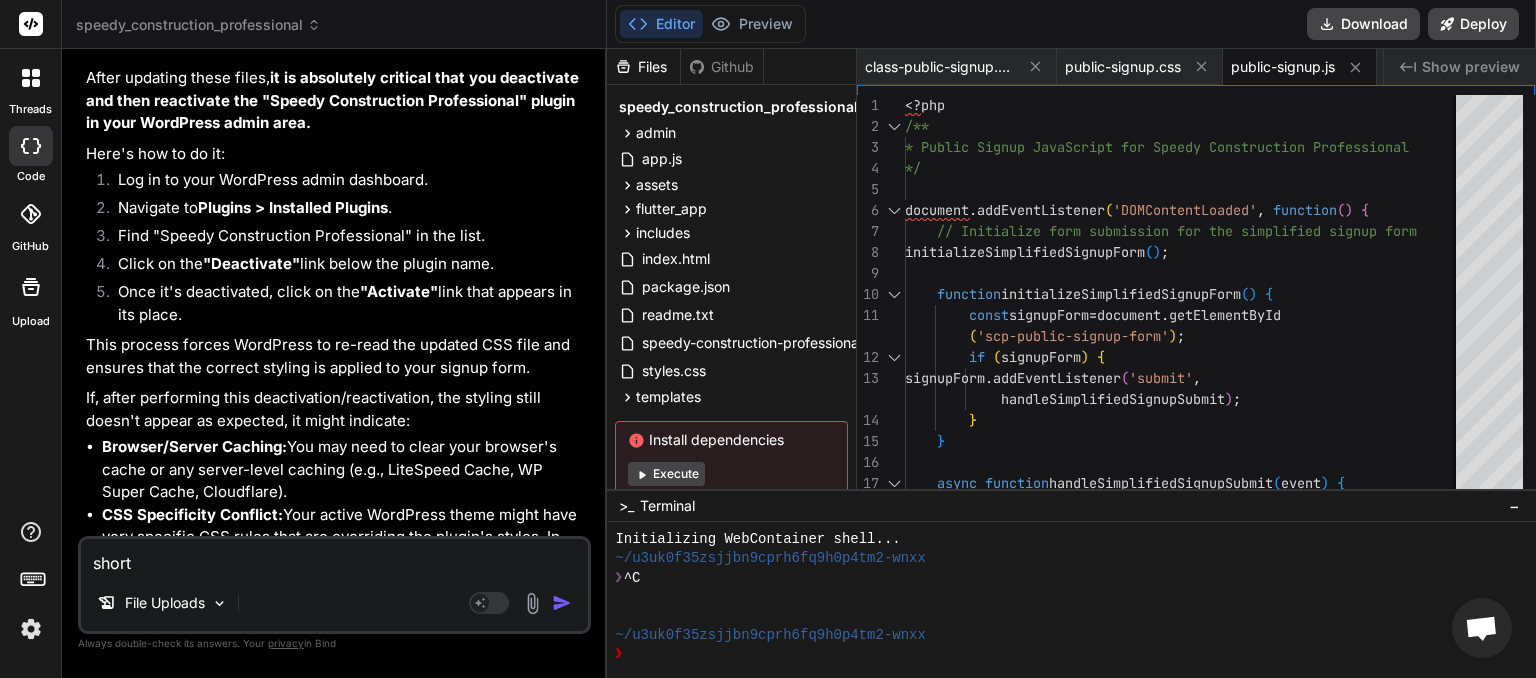 type on "shortc" 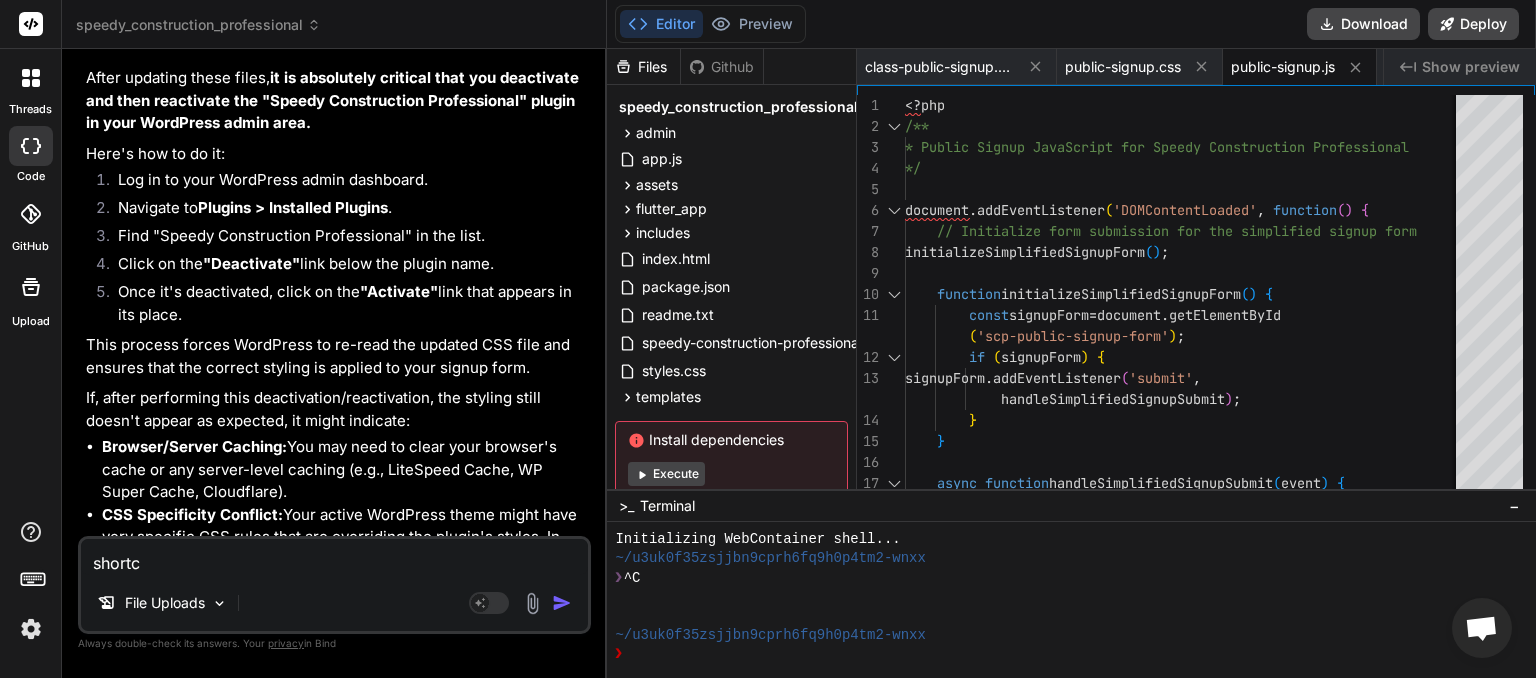 type on "shortco" 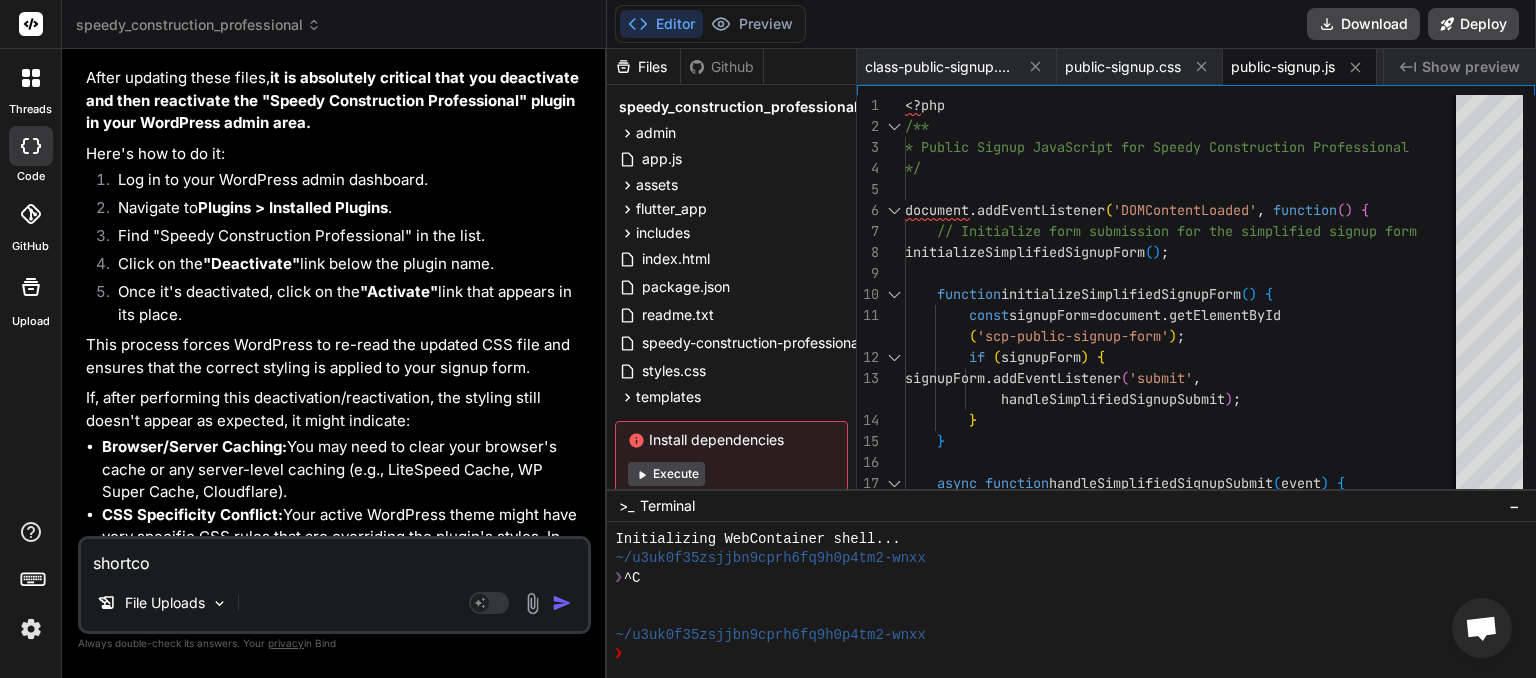 type on "shortcod" 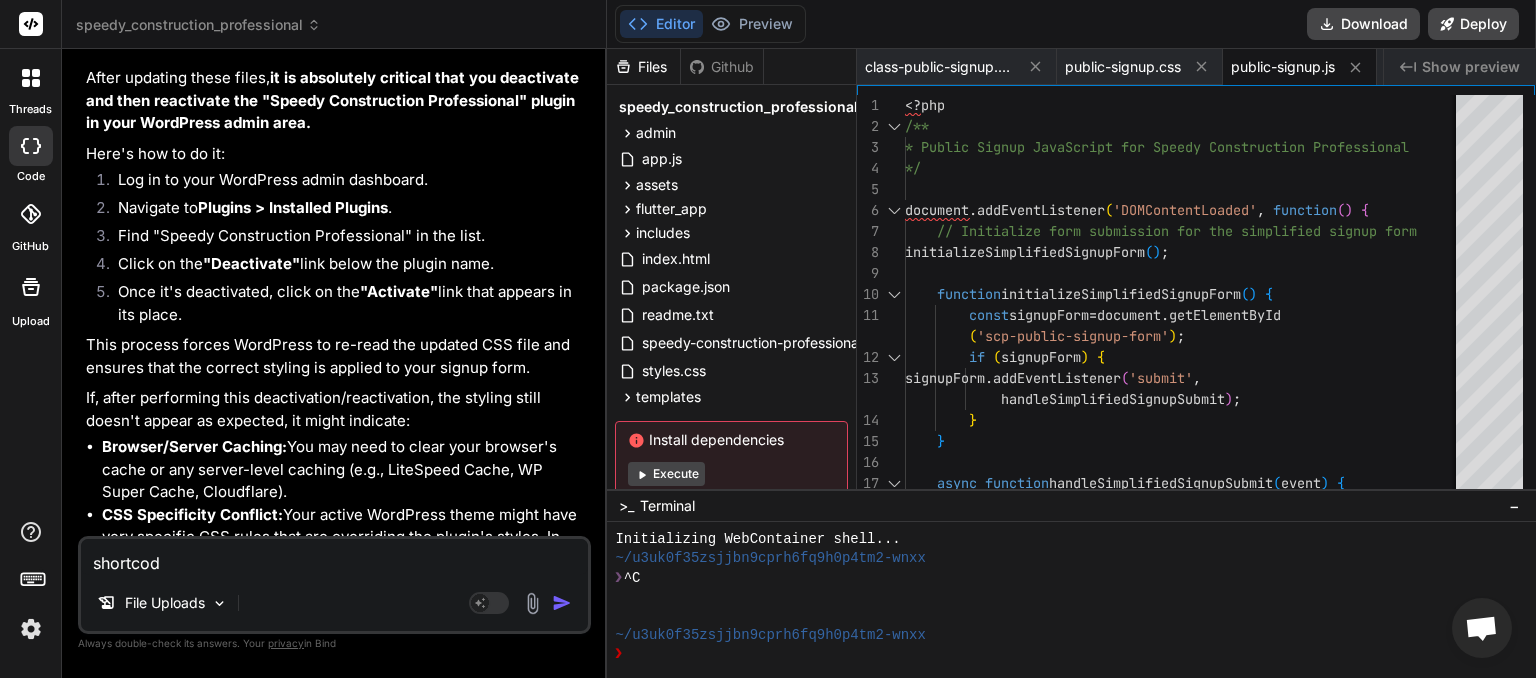 type on "shortcode" 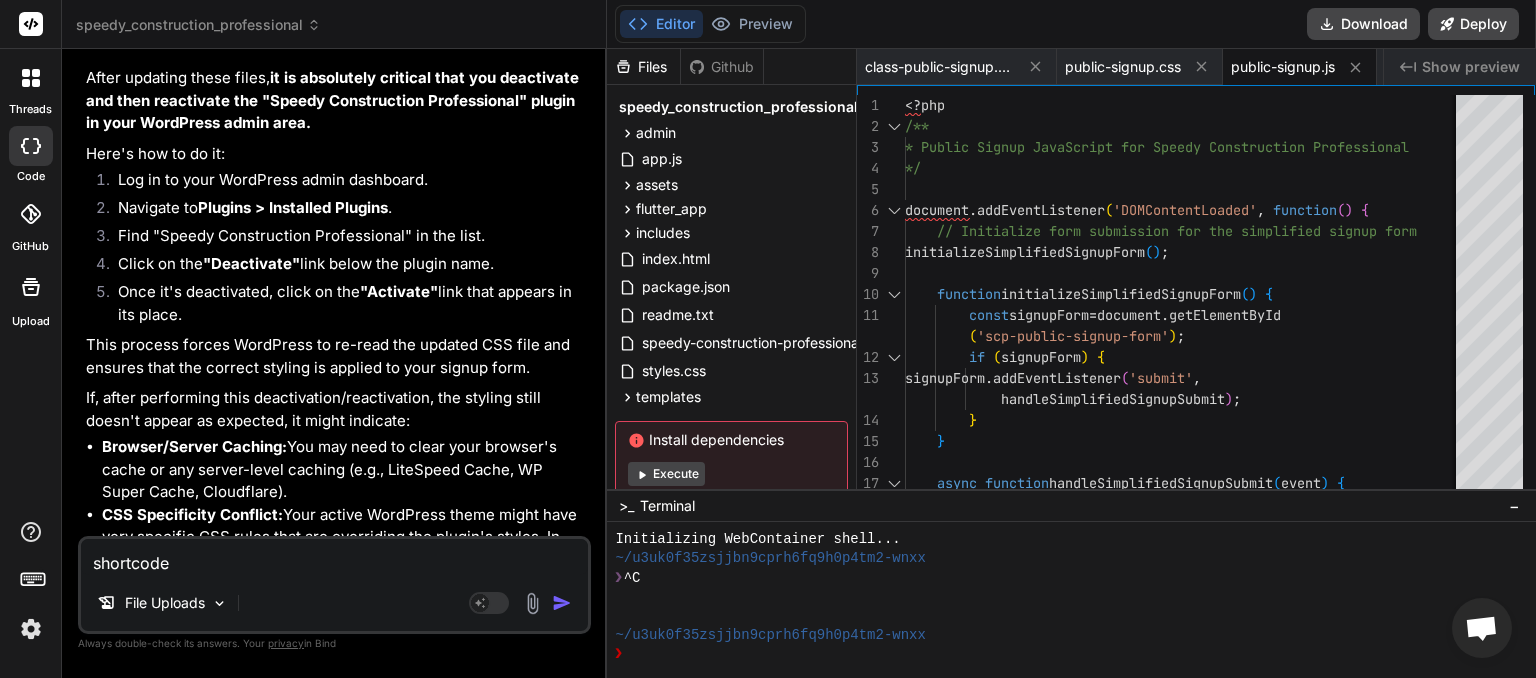 type on "shortcode" 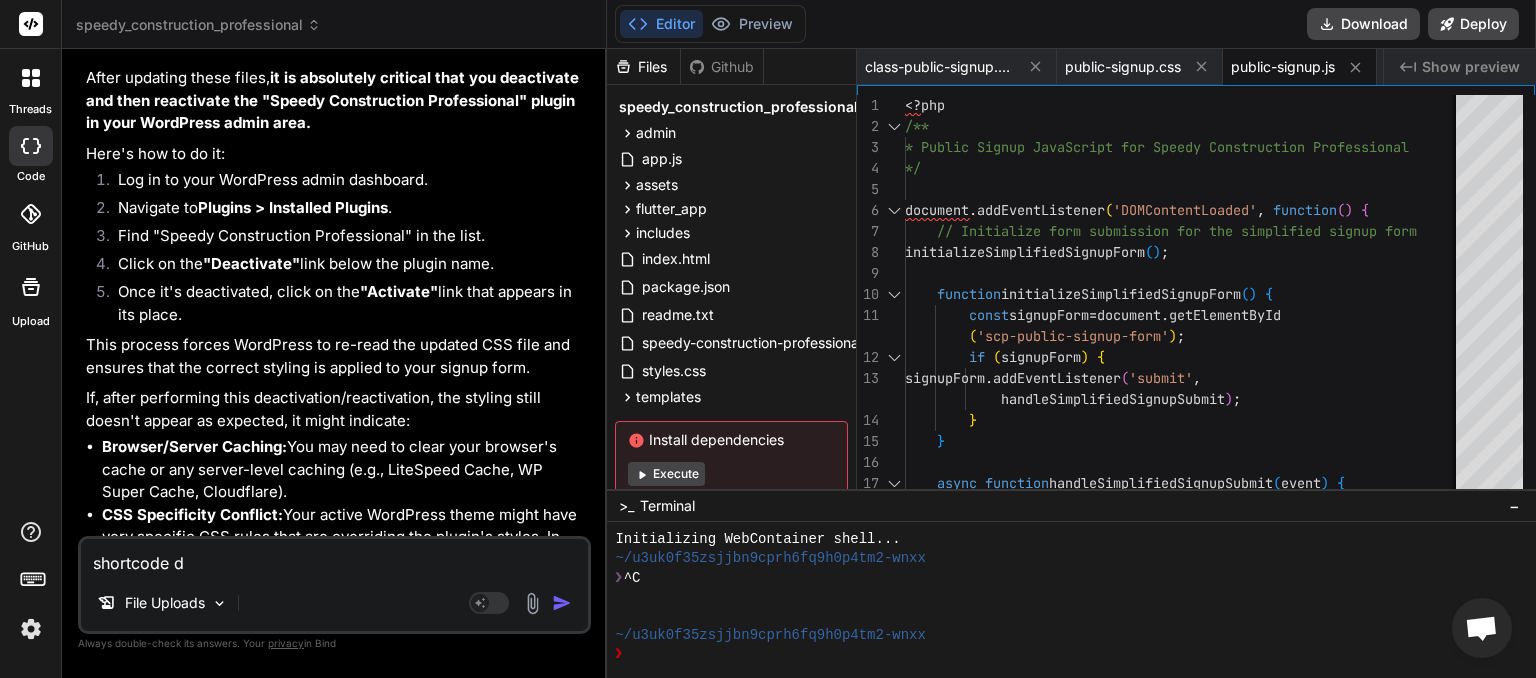 type on "shortcode do" 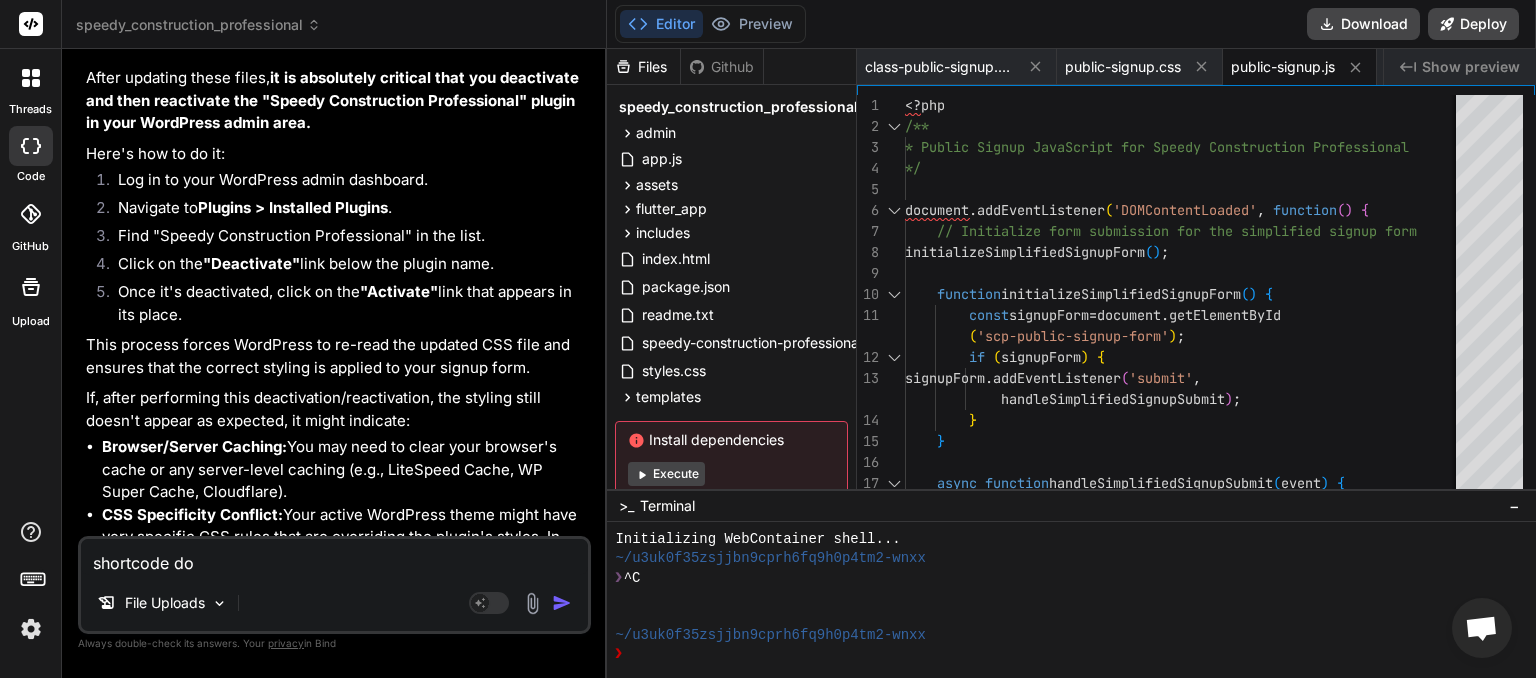 type on "shortcode doe" 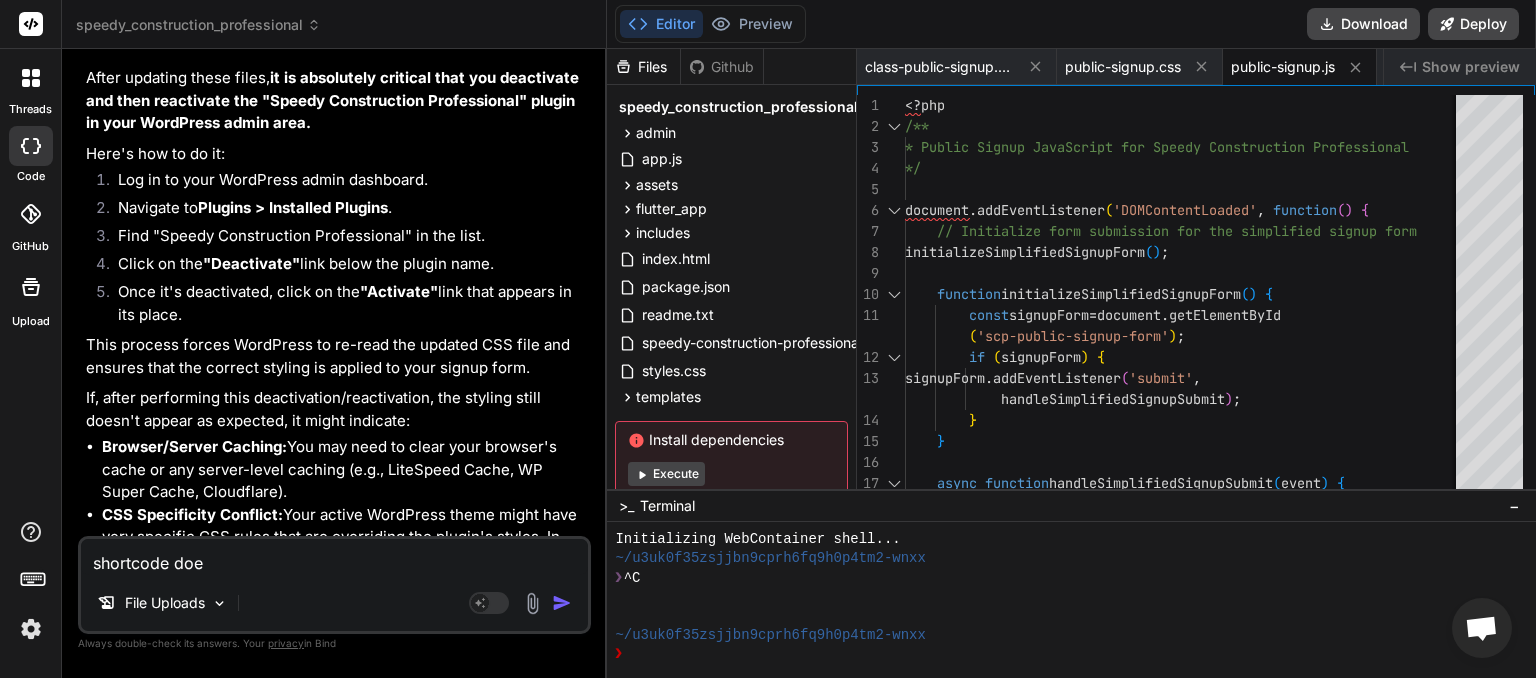 type on "shortcode does" 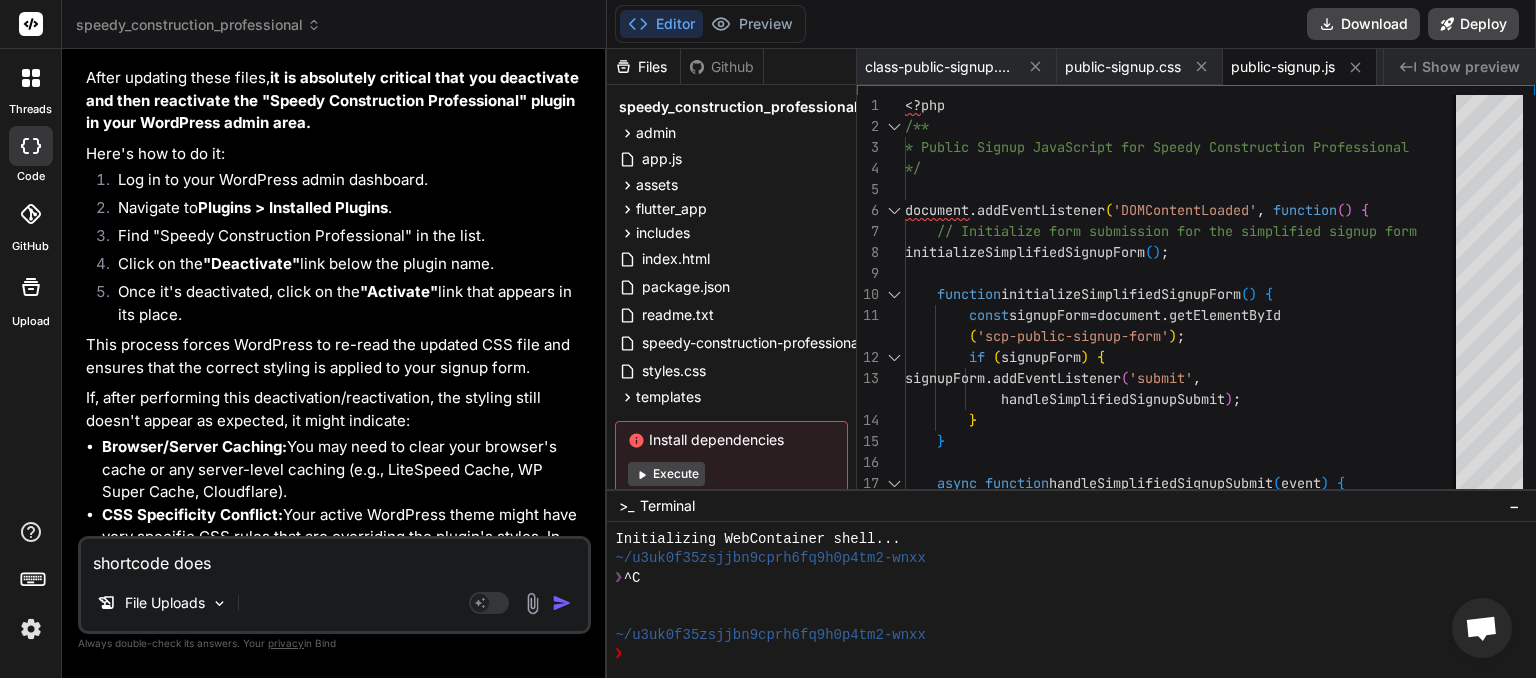 type on "shortcode doesn" 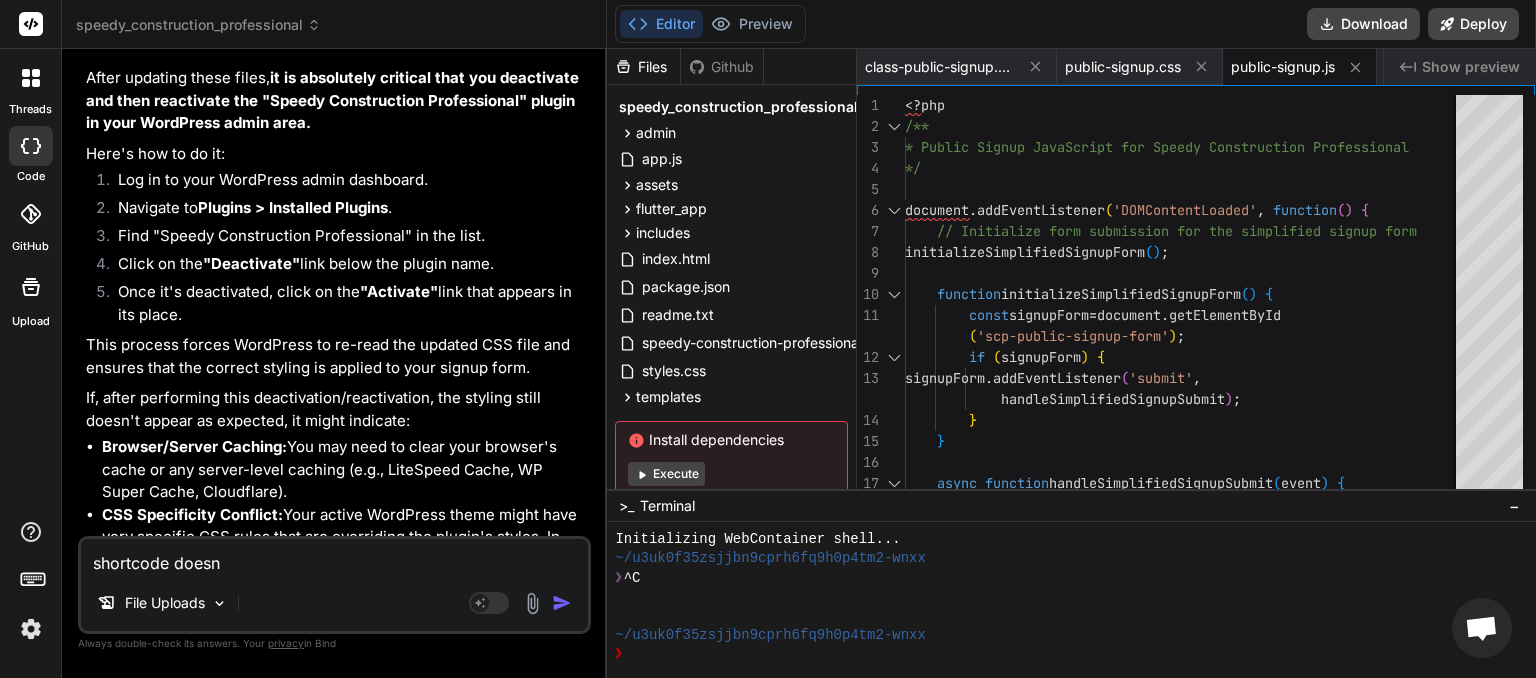 type on "shortcode doesnt" 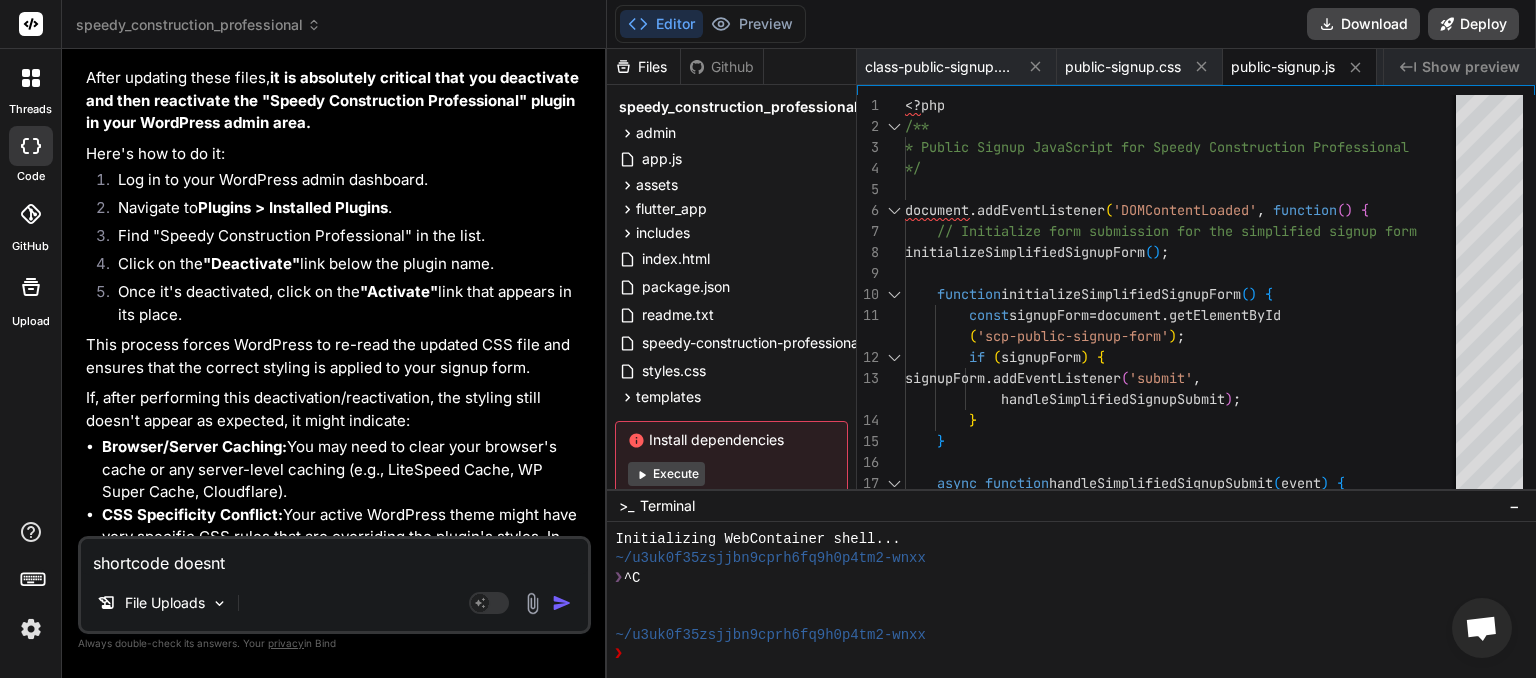 type on "shortcode doesnt" 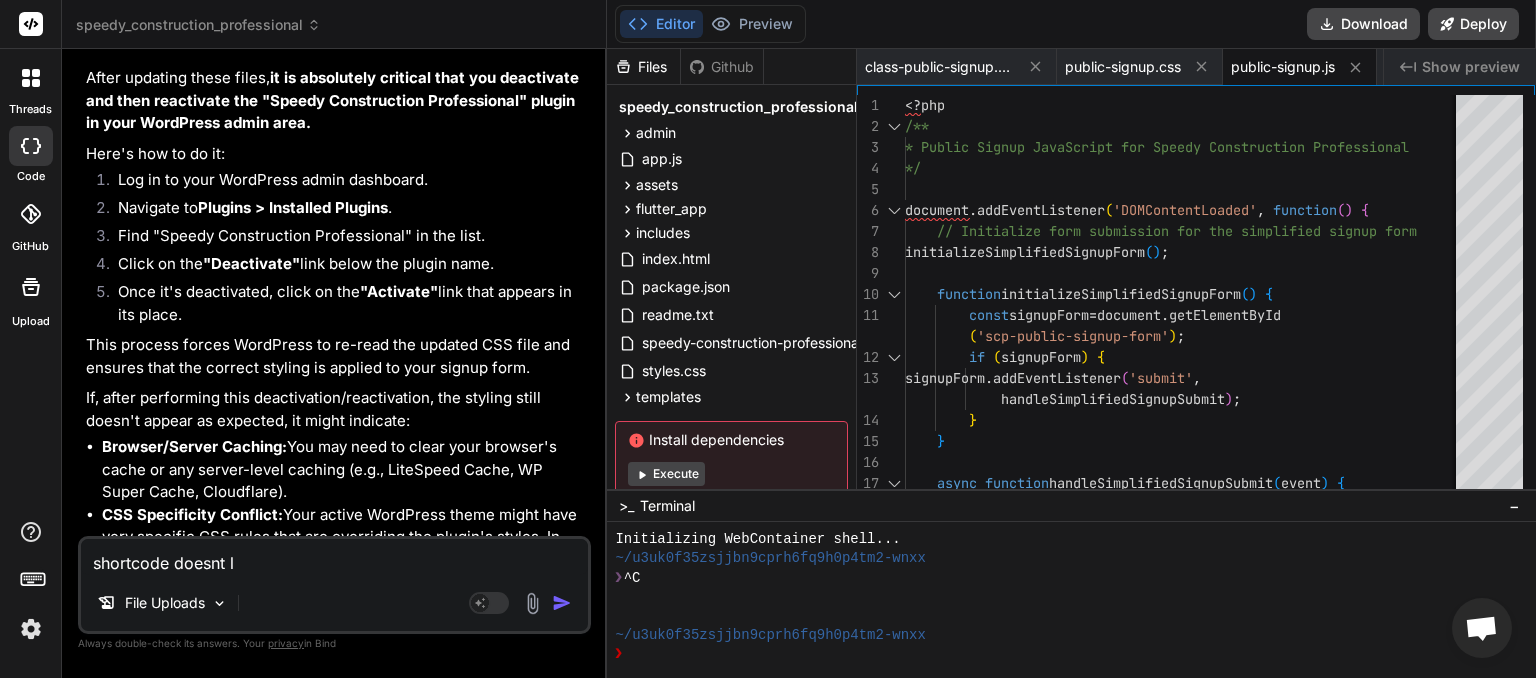 type on "shortcode doesnt lo" 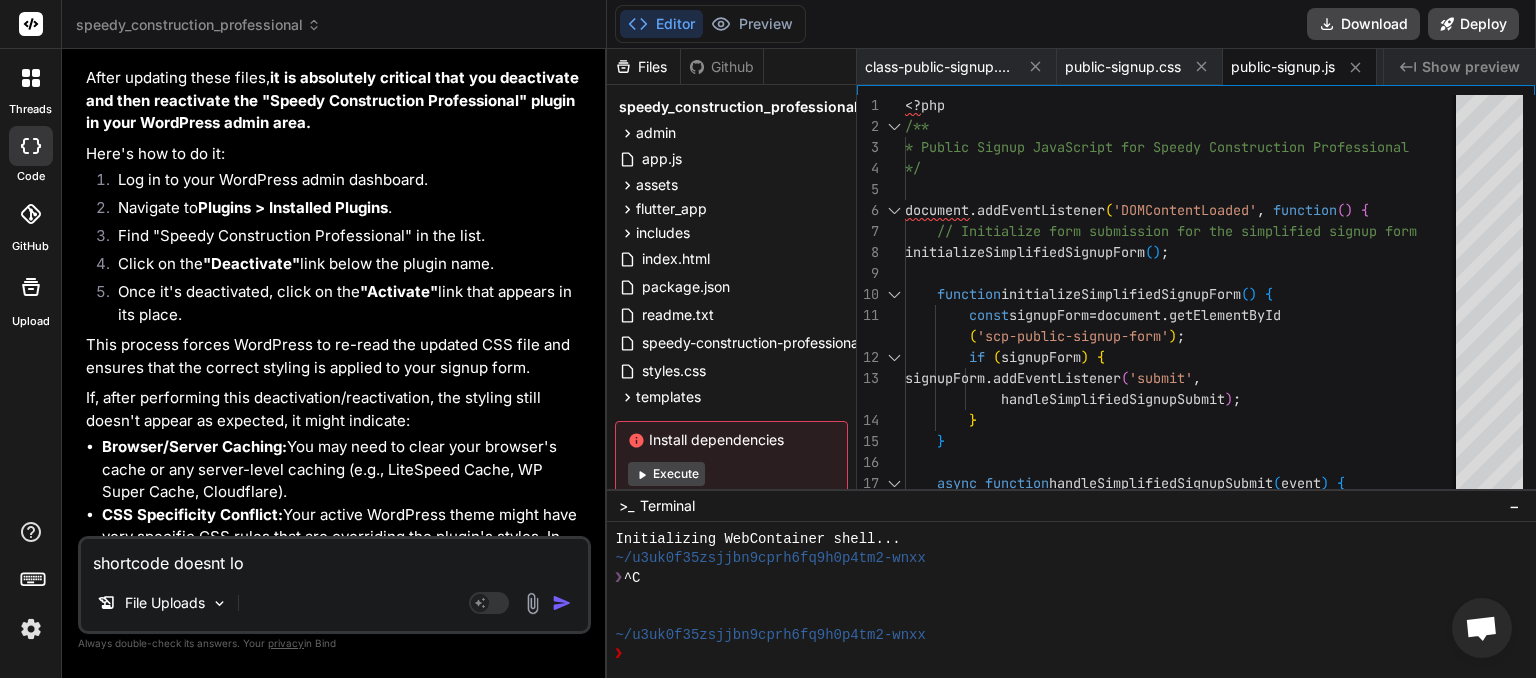 type on "shortcode doesnt loa" 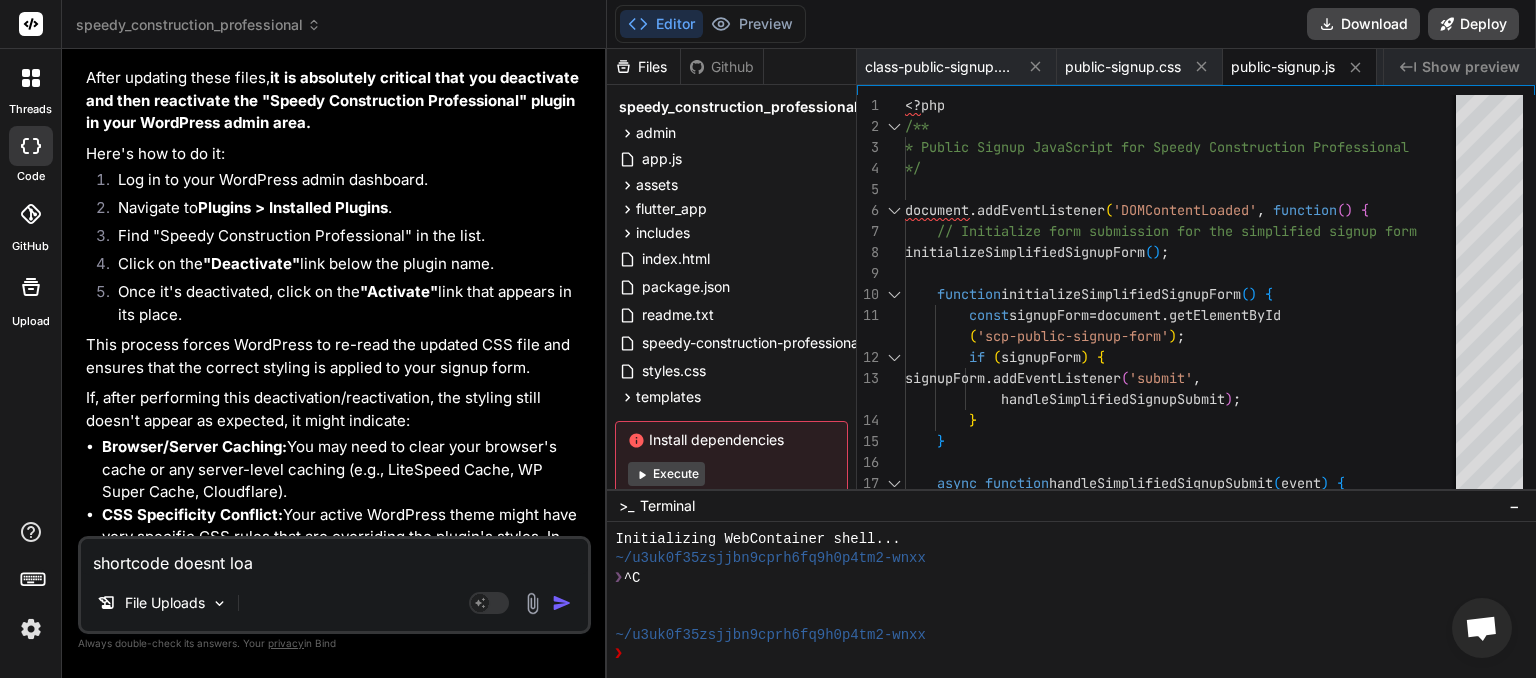 type on "shortcode doesnt load" 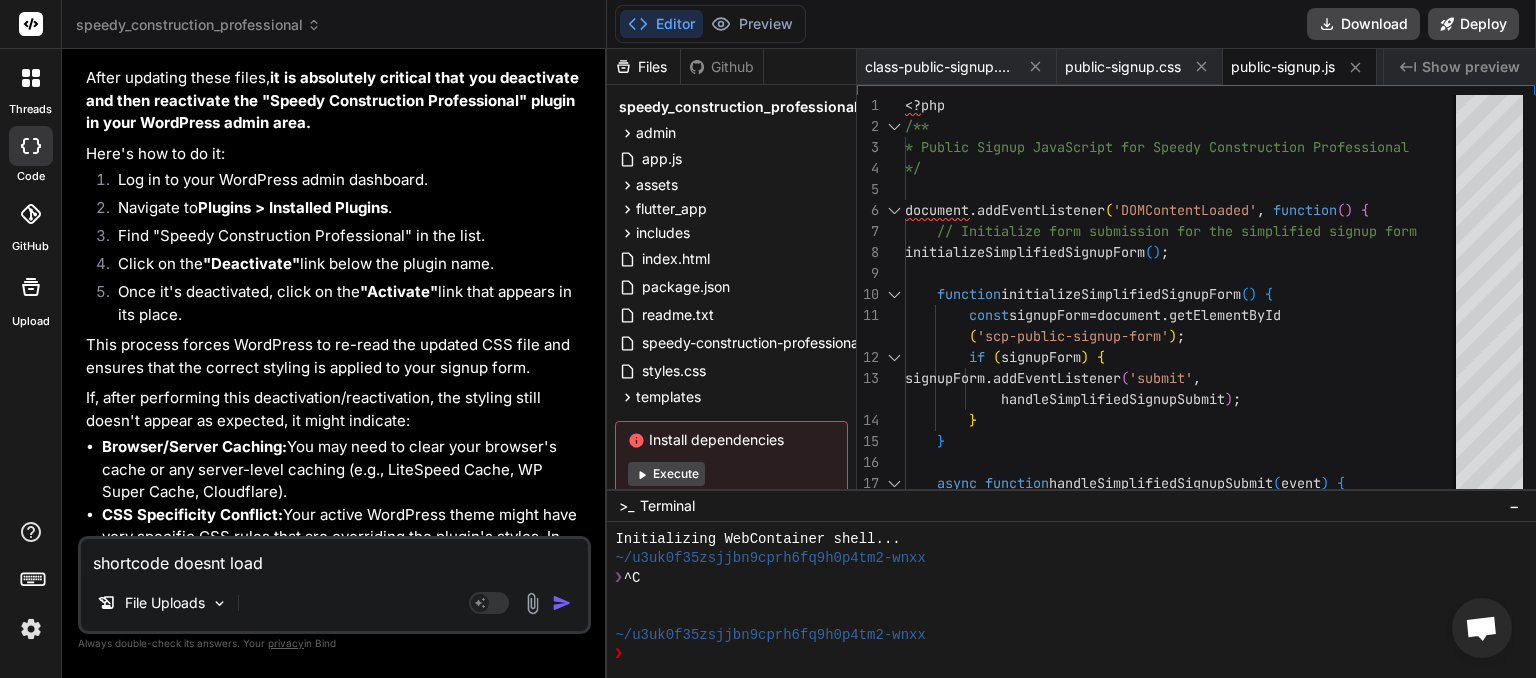 type on "x" 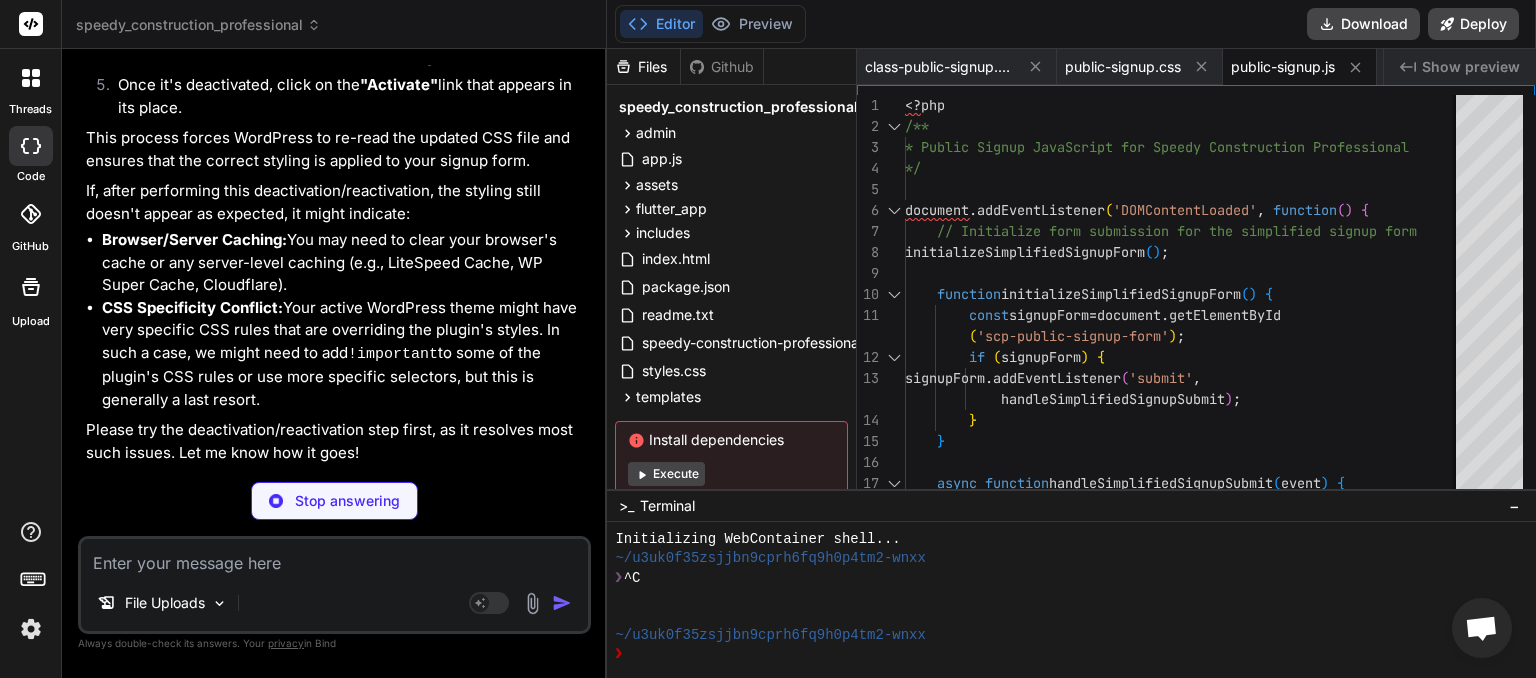 scroll, scrollTop: 7048, scrollLeft: 0, axis: vertical 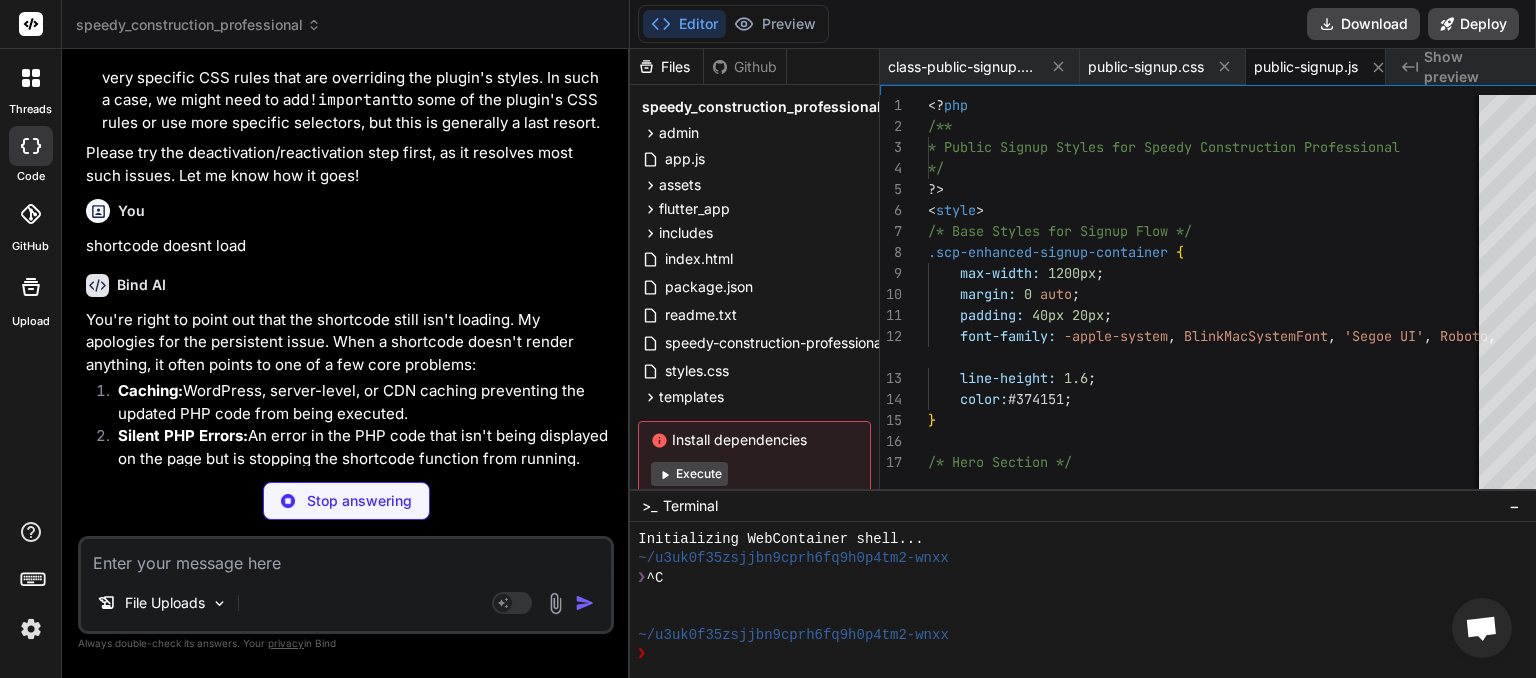 type on "x" 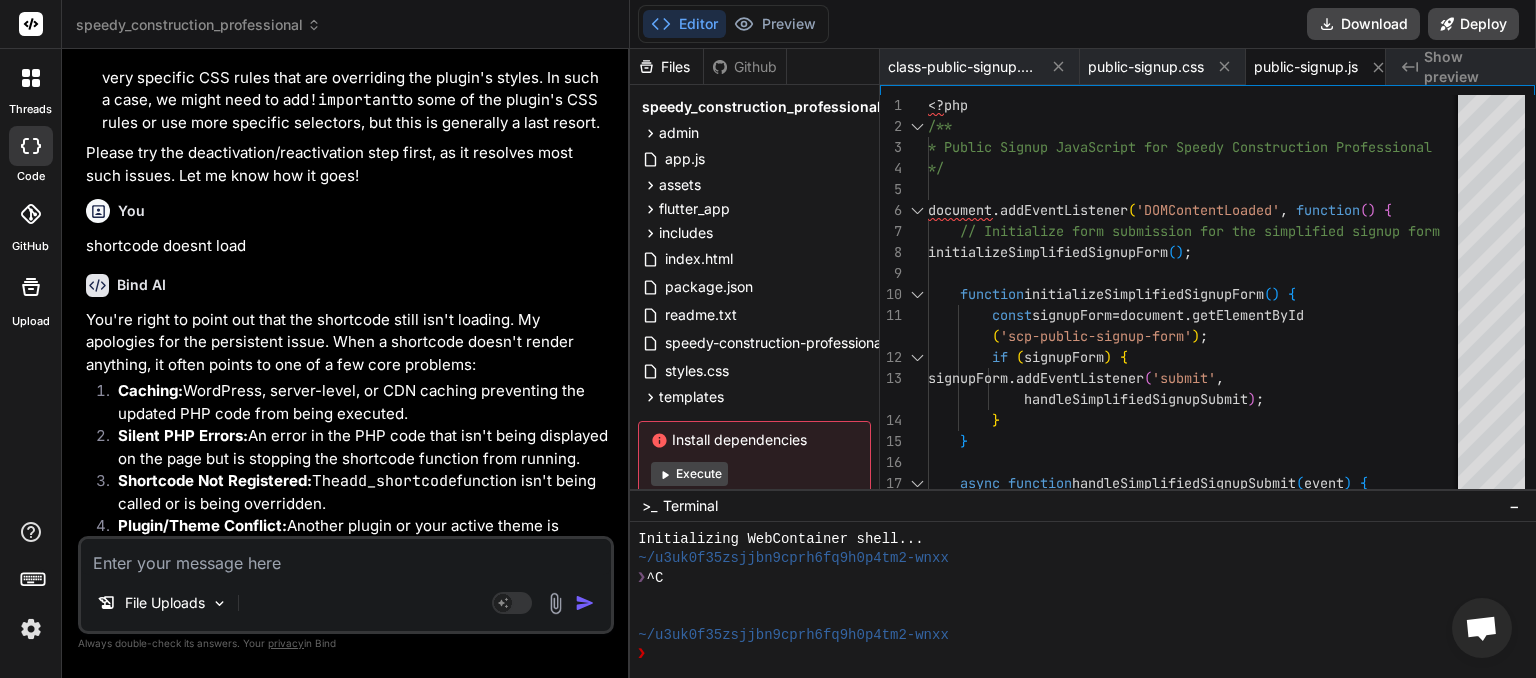 scroll, scrollTop: 6887, scrollLeft: 0, axis: vertical 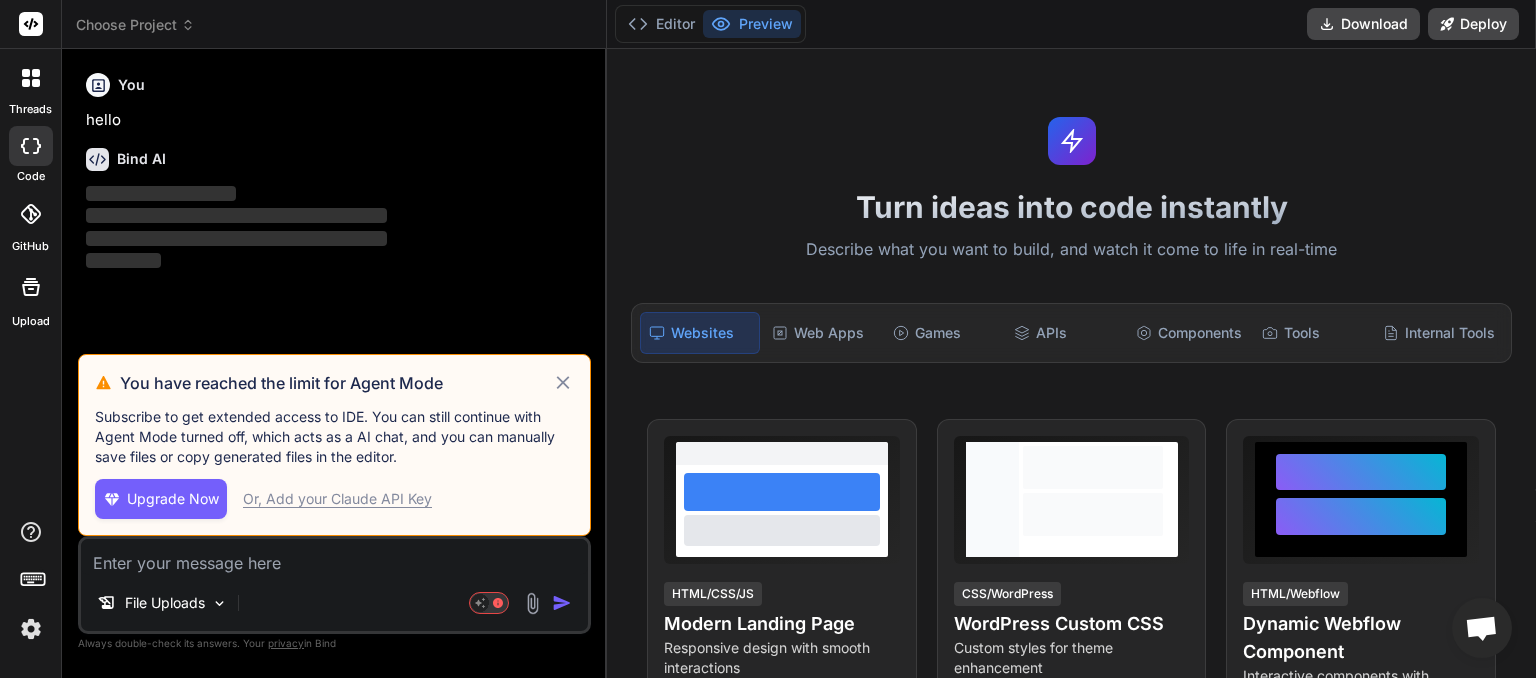 click 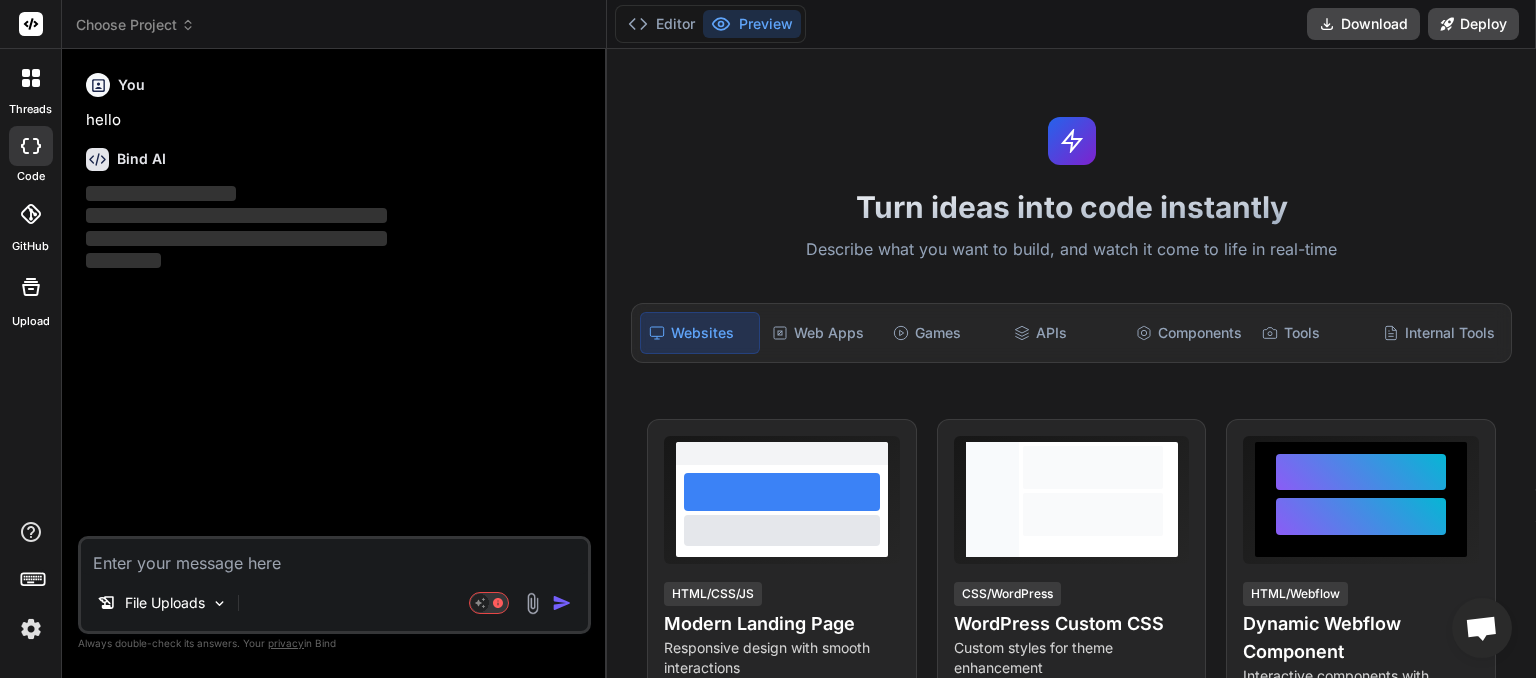 click 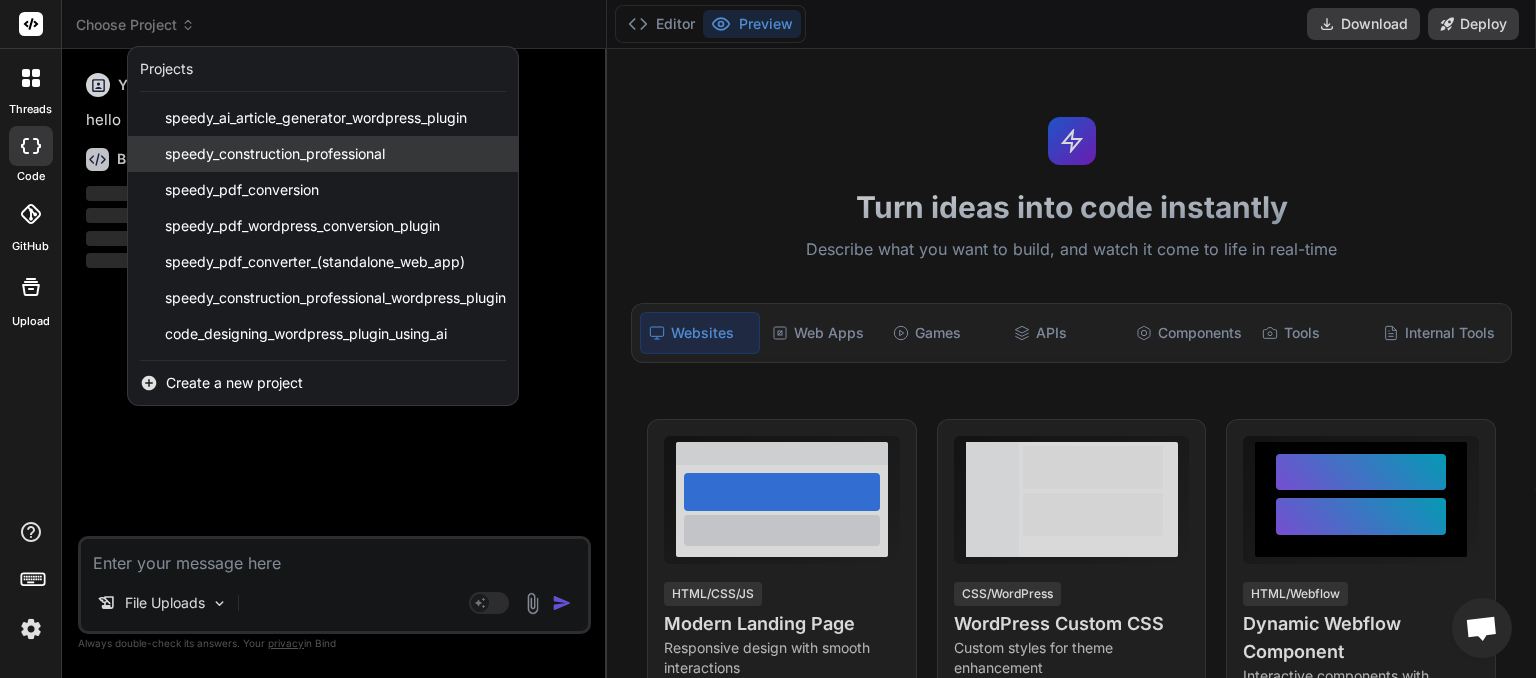 click on "speedy_construction_professional" at bounding box center (275, 154) 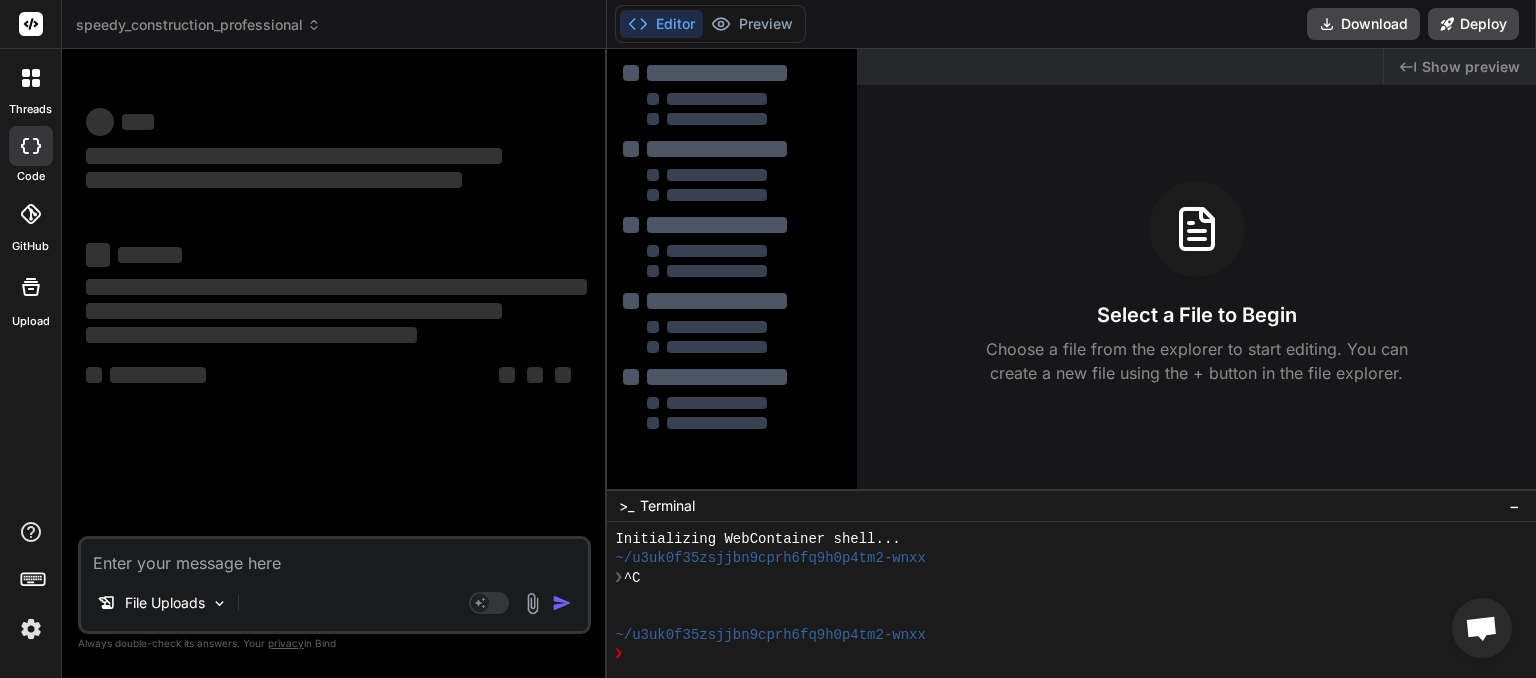 scroll, scrollTop: 19, scrollLeft: 0, axis: vertical 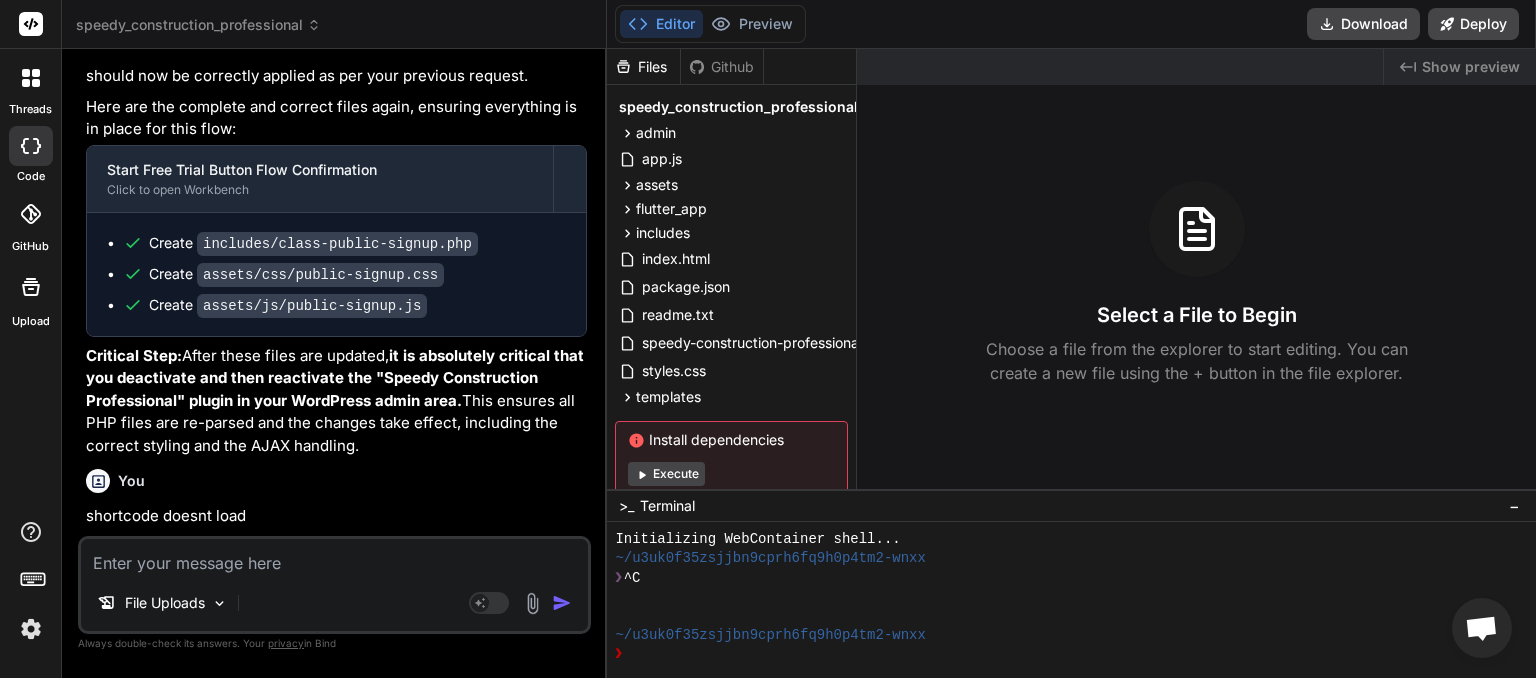 type on "x" 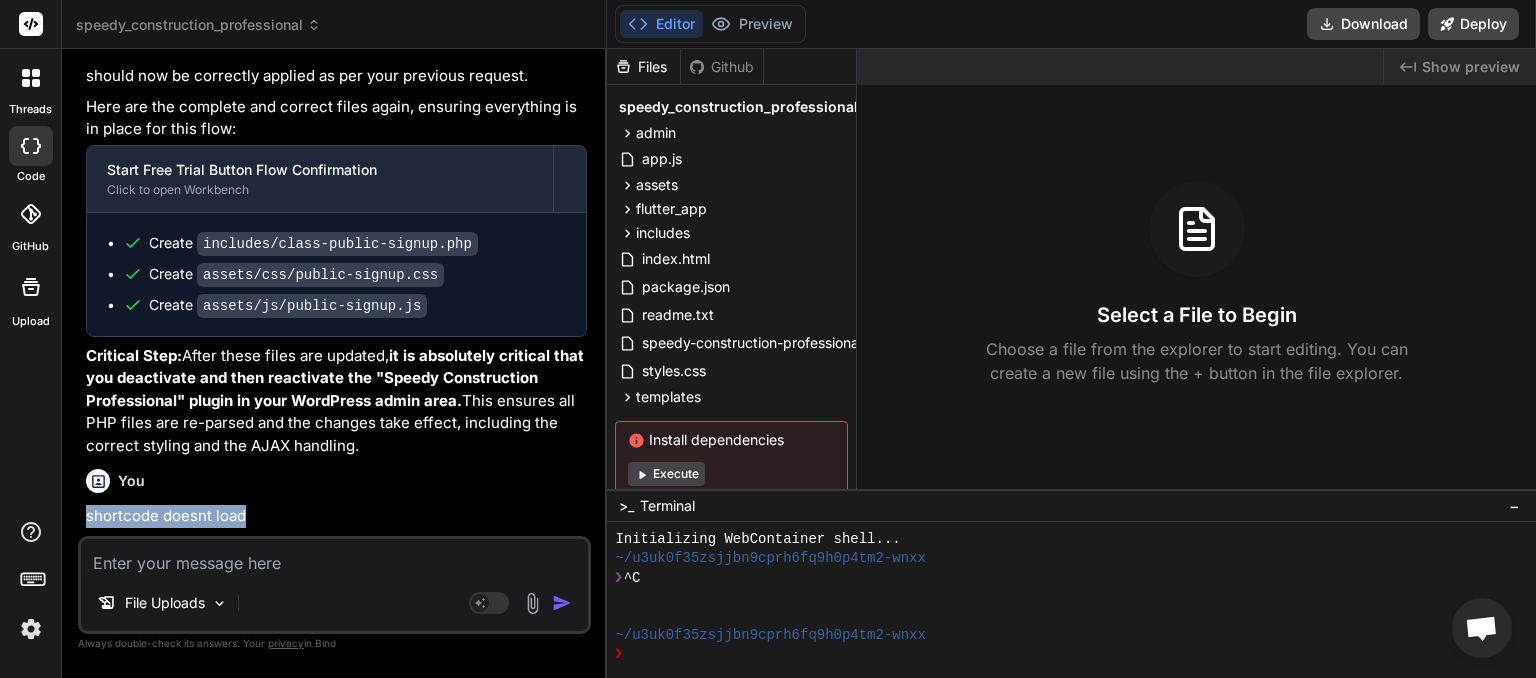 drag, startPoint x: 202, startPoint y: 445, endPoint x: 87, endPoint y: 450, distance: 115.10864 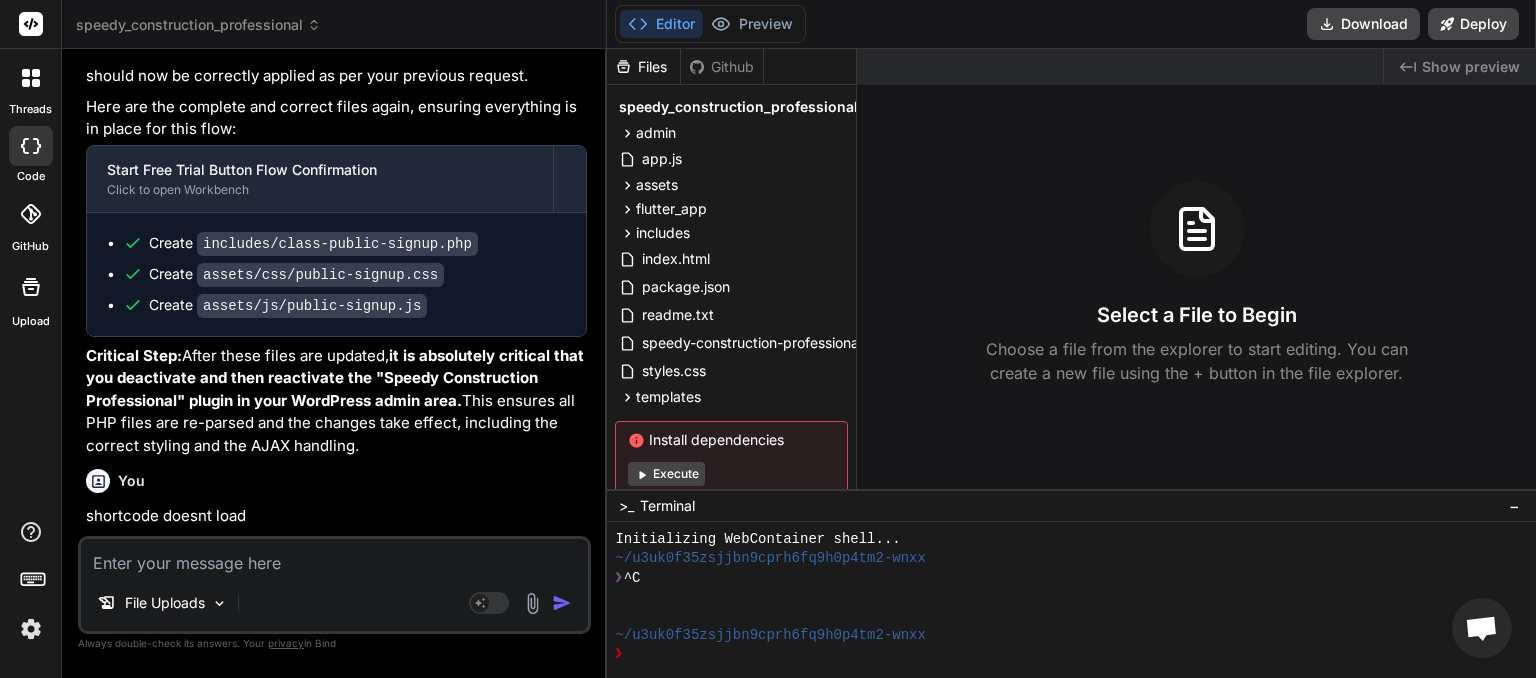 click at bounding box center [334, 557] 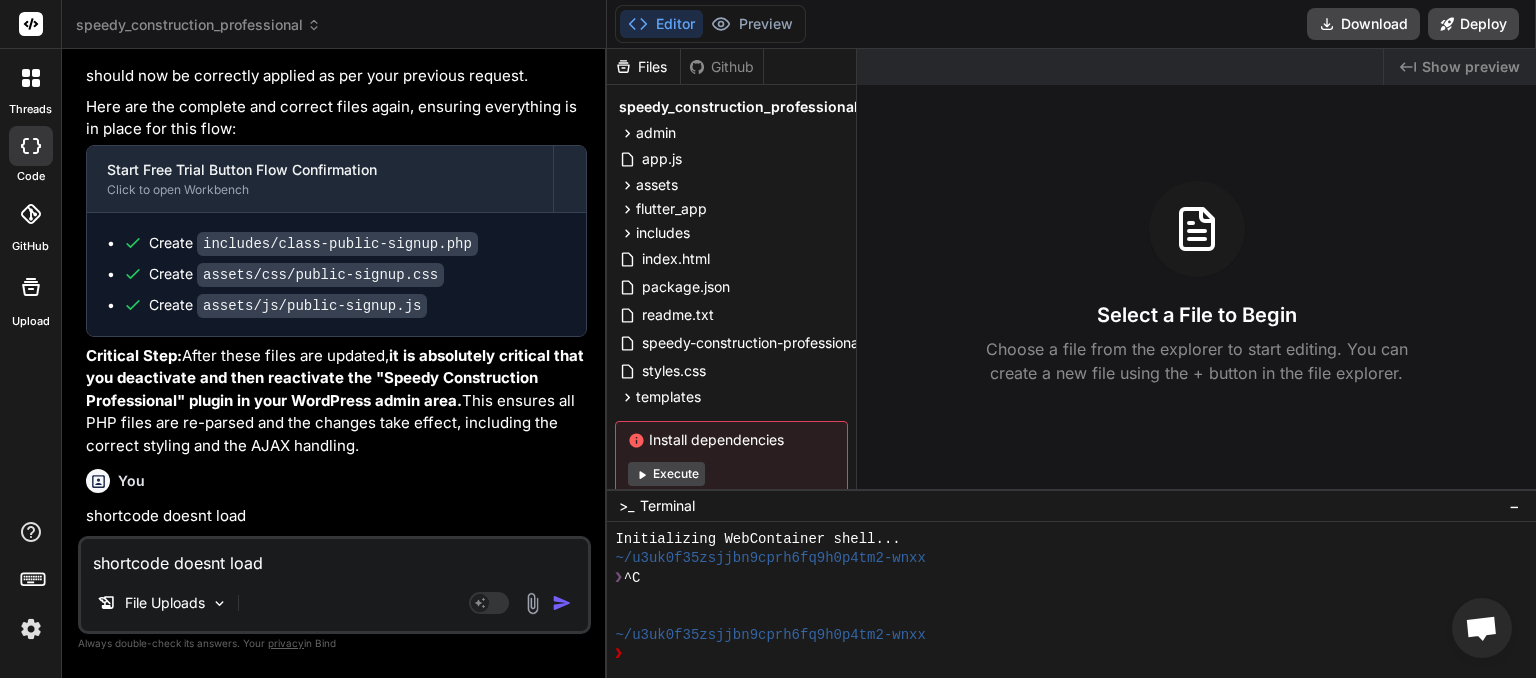 type on "shortcode doesnt load" 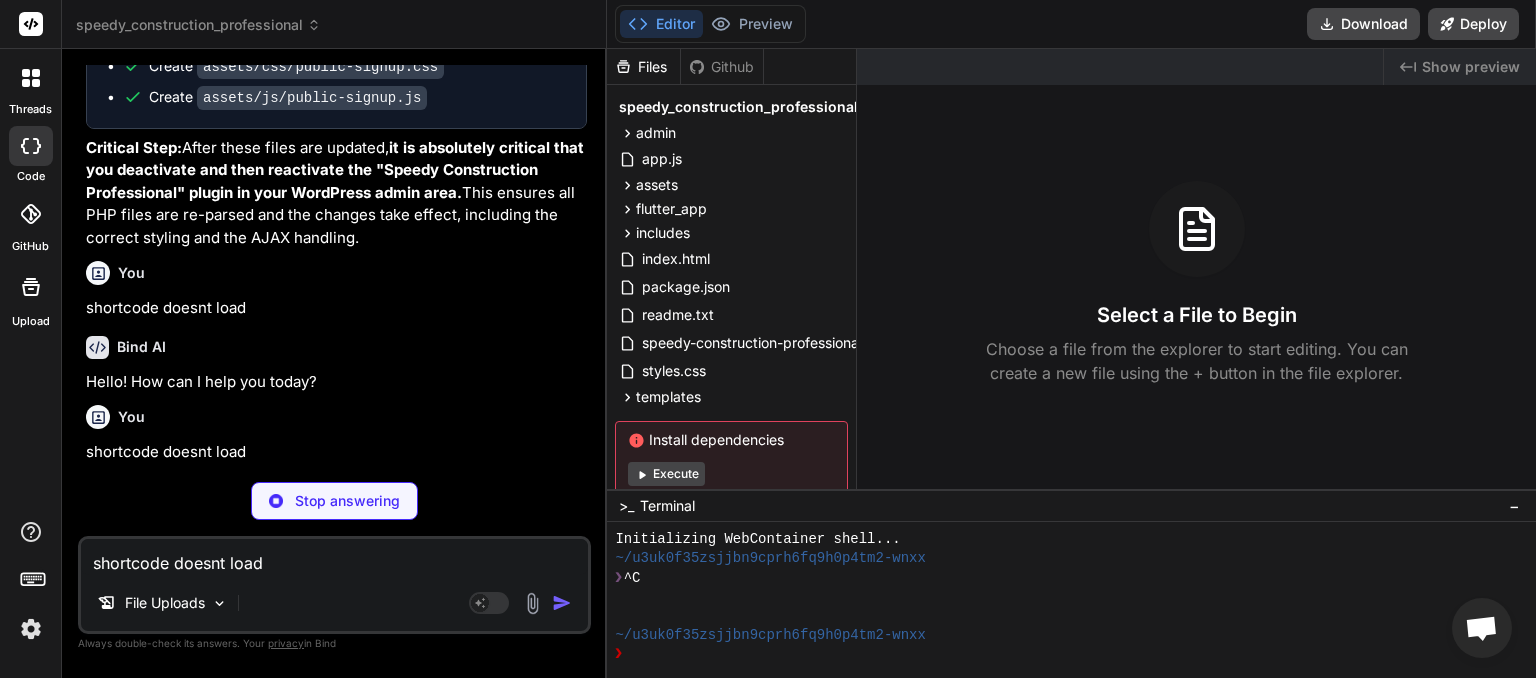 scroll, scrollTop: 4369, scrollLeft: 0, axis: vertical 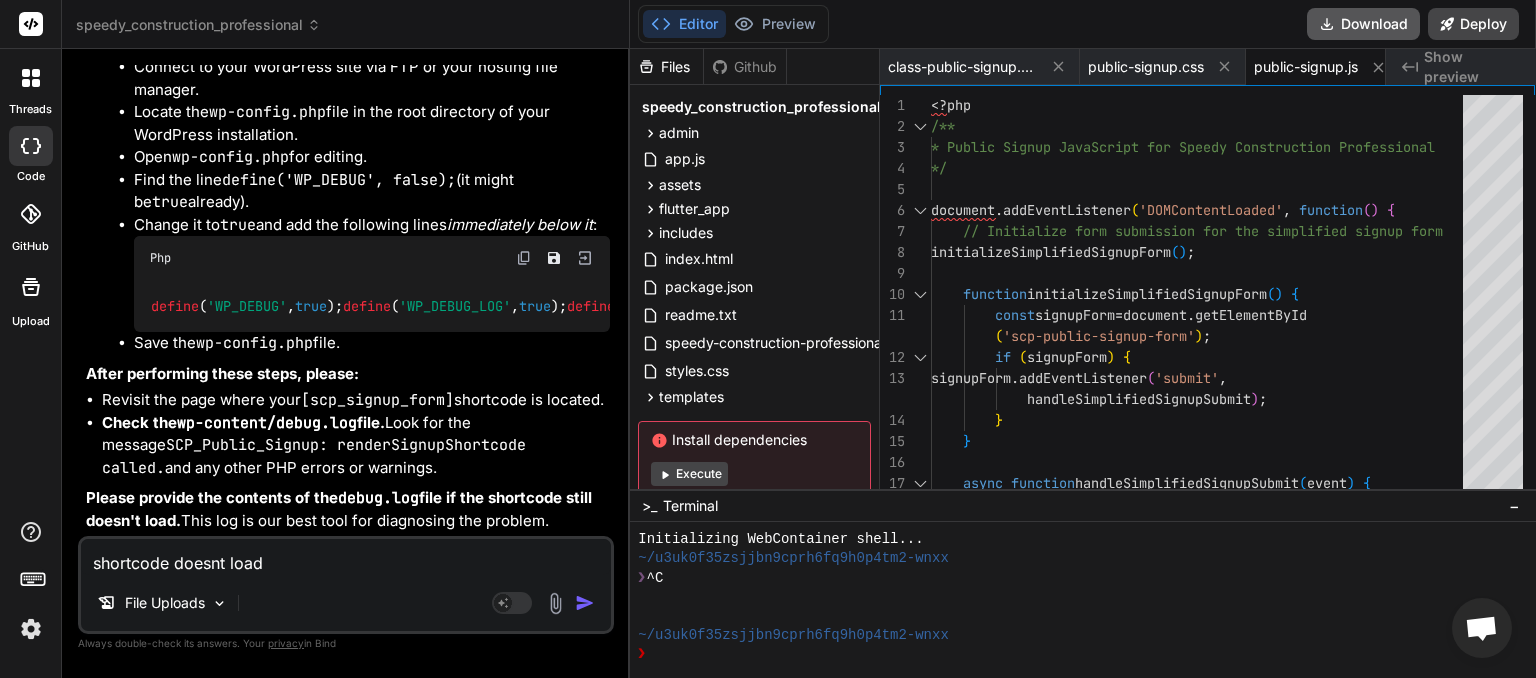 click on "Download" at bounding box center (1363, 24) 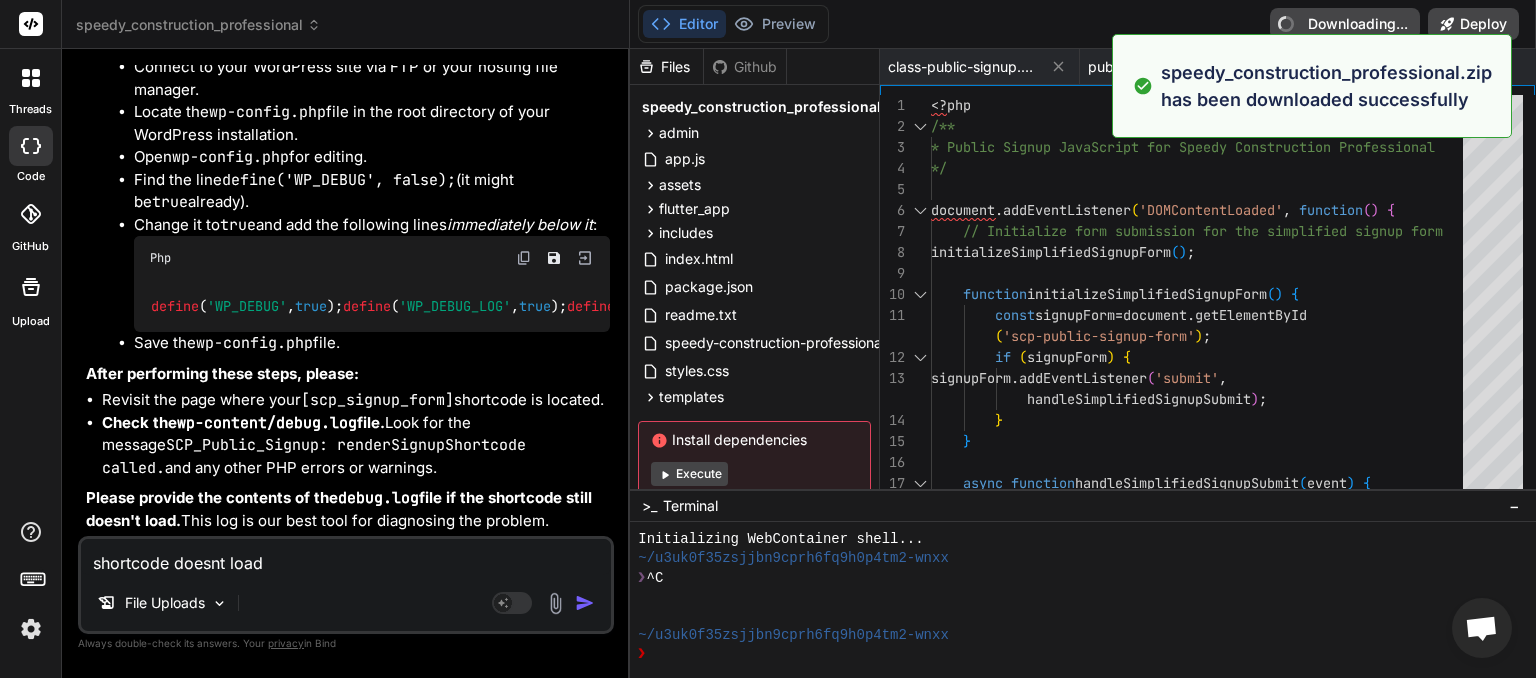 type on "x" 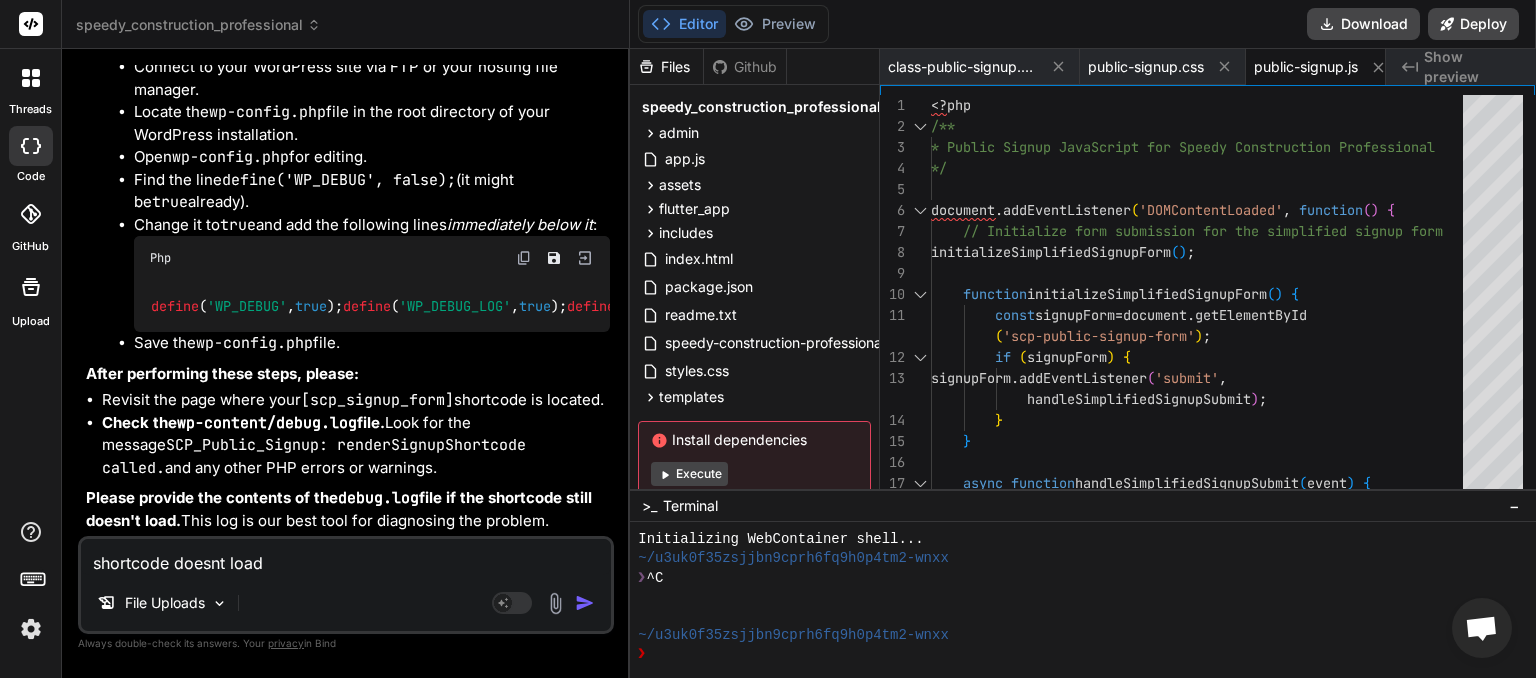click on "shortcode doesnt load" at bounding box center (346, 557) 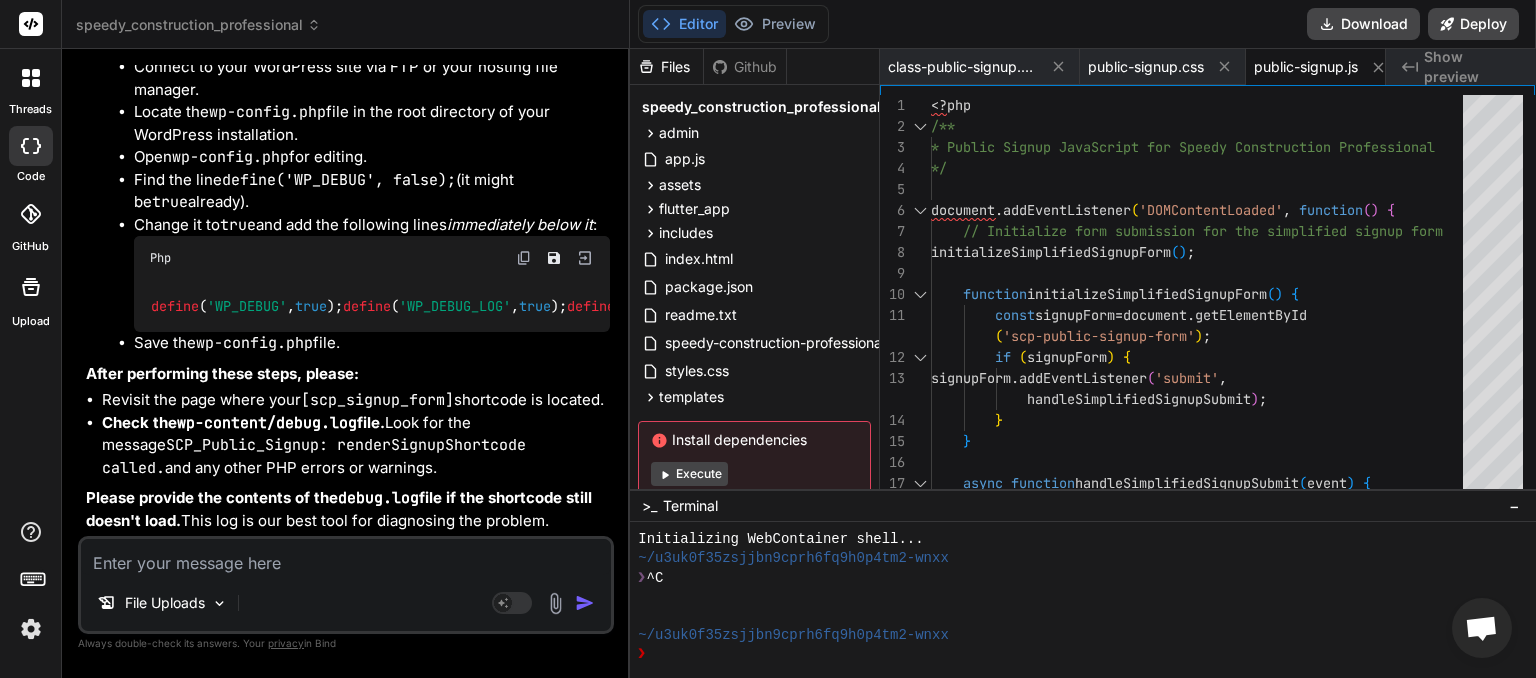 type on "n" 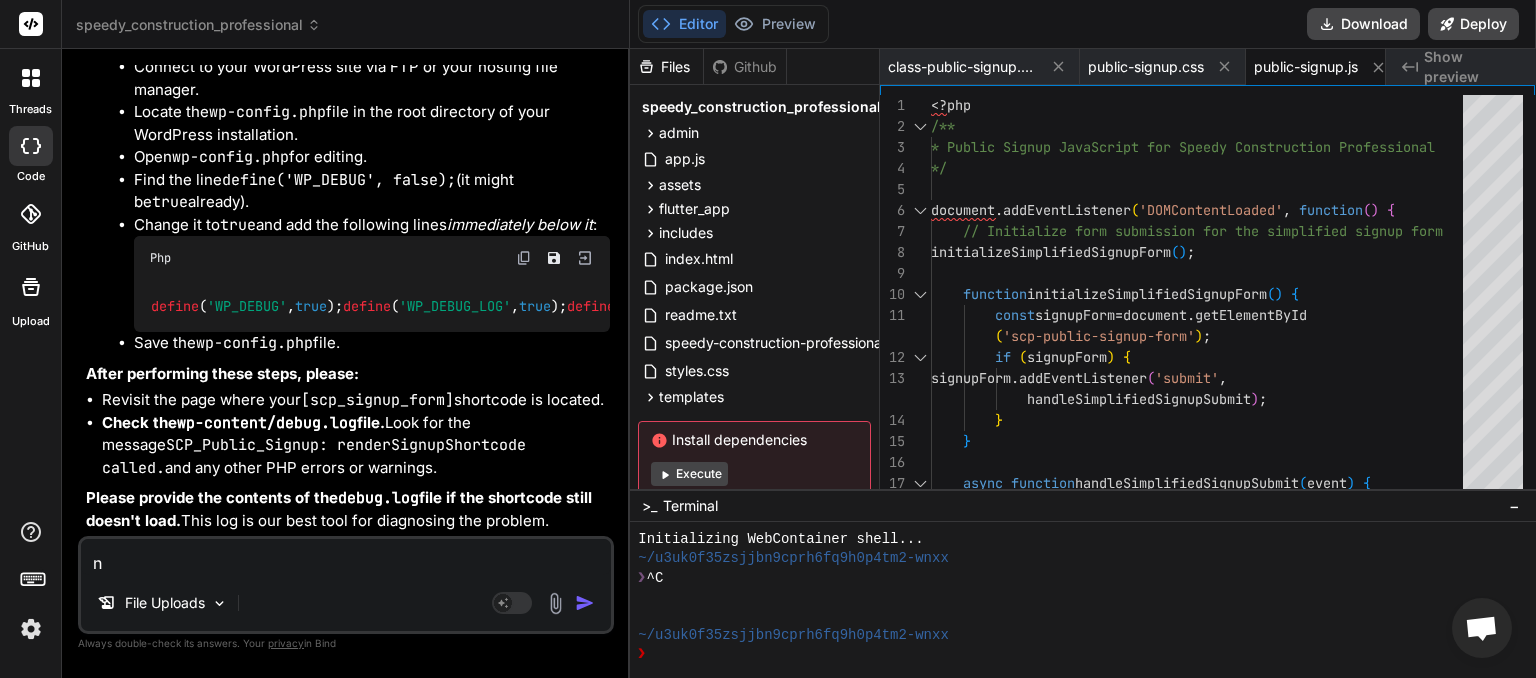 type on "no" 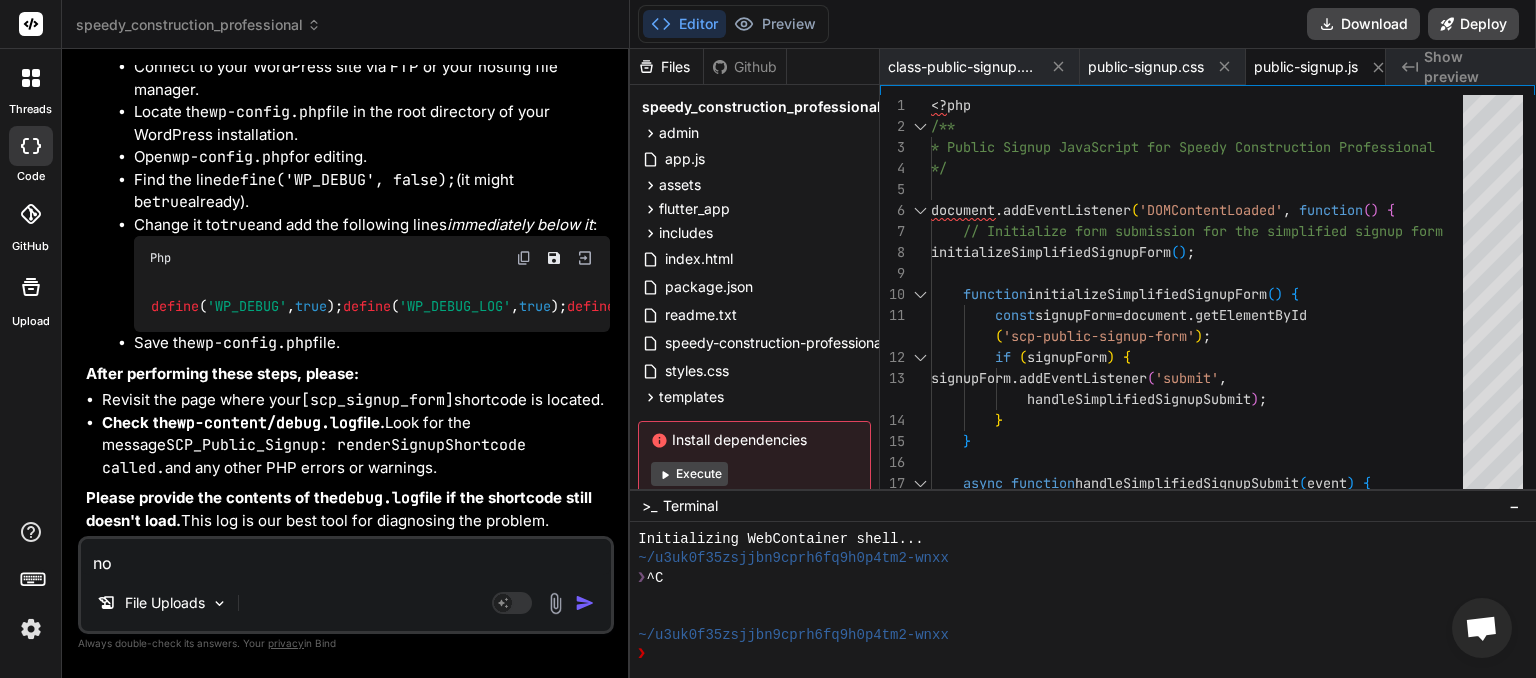 type on "not" 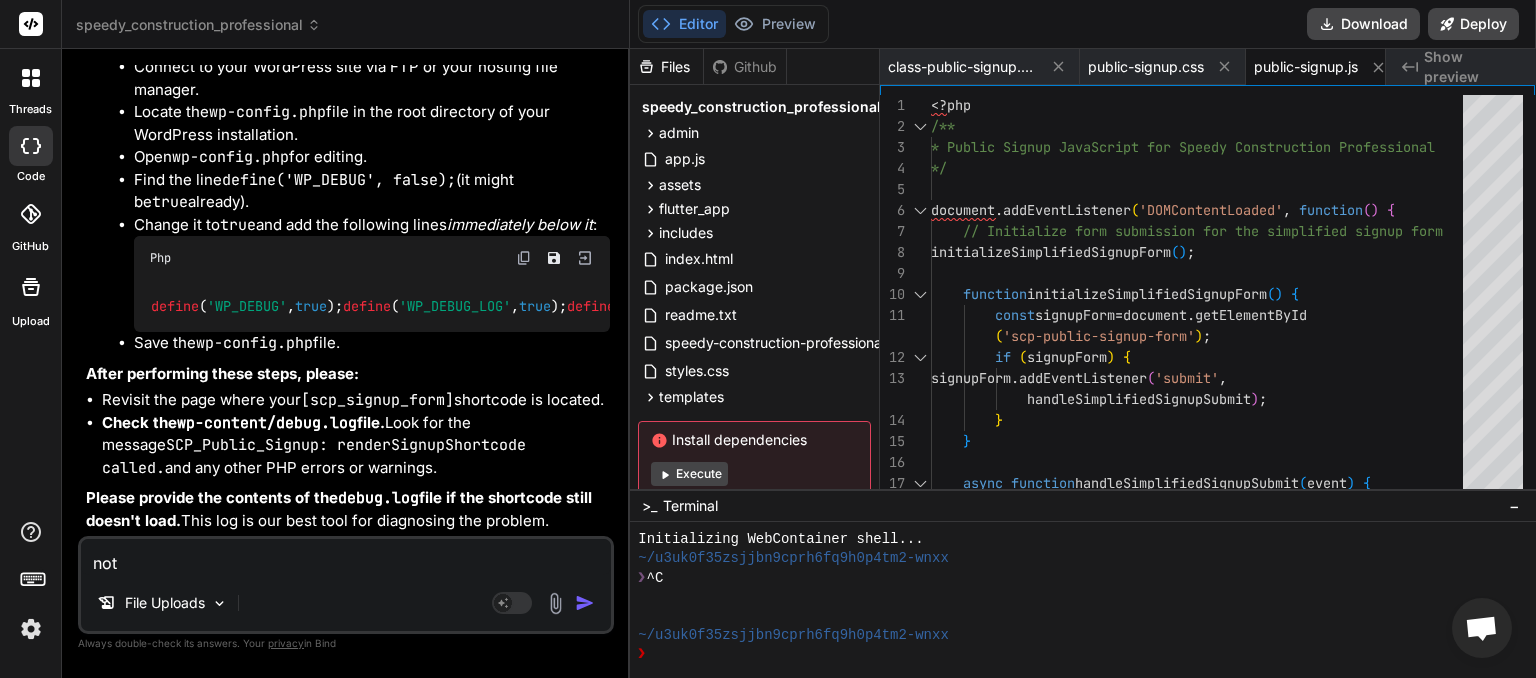 type on "noth" 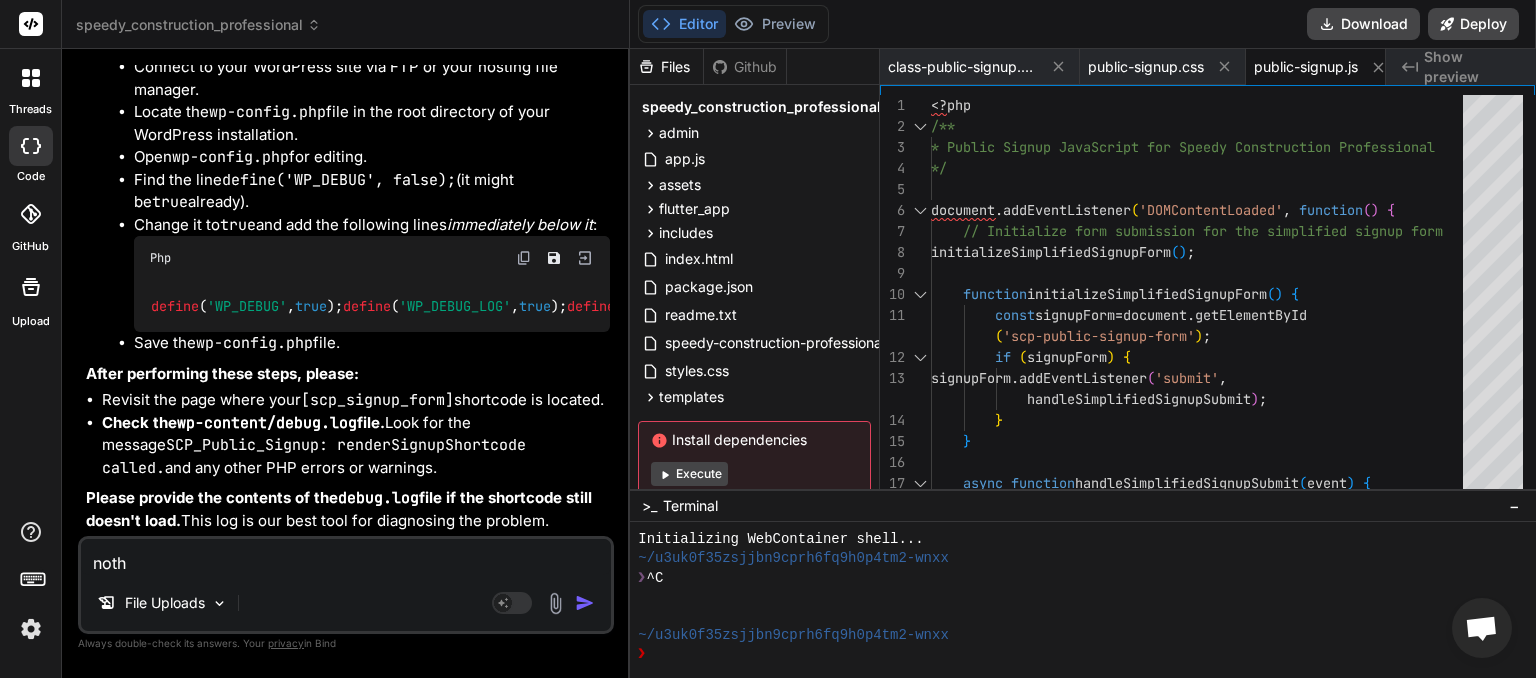 type on "nothj" 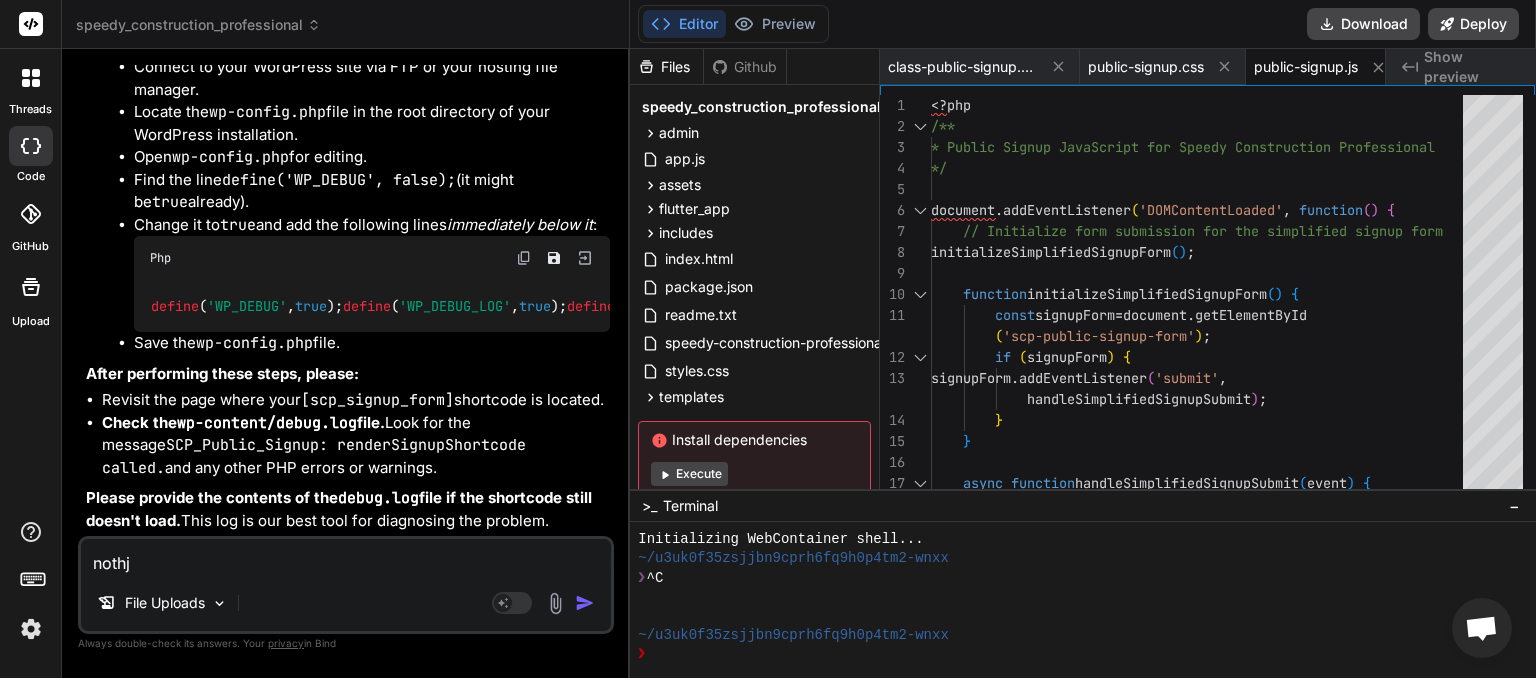 type on "x" 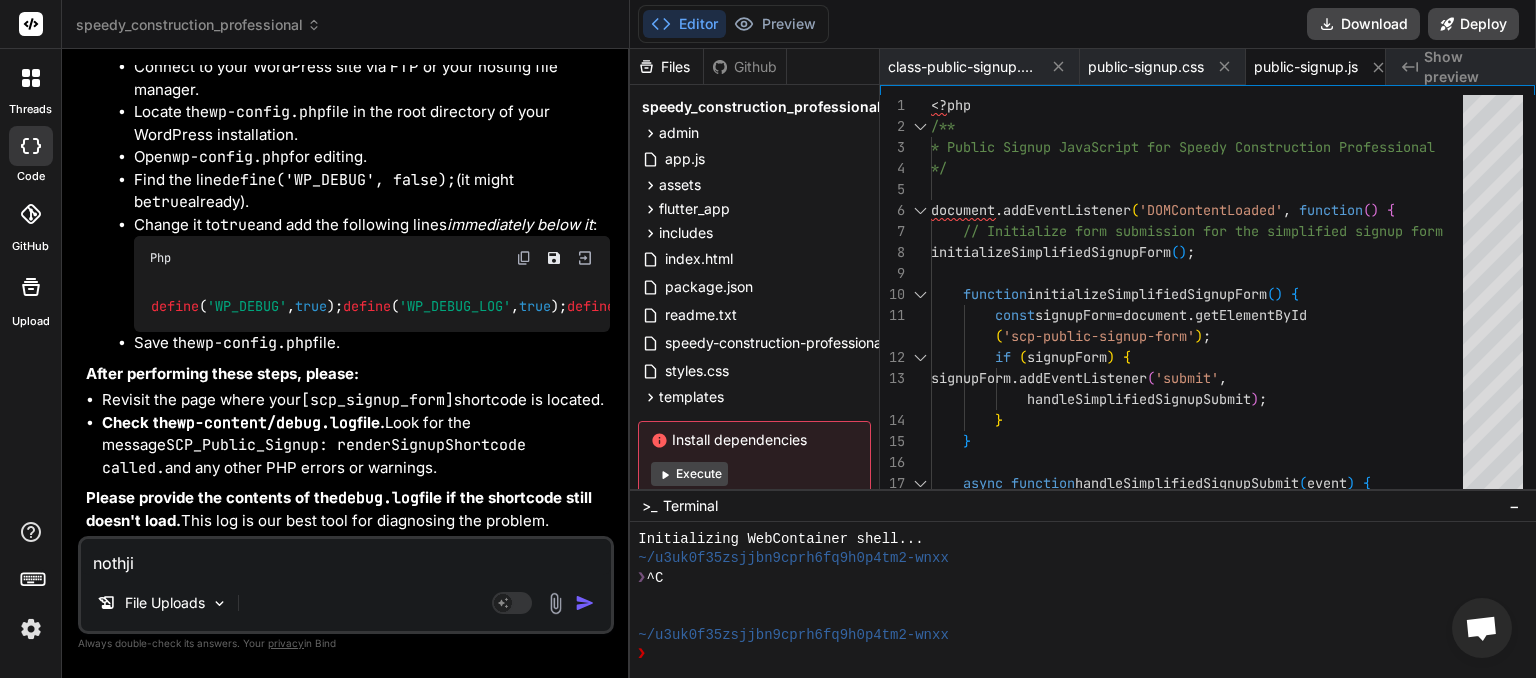 type on "nothi" 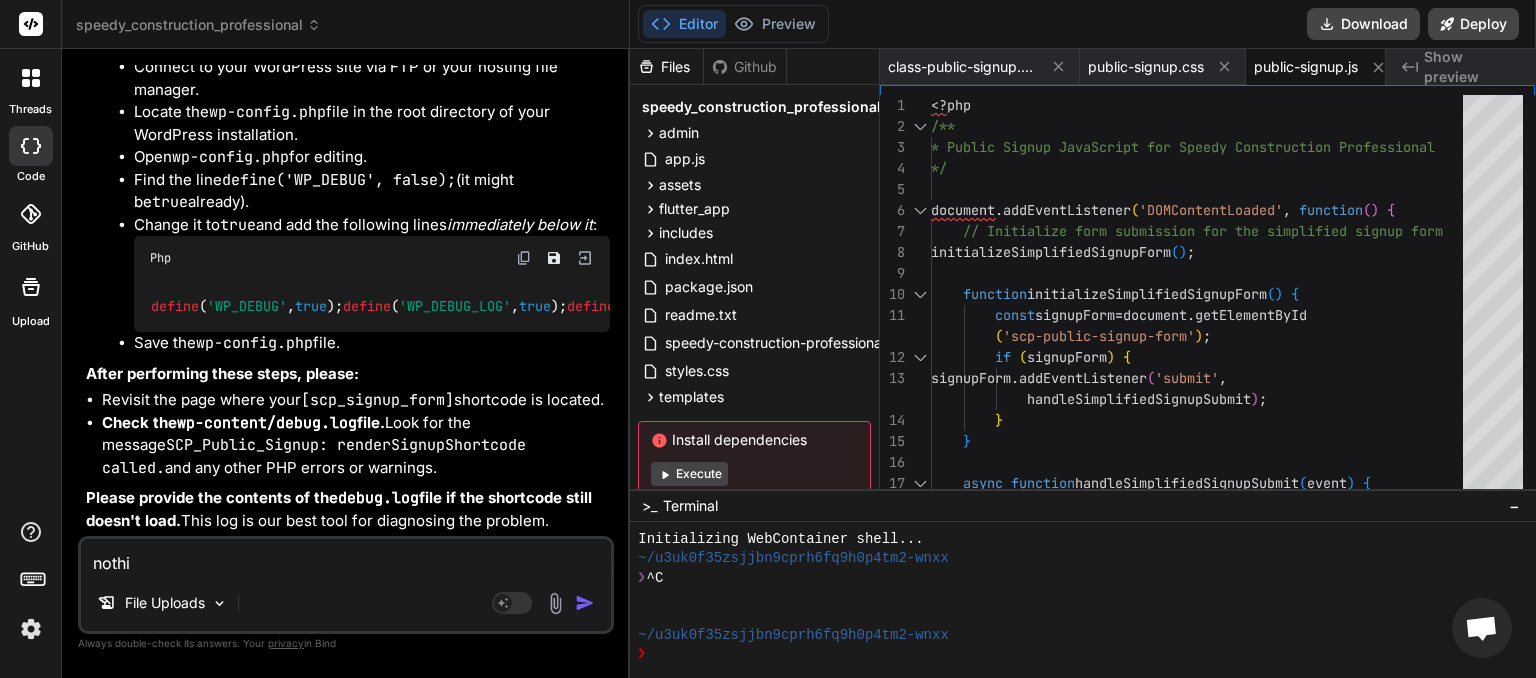 type on "nothin" 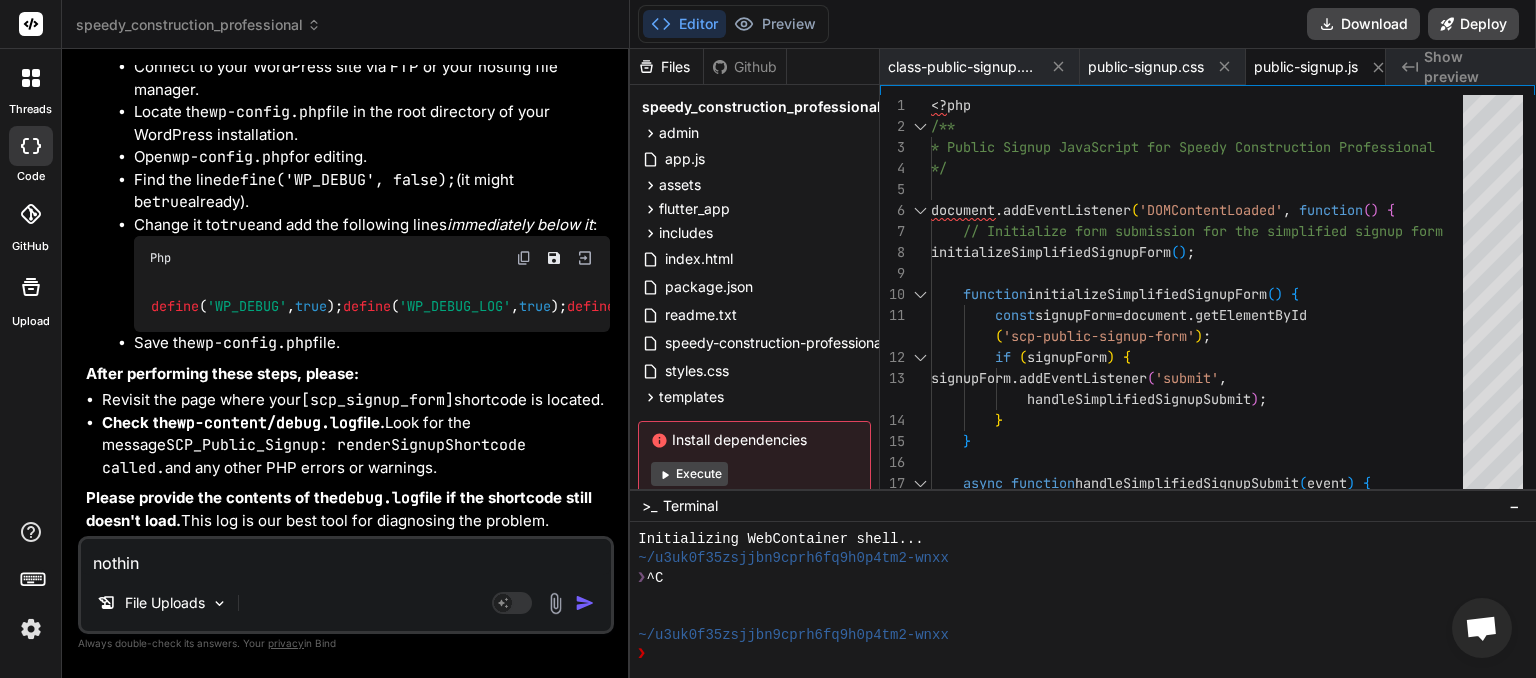type on "nothing" 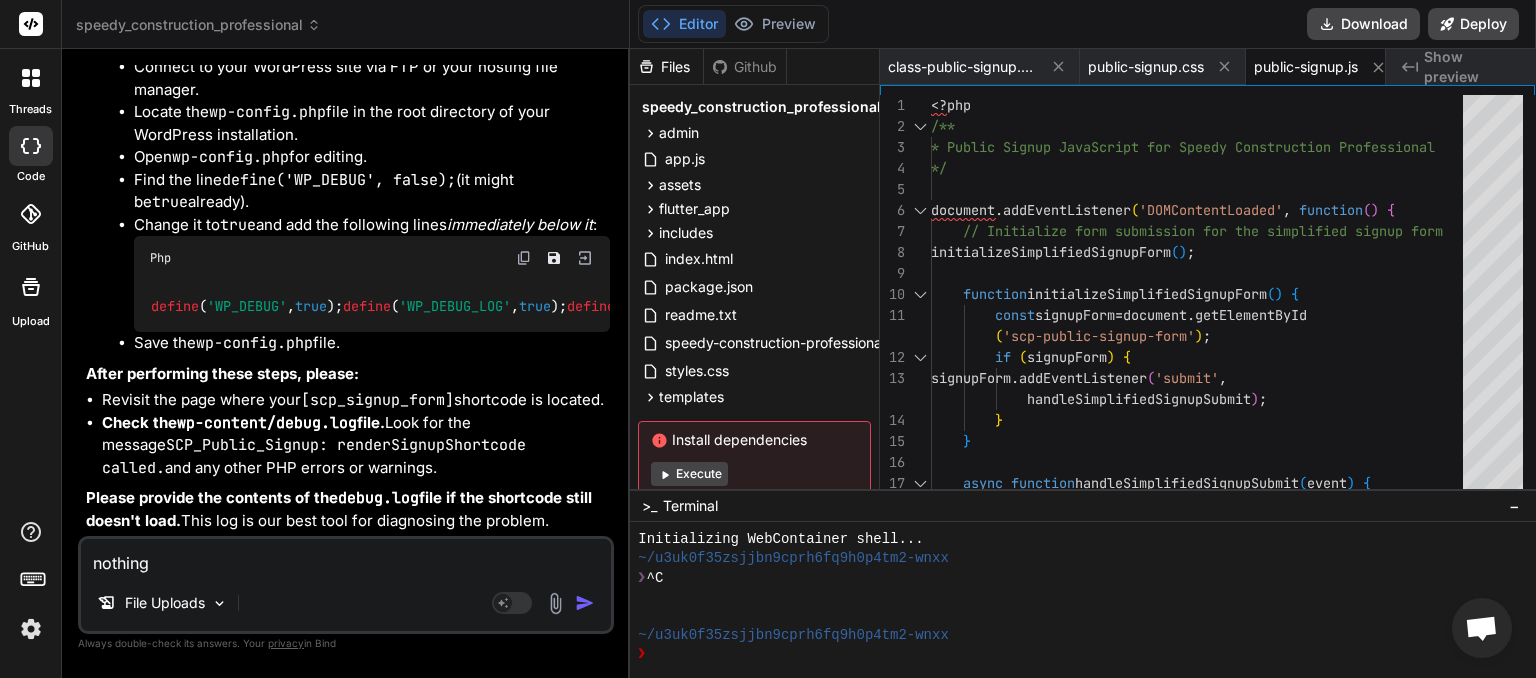 type on "nothing" 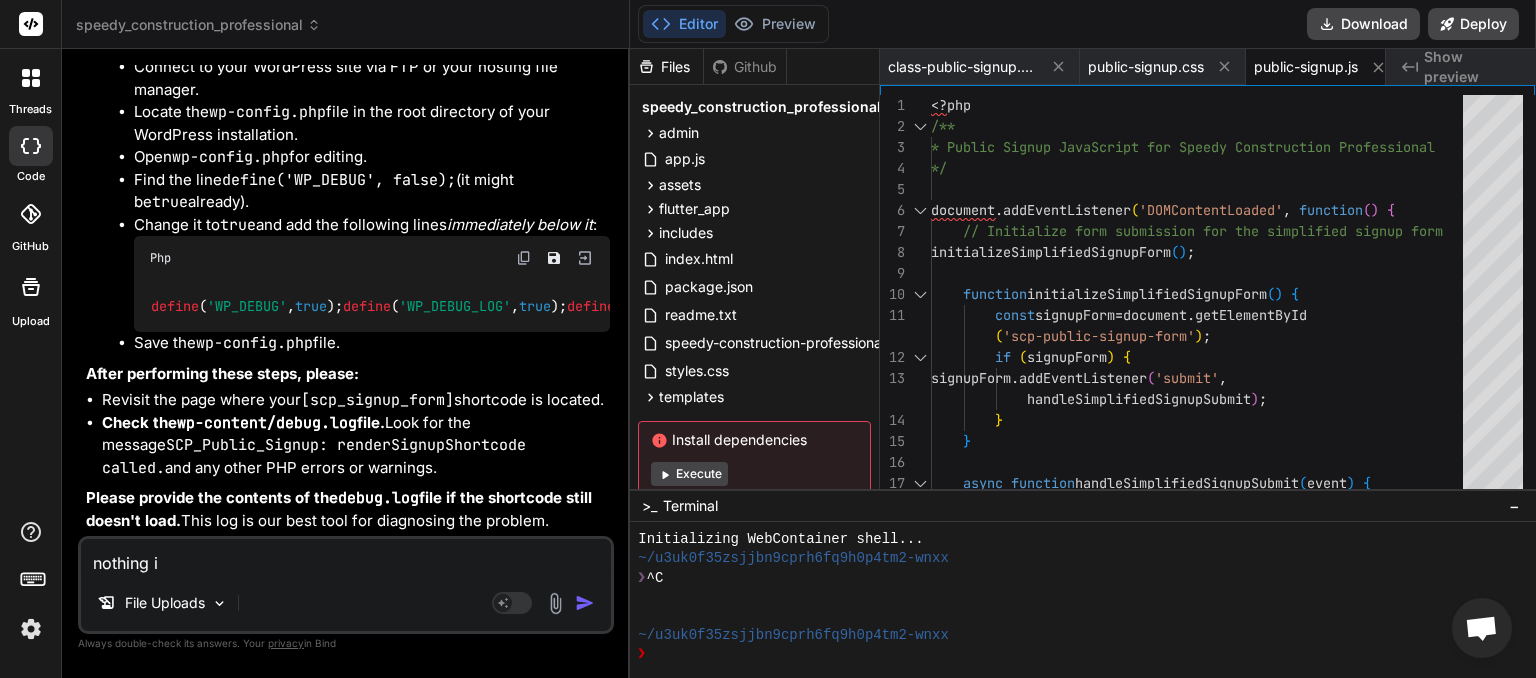 type on "nothing in" 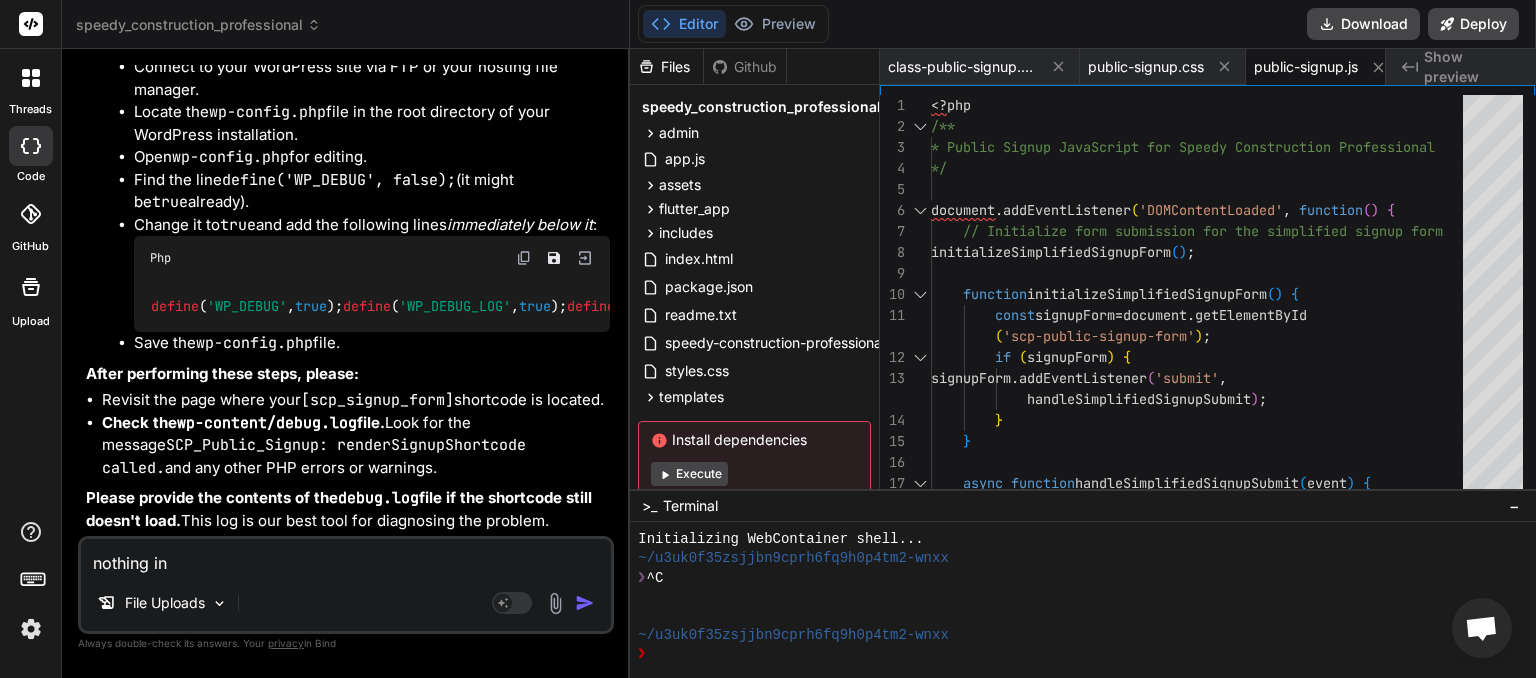 type on "nothing in" 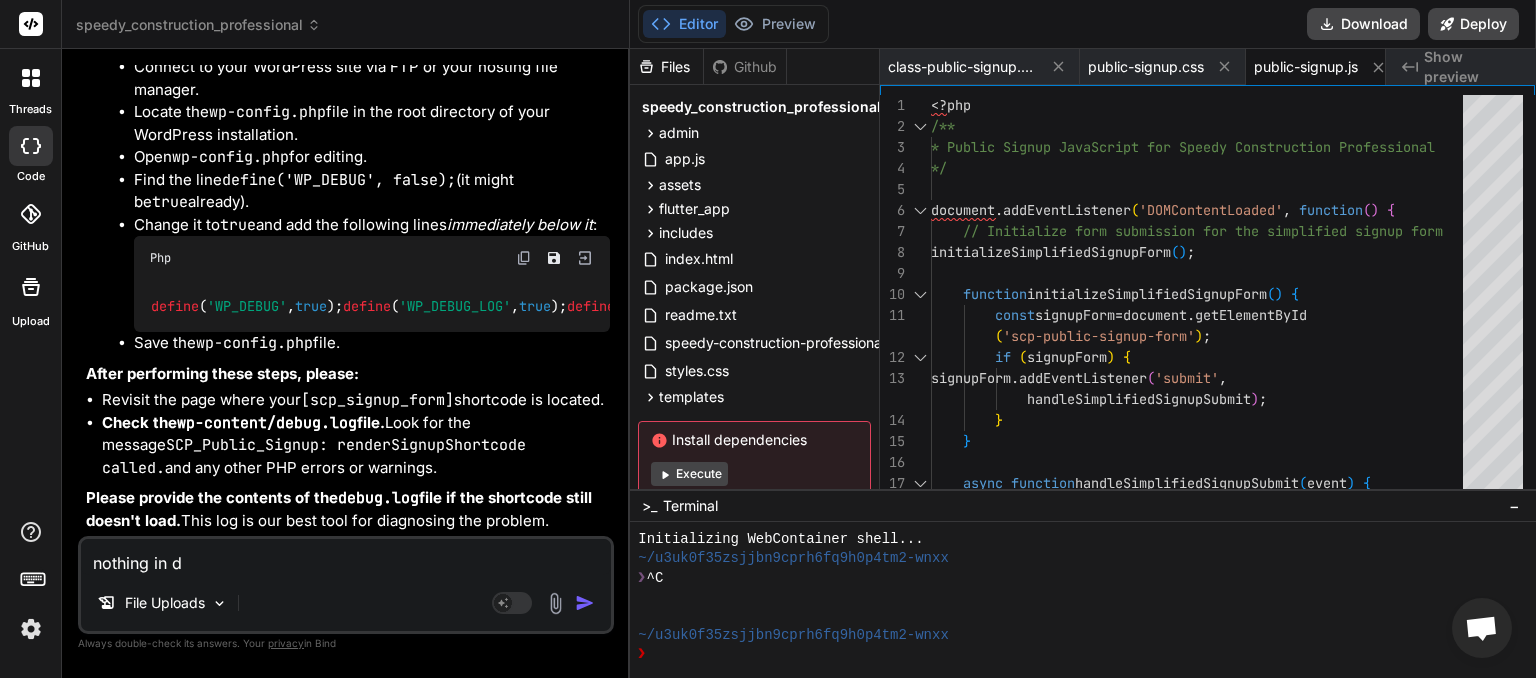 type on "nothing in de" 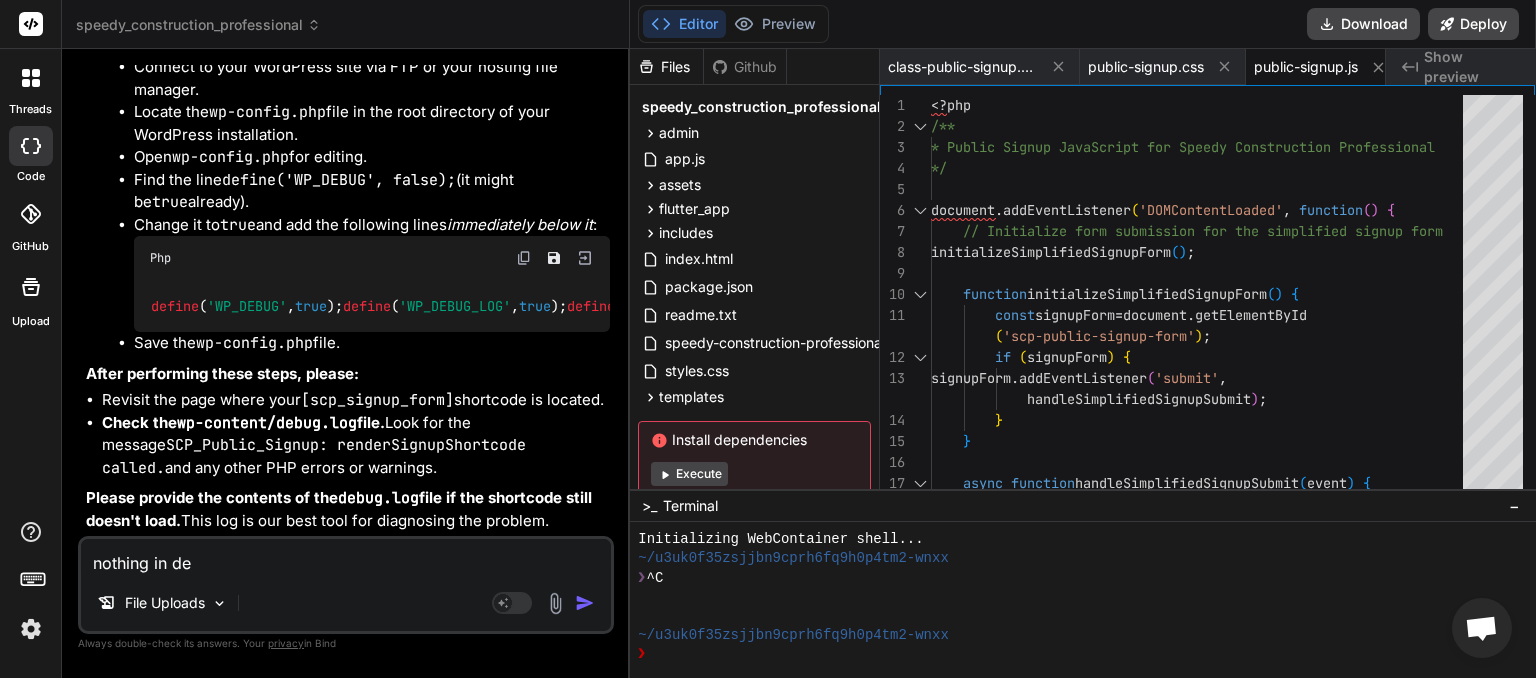 type on "nothing in deb" 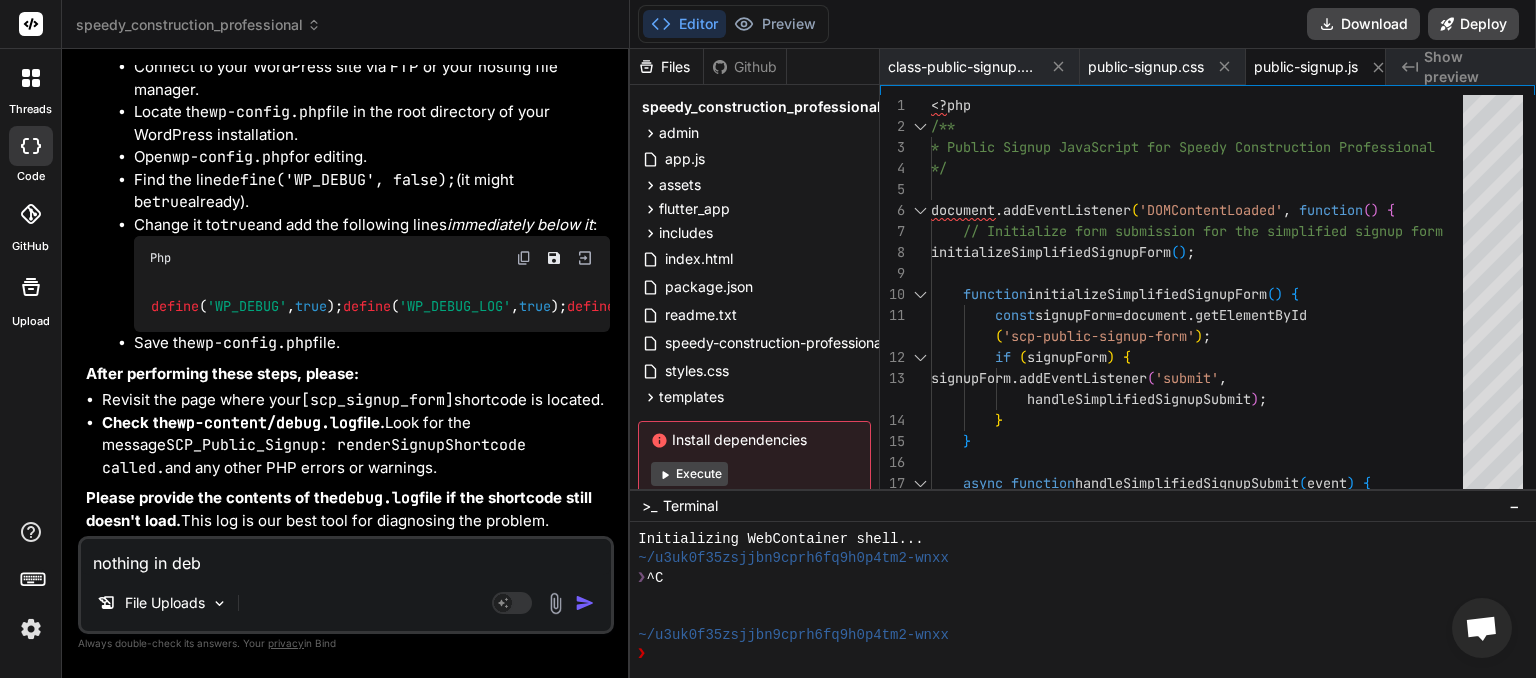 type on "nothing in debu" 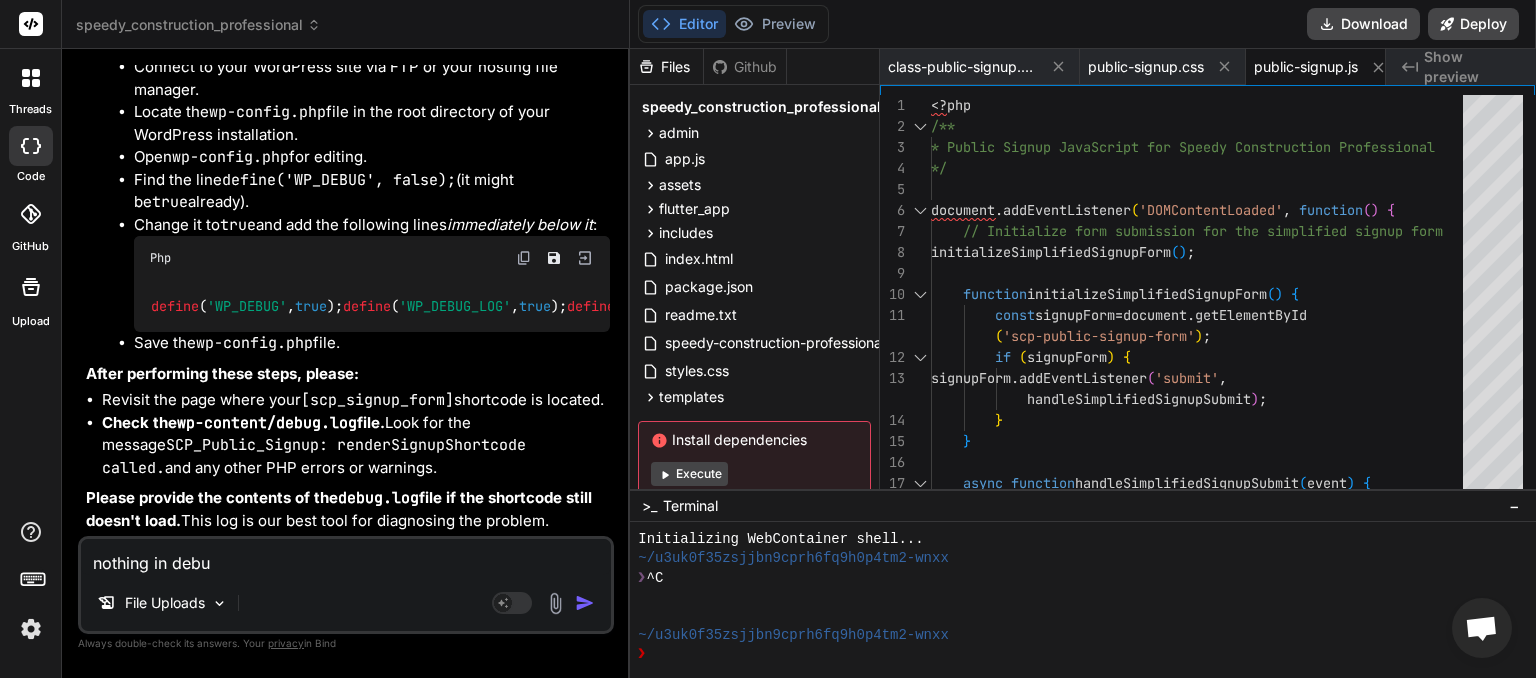 type on "nothing in debug" 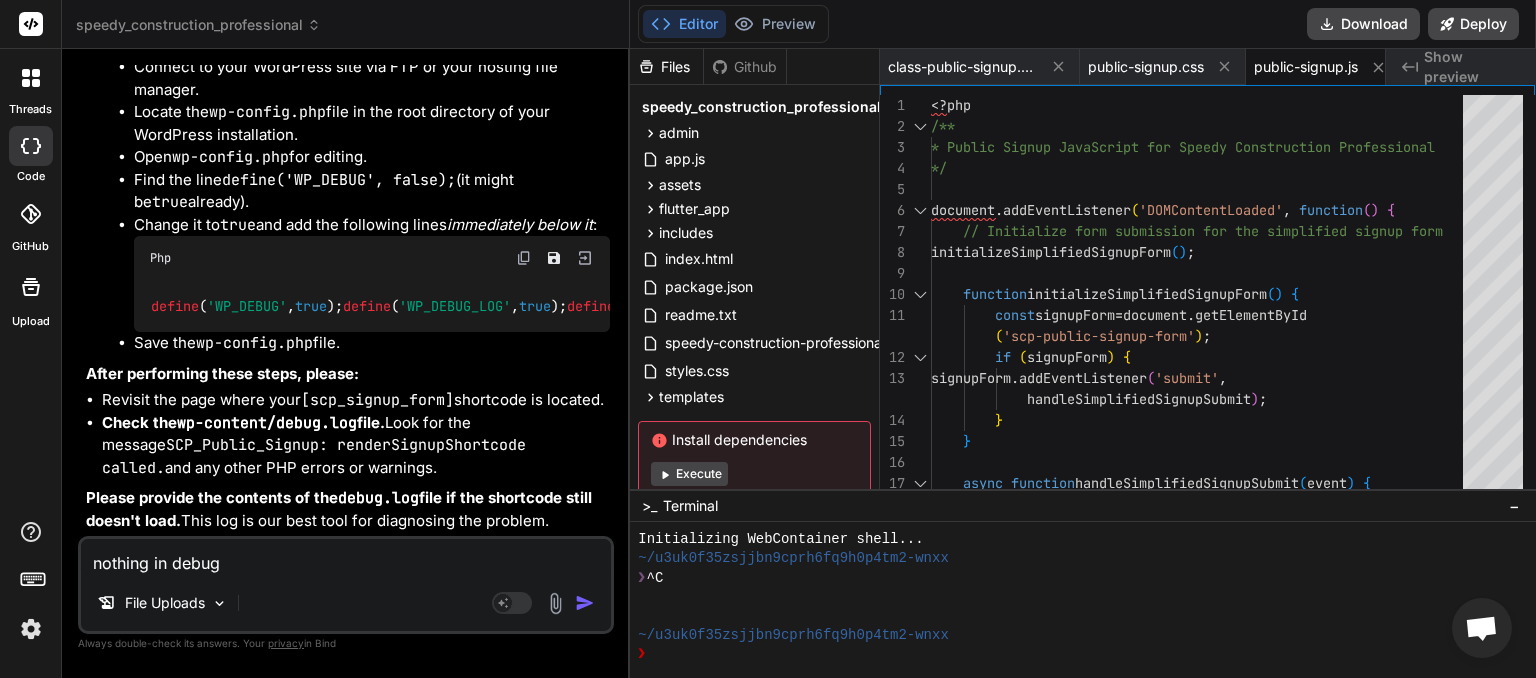 type on "x" 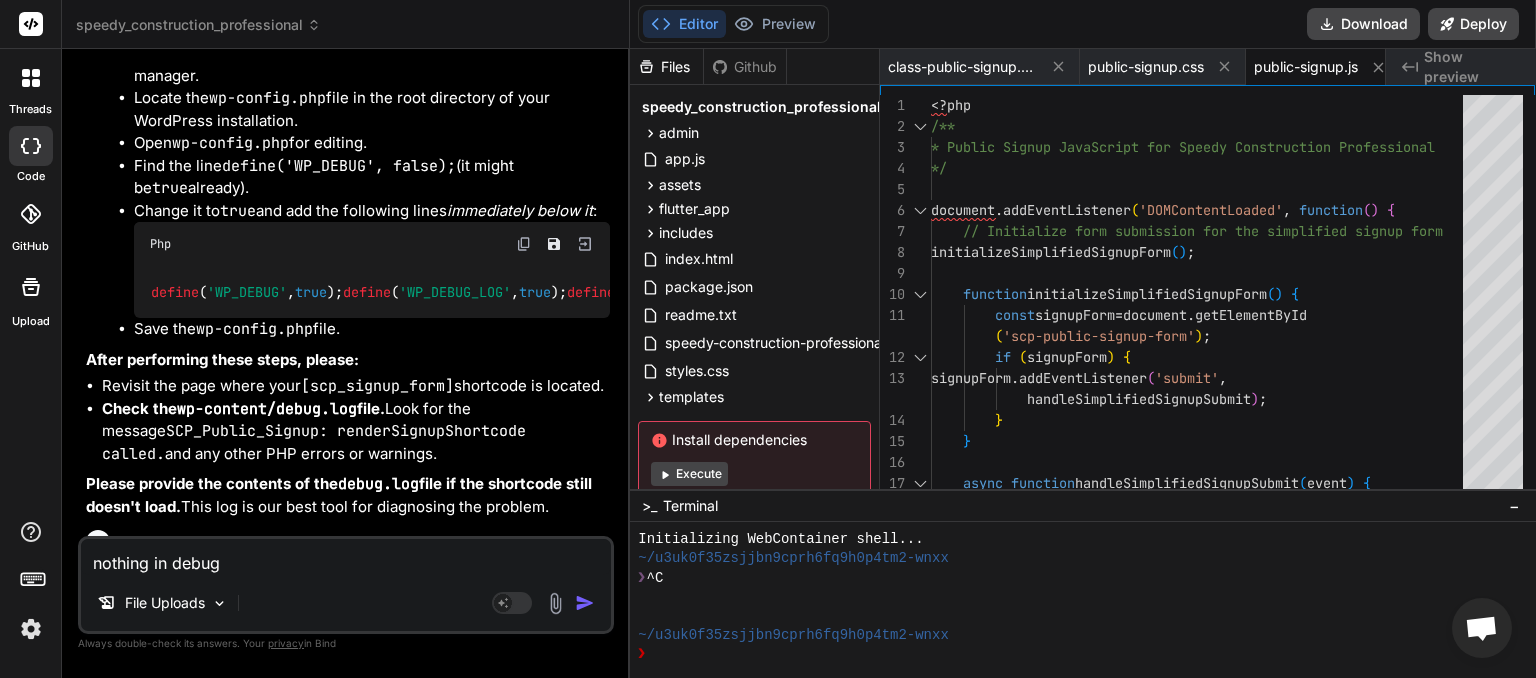 type 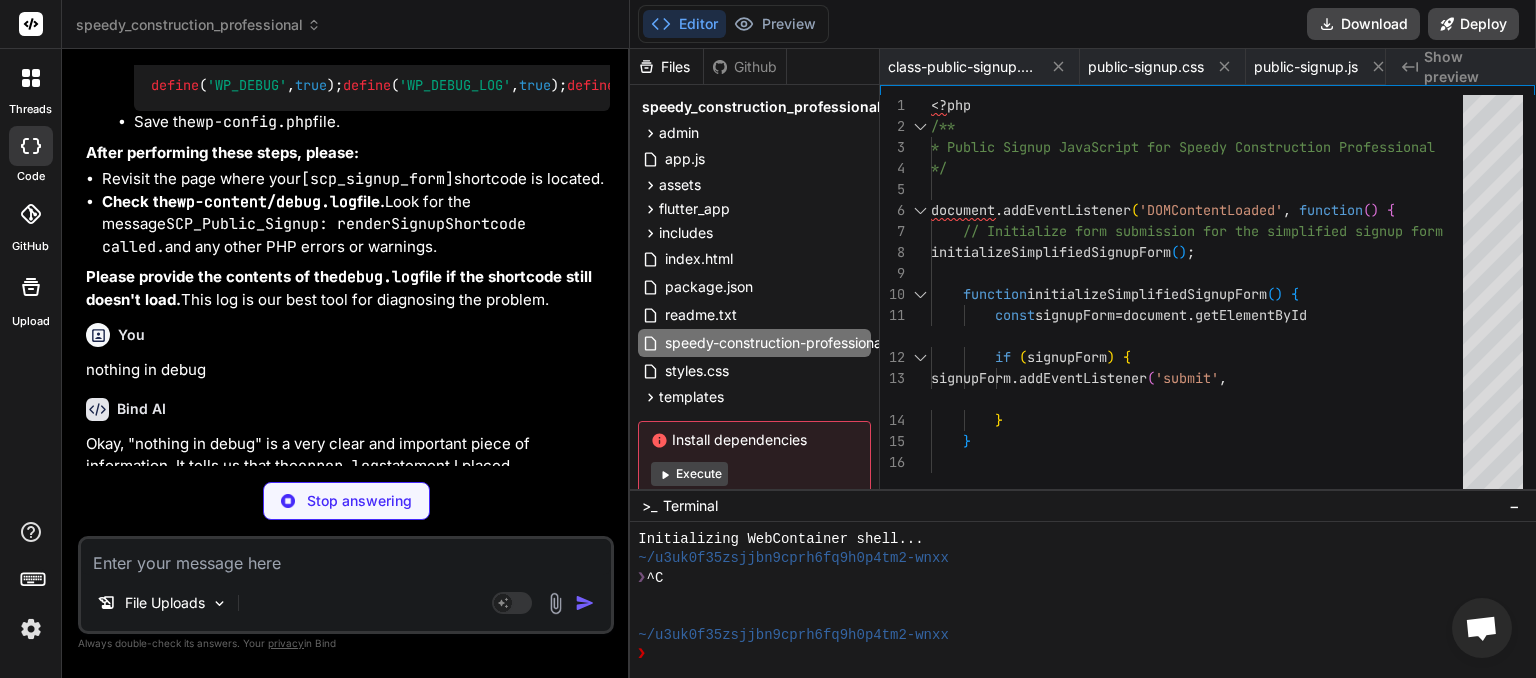 scroll, scrollTop: 6394, scrollLeft: 0, axis: vertical 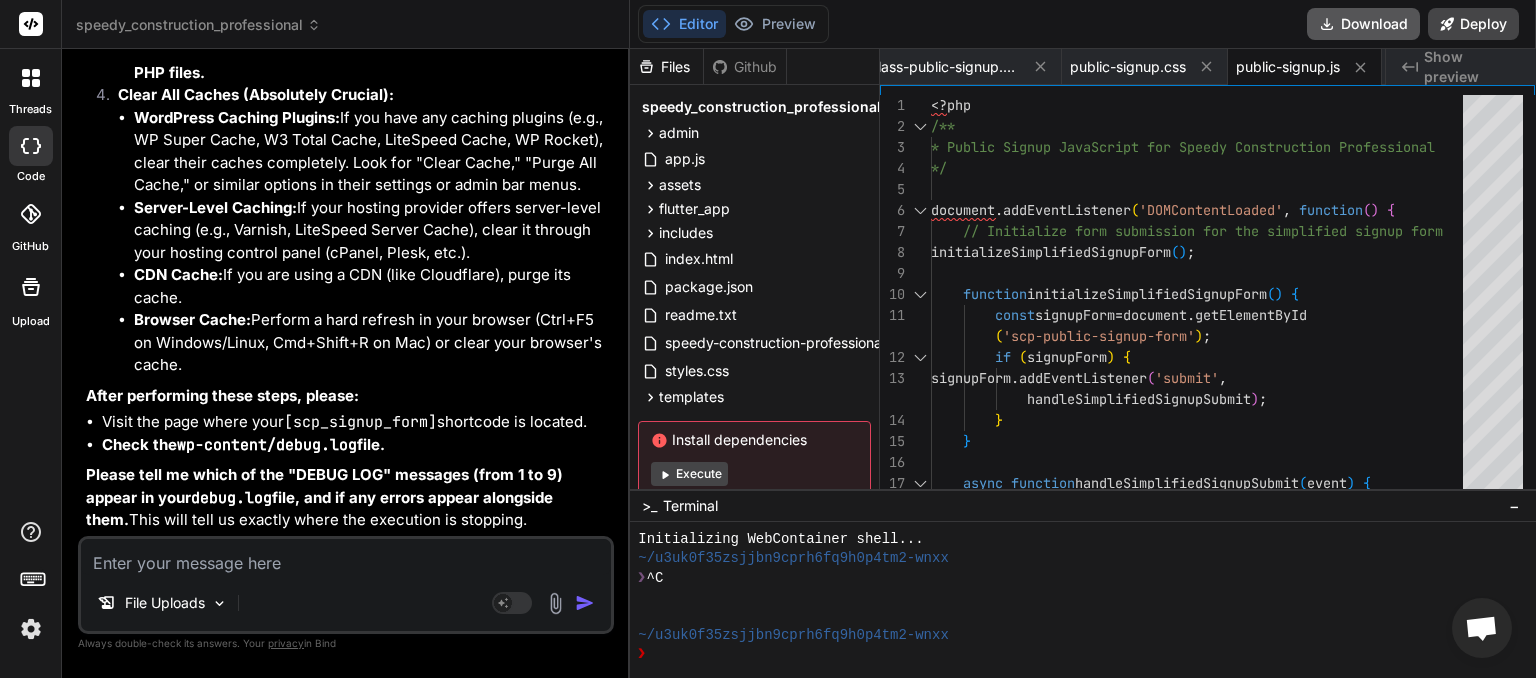 click on "Download" at bounding box center [1363, 24] 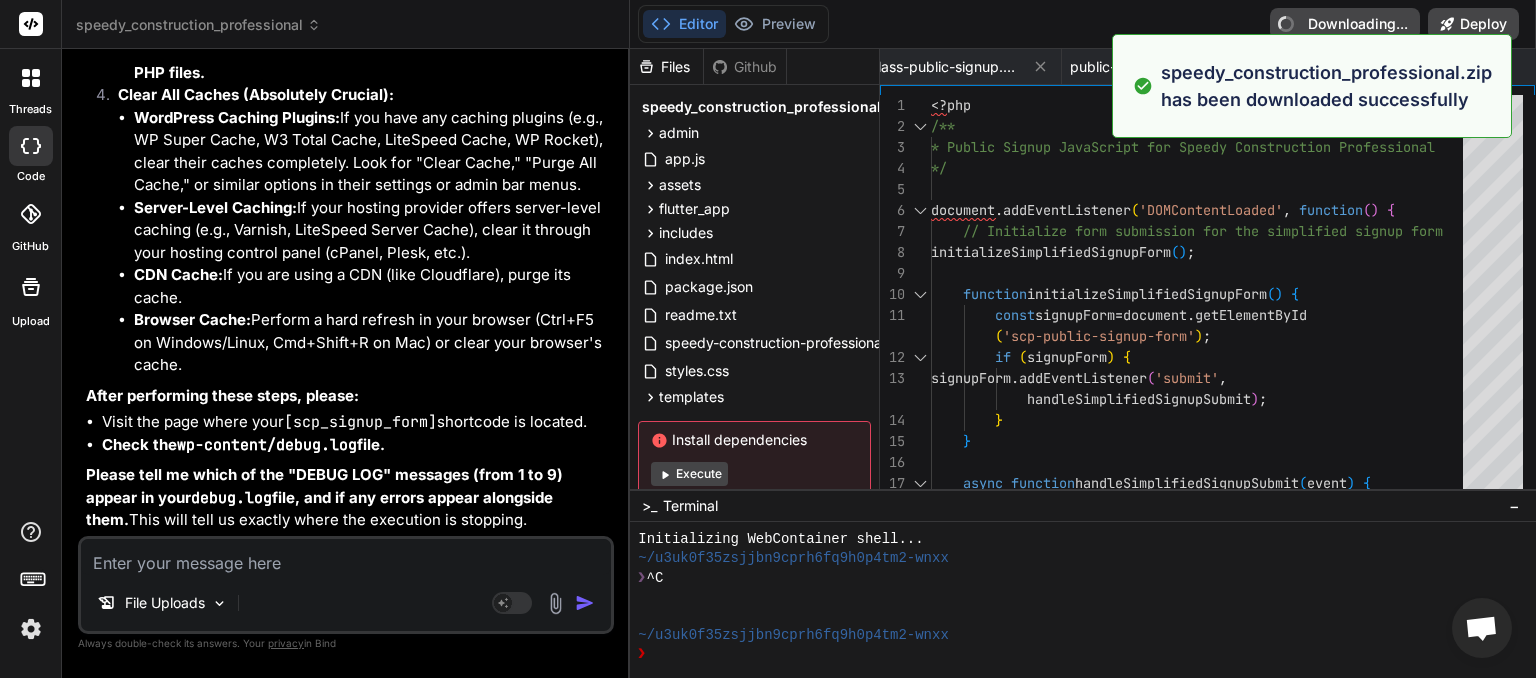 type on "x" 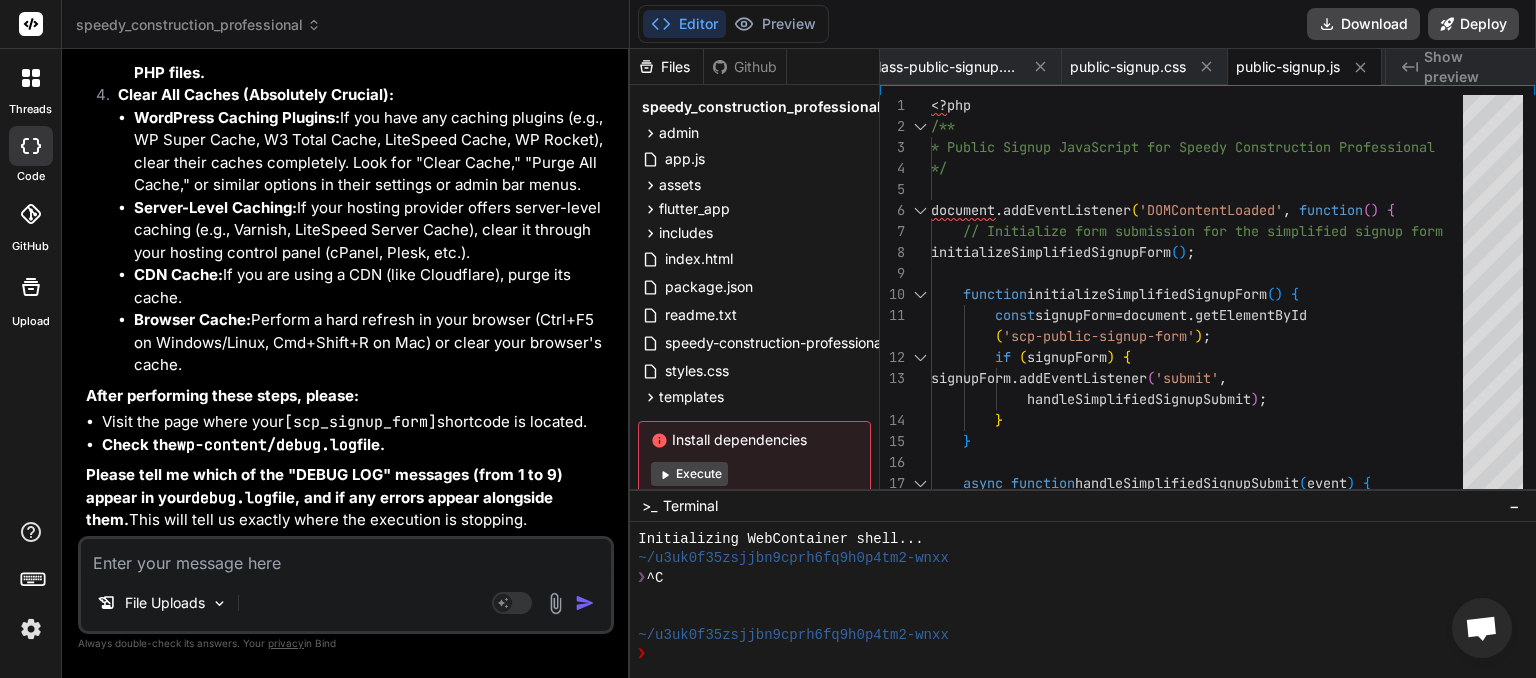 scroll, scrollTop: 0, scrollLeft: 18, axis: horizontal 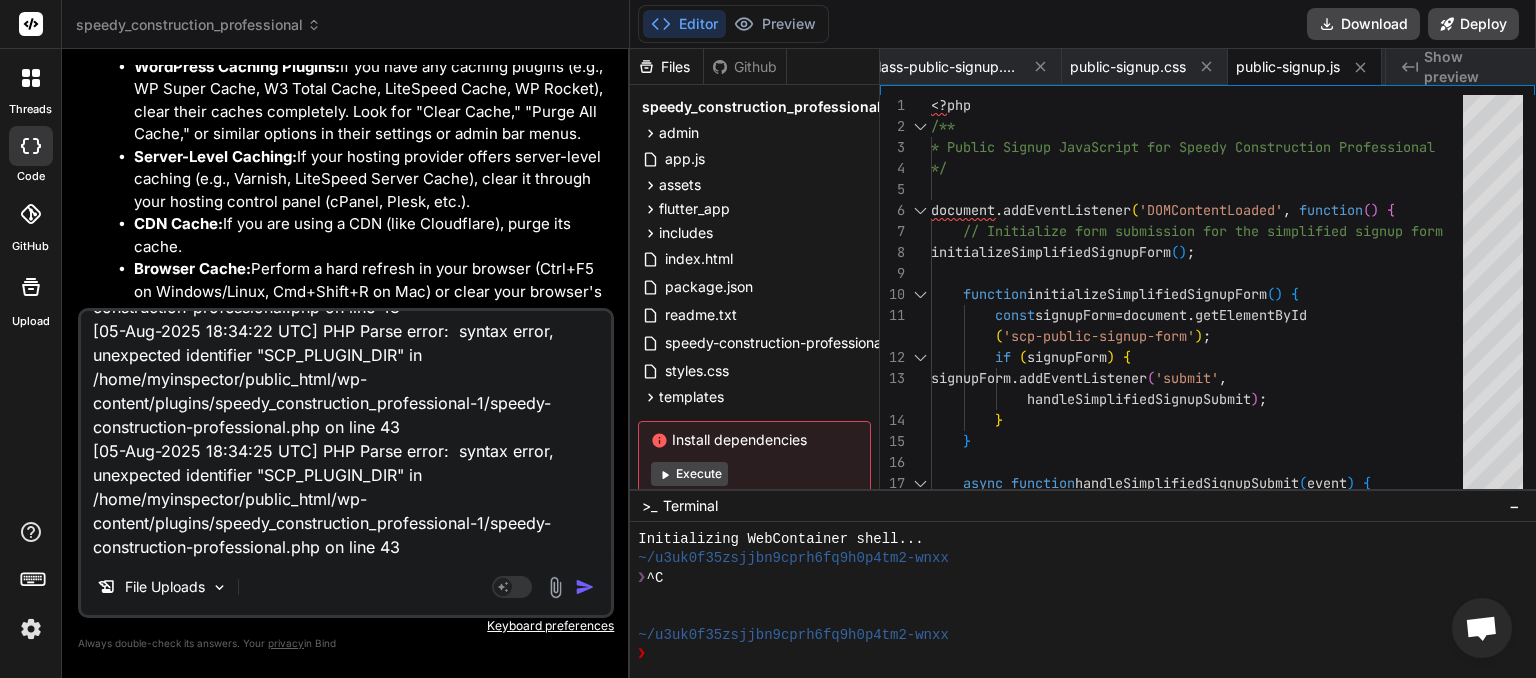 type on "[05-Aug-2025 18:34:22 UTC] PHP Parse error:  syntax error, unexpected identifier "SCP_PLUGIN_DIR" in /home/myinspector/public_html/wp-content/plugins/speedy_construction_professional-1/speedy-construction-professional.php on line 43
[05-Aug-2025 18:34:22 UTC] PHP Parse error:  syntax error, unexpected identifier "SCP_PLUGIN_DIR" in /home/myinspector/public_html/wp-content/plugins/speedy_construction_professional-1/speedy-construction-professional.php on line 43
[05-Aug-2025 18:34:25 UTC] PHP Parse error:  syntax error, unexpected identifier "SCP_PLUGIN_DIR" in /home/myinspector/public_html/wp-content/plugins/speedy_construction_professional-1/speedy-construction-professional.php on line 43" 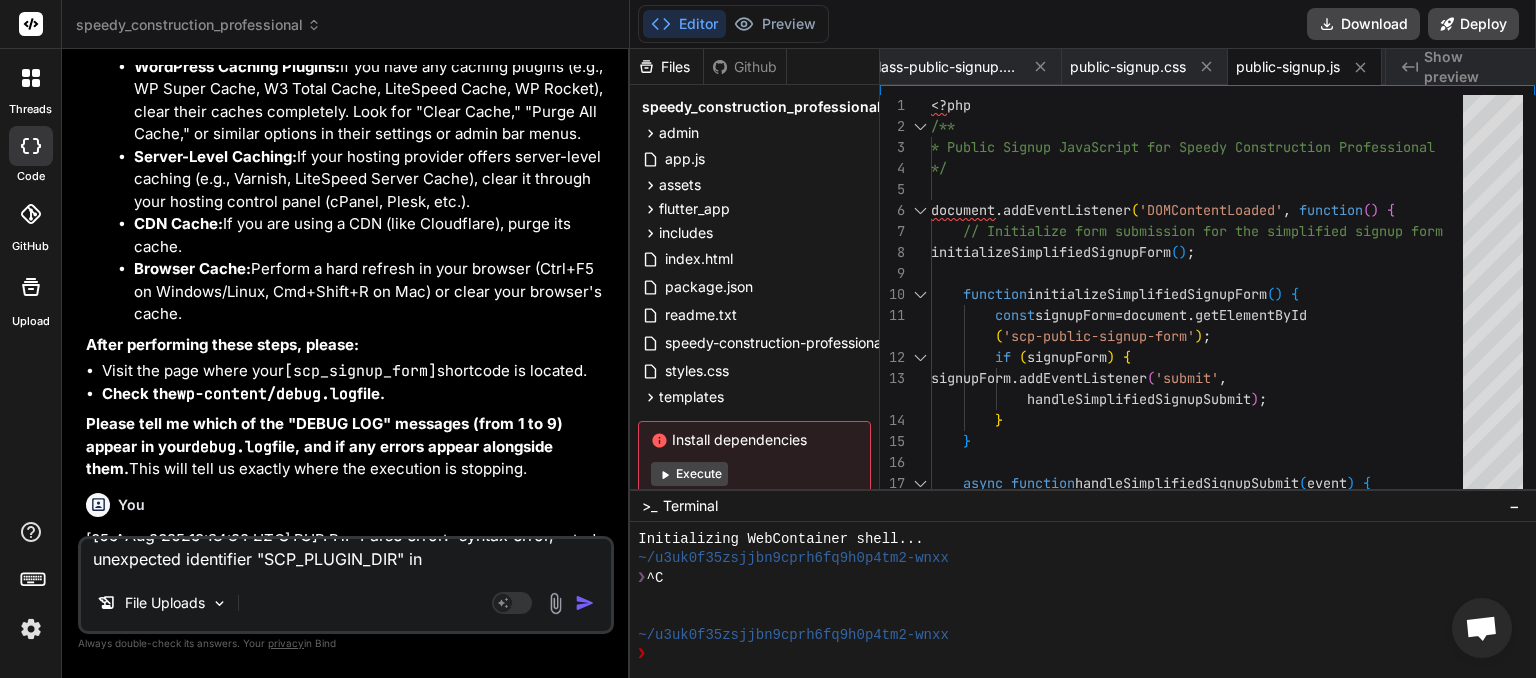 scroll, scrollTop: 0, scrollLeft: 0, axis: both 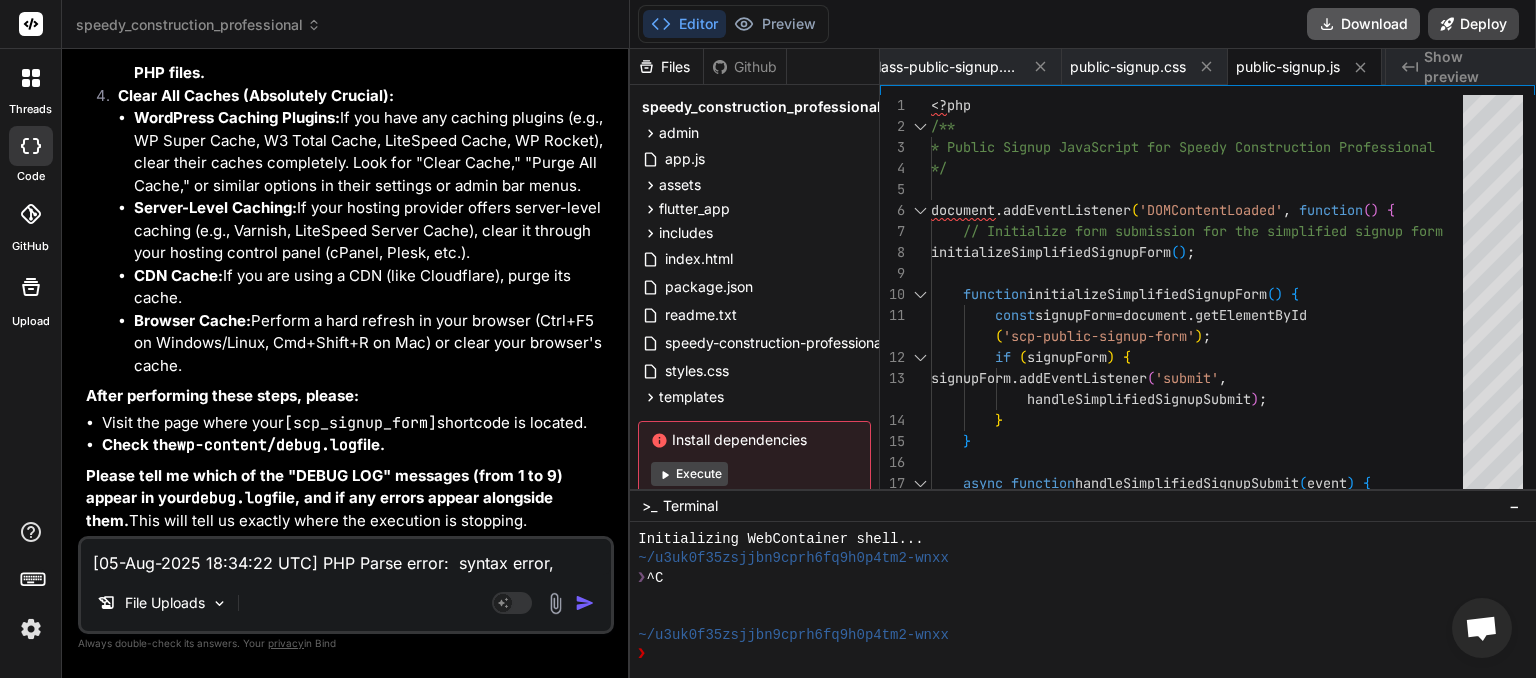 click on "Download" at bounding box center (1363, 24) 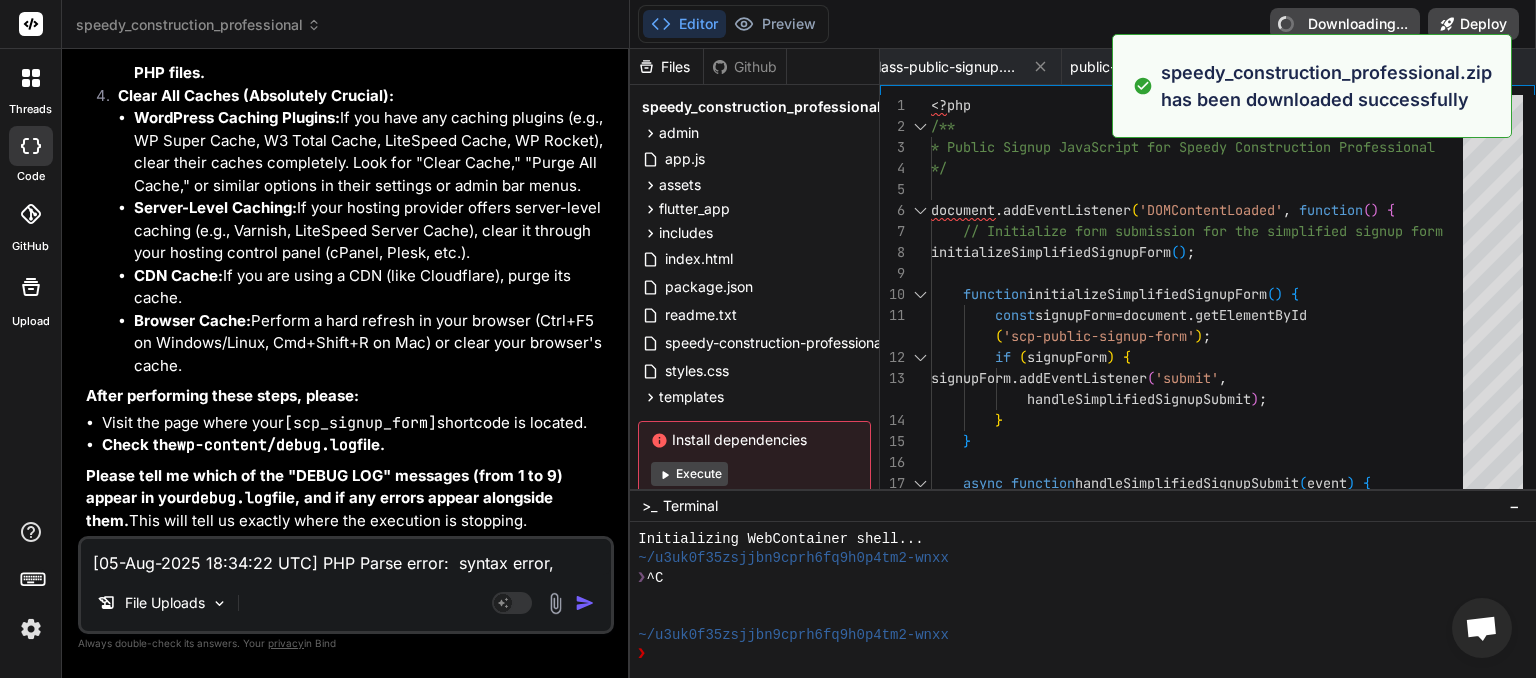 type on "x" 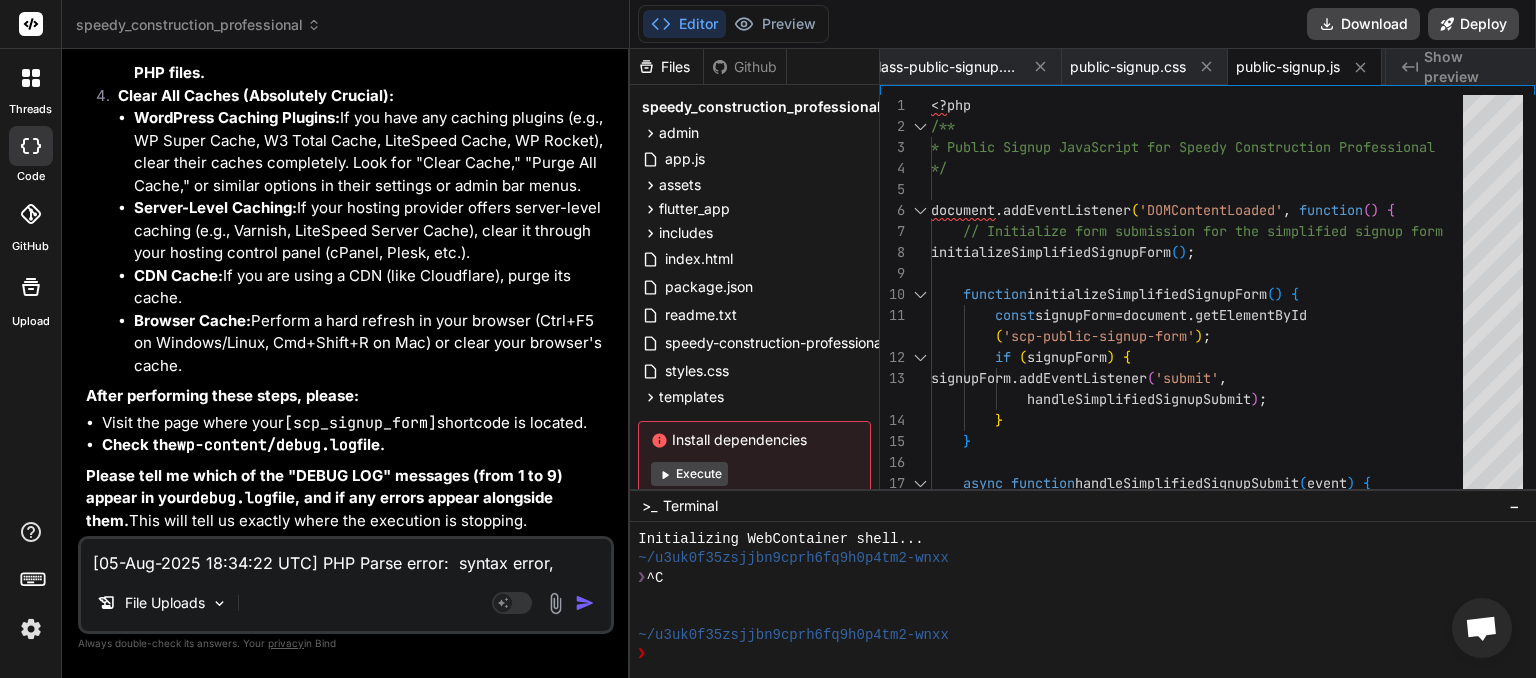 scroll, scrollTop: 0, scrollLeft: 18, axis: horizontal 